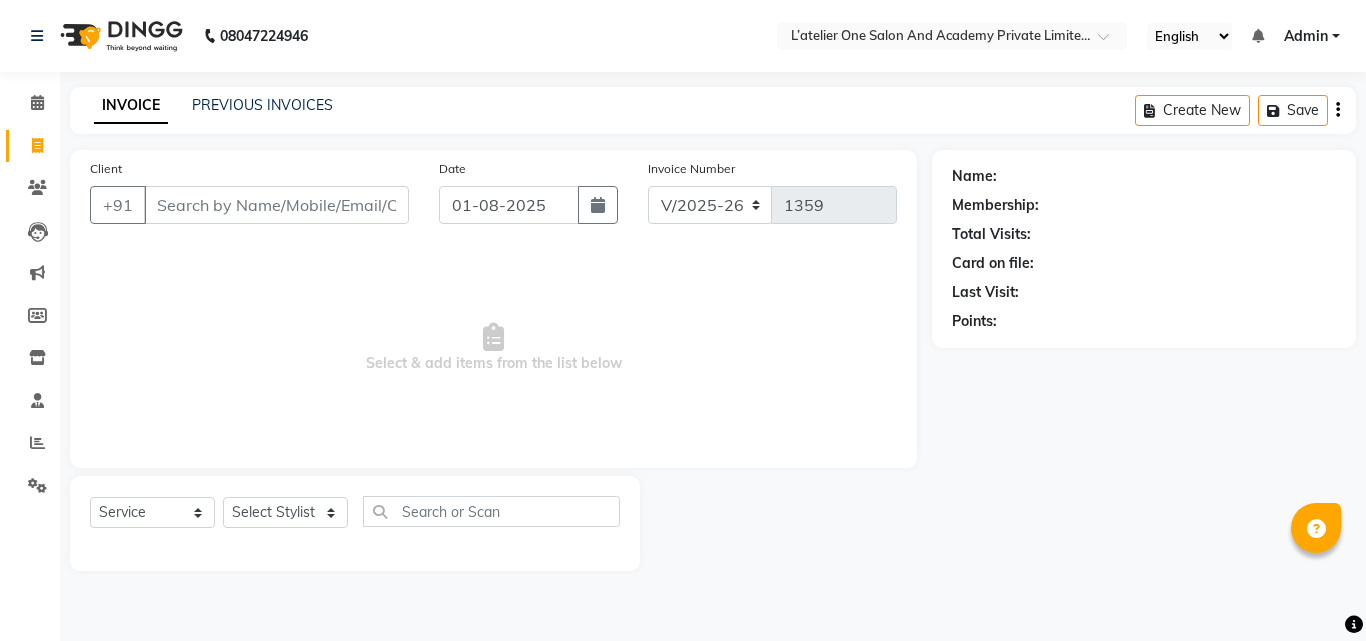 select on "6939" 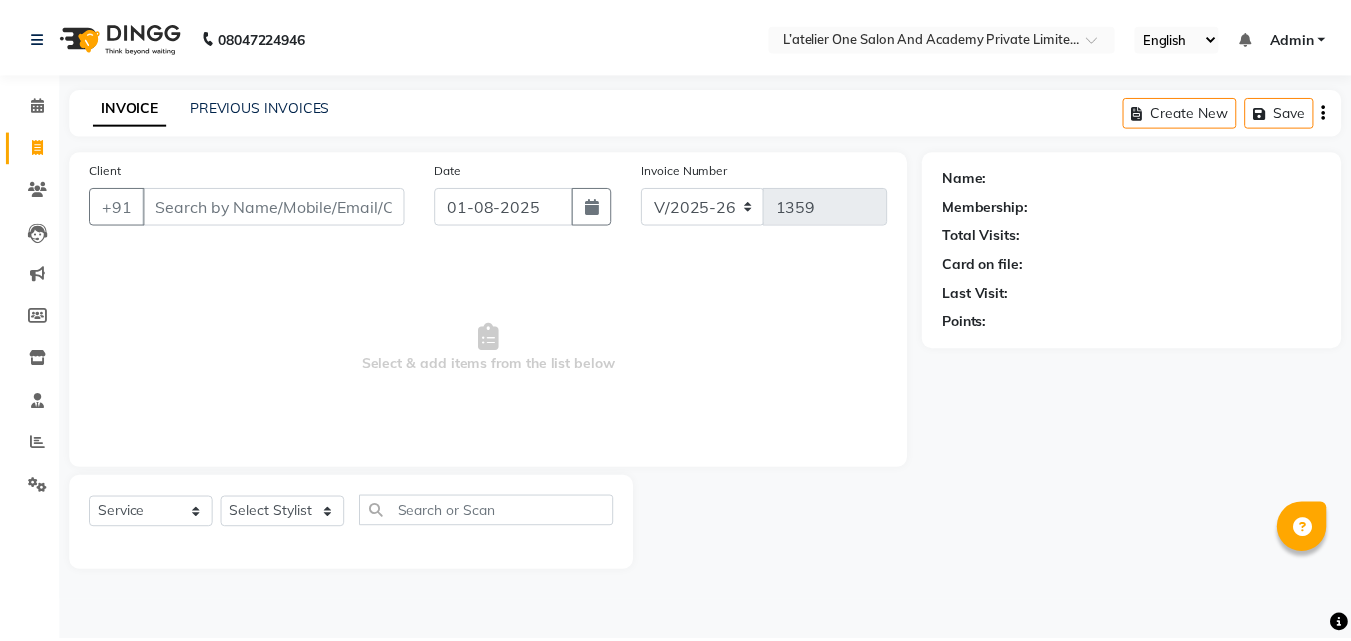 scroll, scrollTop: 0, scrollLeft: 0, axis: both 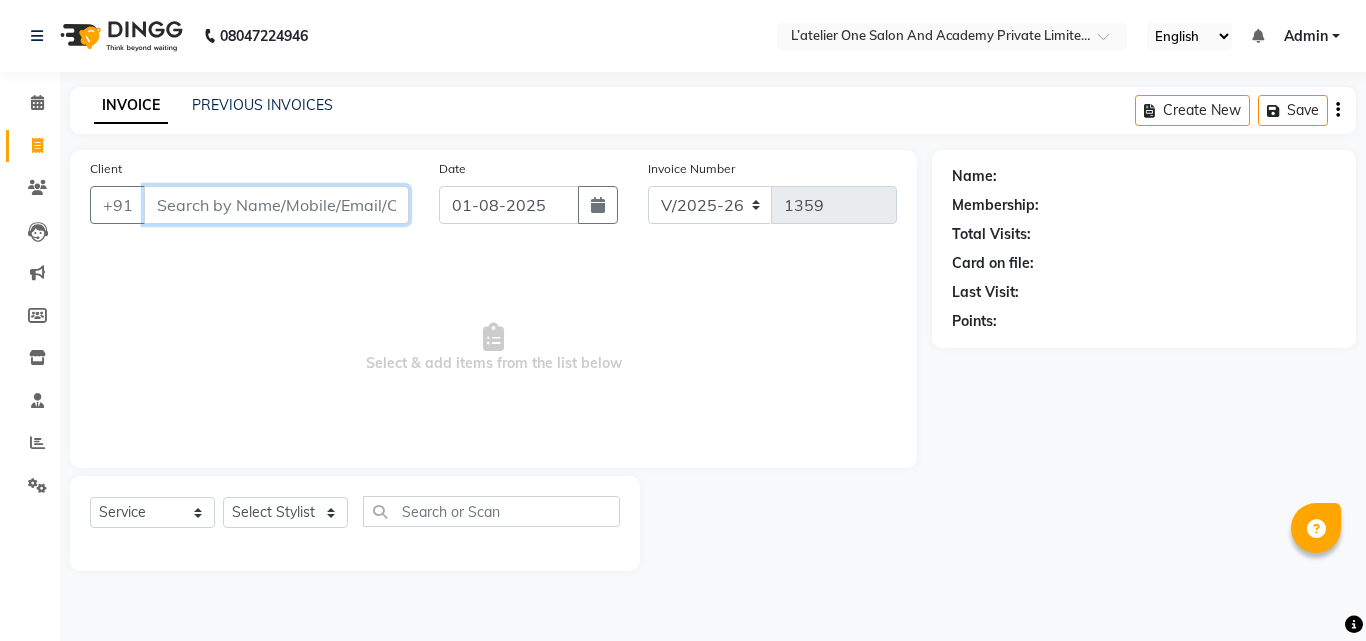 click on "Client" at bounding box center [276, 205] 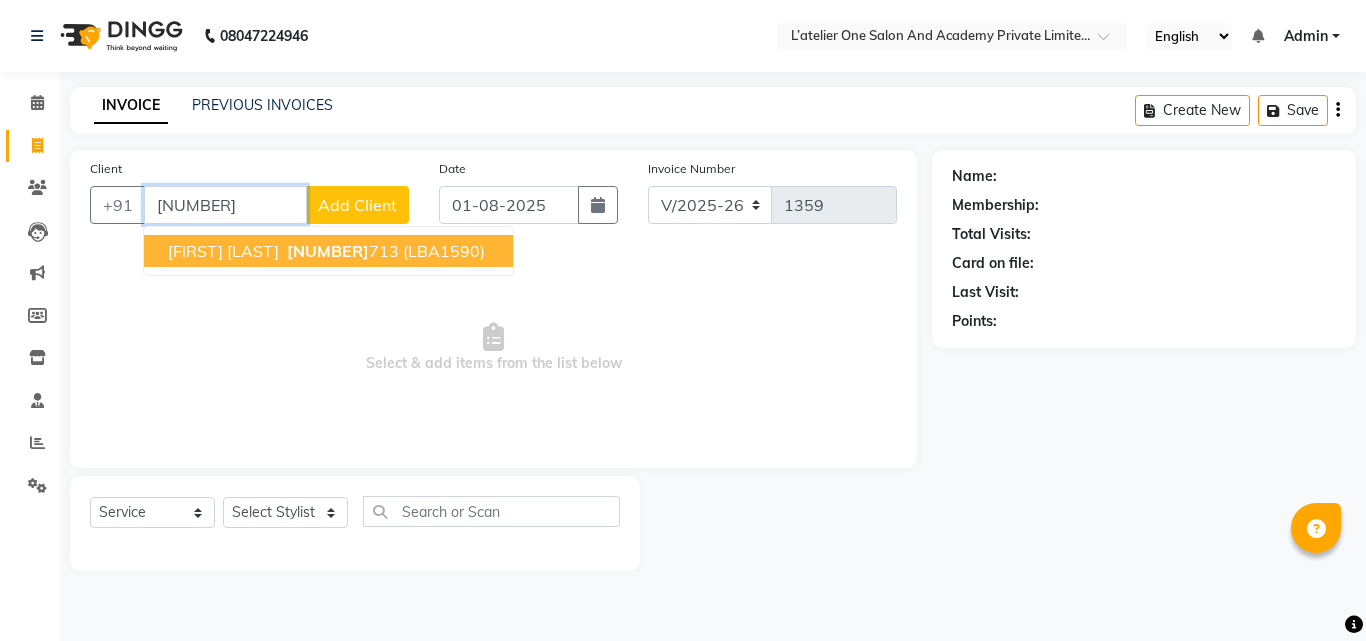 click on "[FIRST] [LAST]" at bounding box center (223, 251) 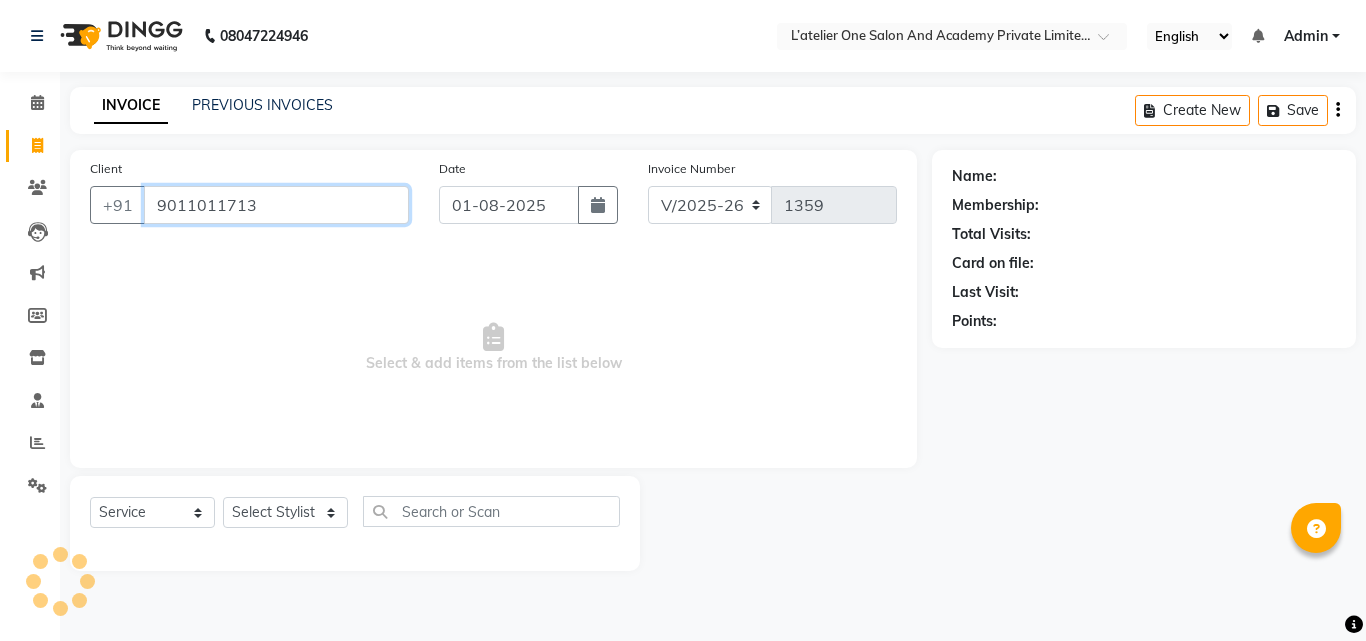type on "9011011713" 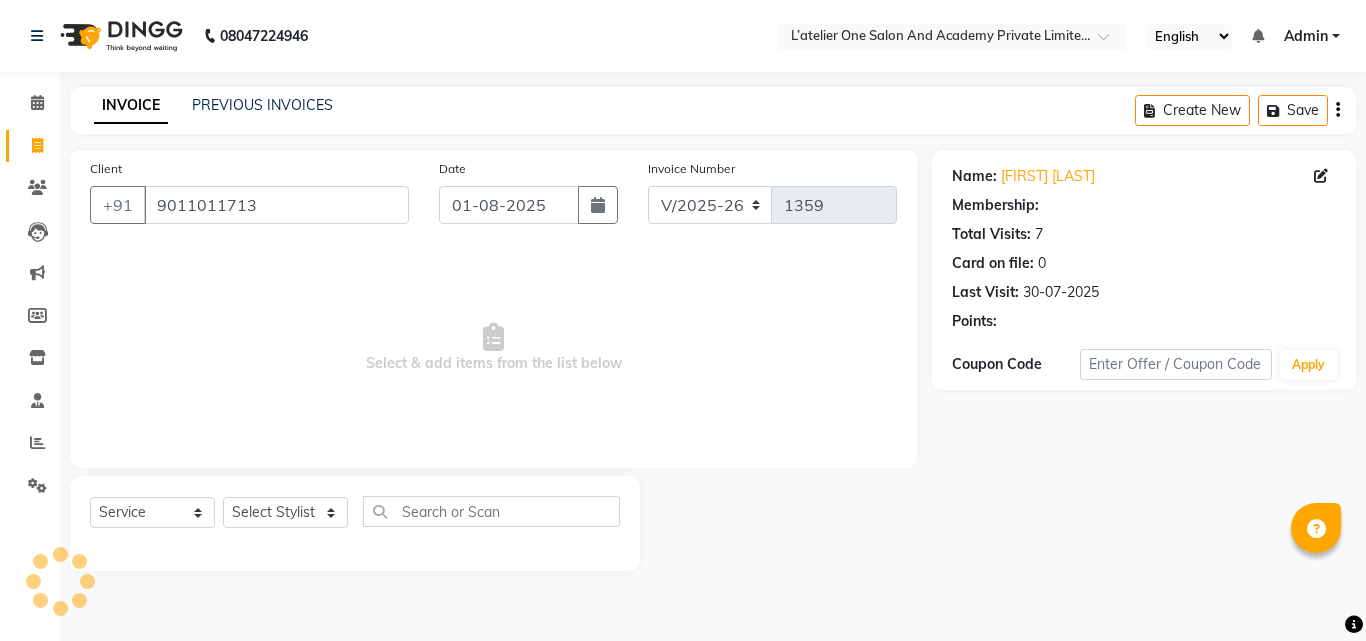 select on "2: Object" 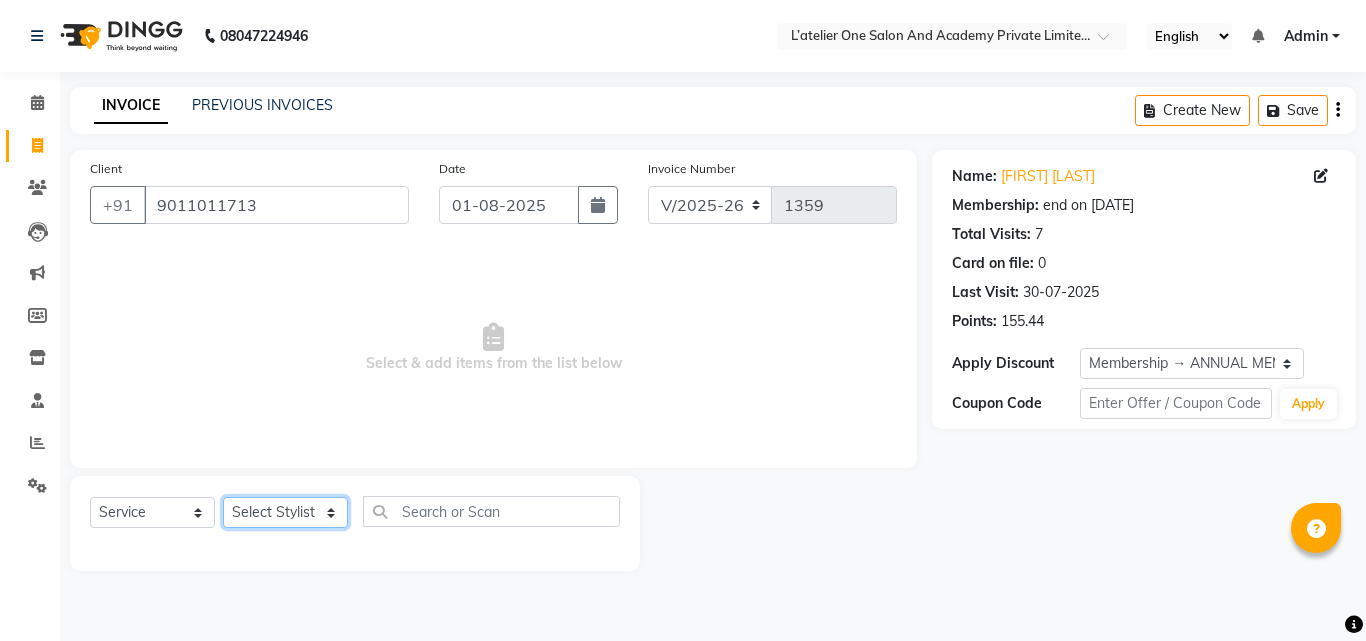 click on "Select Stylist Aditya Waykar Kiran  Manasi Rane Nivrutti Raut  Pramila Bodekar Ravi  Shubham Dhawale Sneha Verma Sonal Damai" 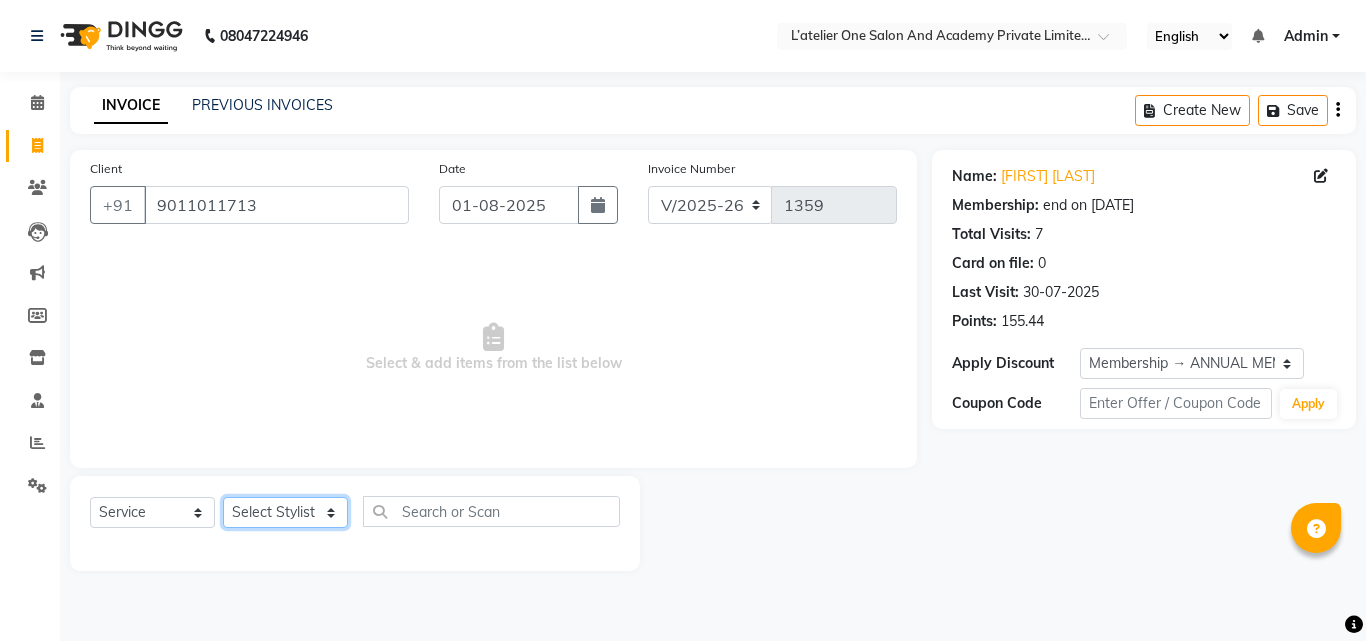 select on "69694" 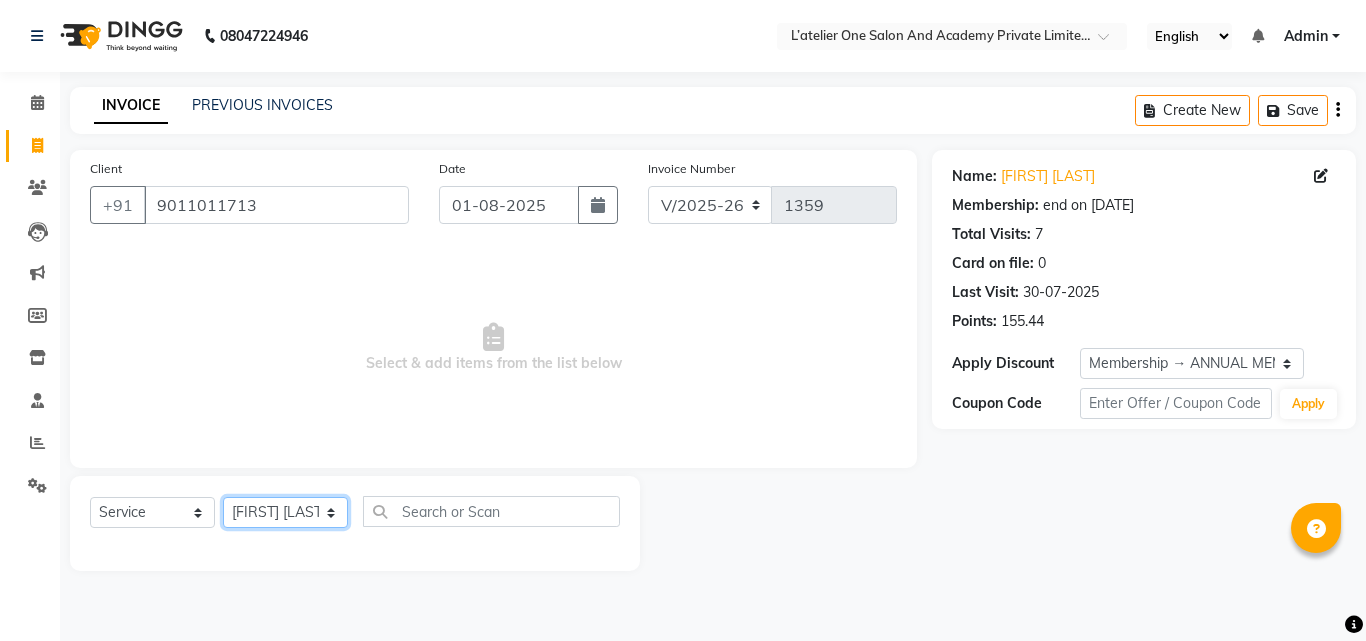 click on "Select Stylist Aditya Waykar Kiran  Manasi Rane Nivrutti Raut  Pramila Bodekar Ravi  Shubham Dhawale Sneha Verma Sonal Damai" 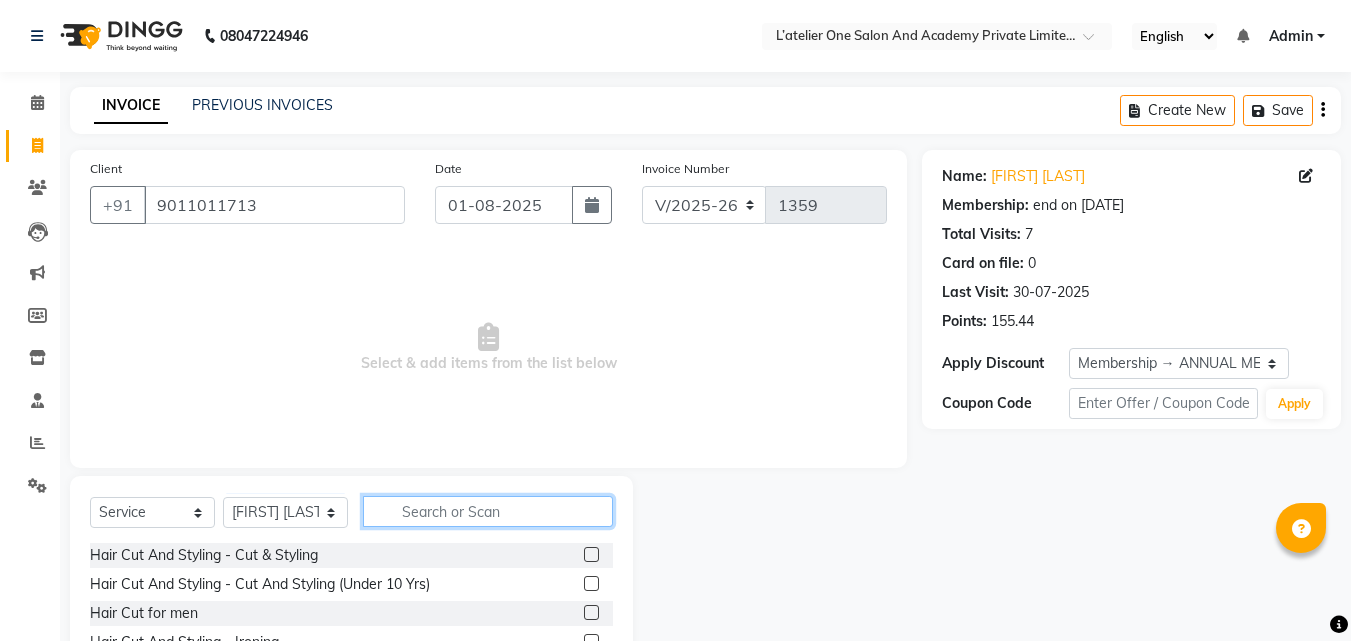 click 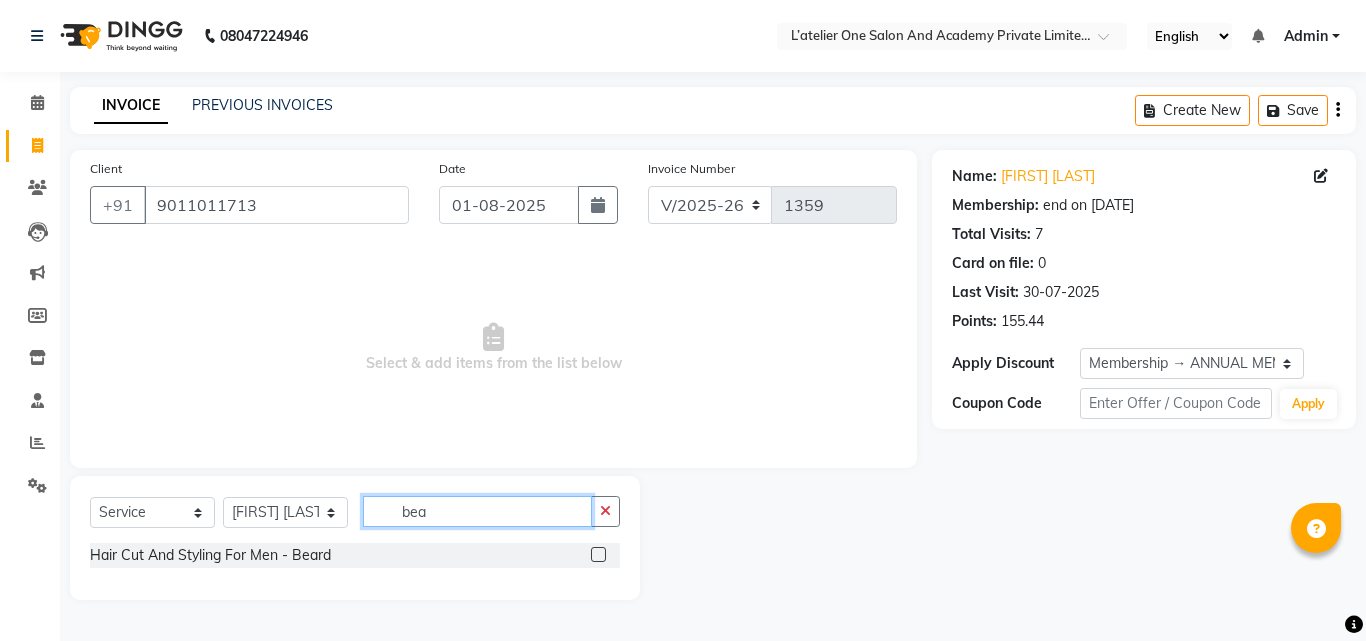 type on "bea" 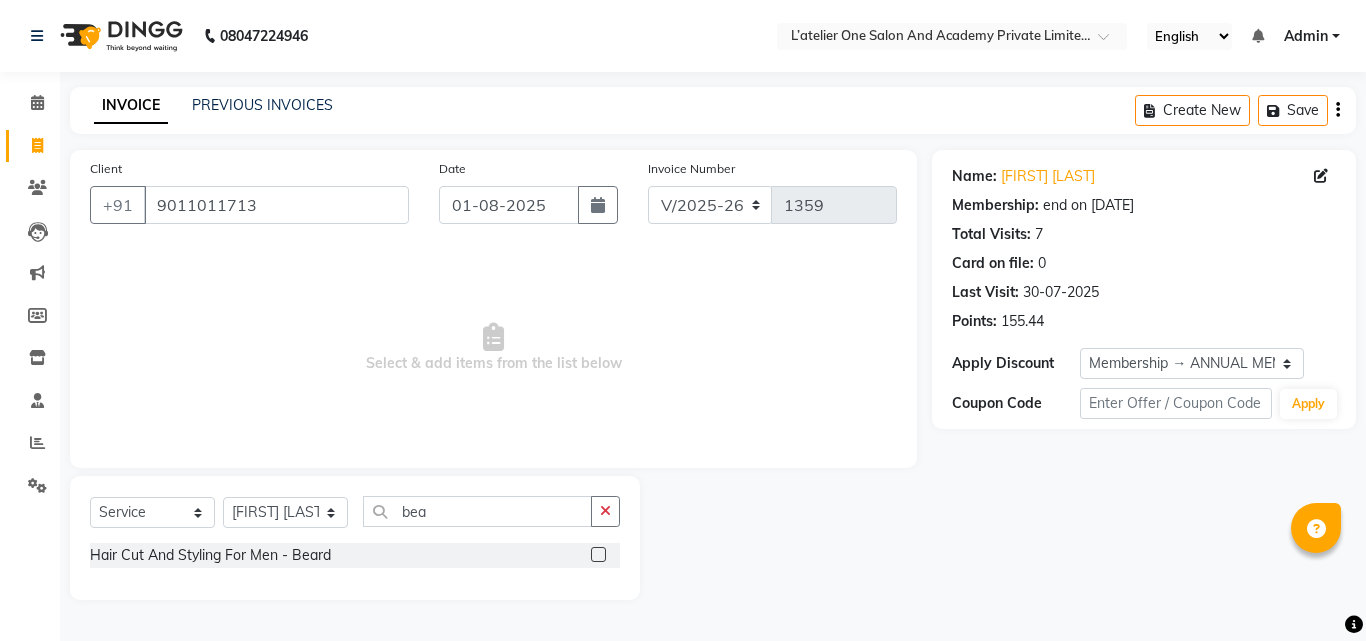 click 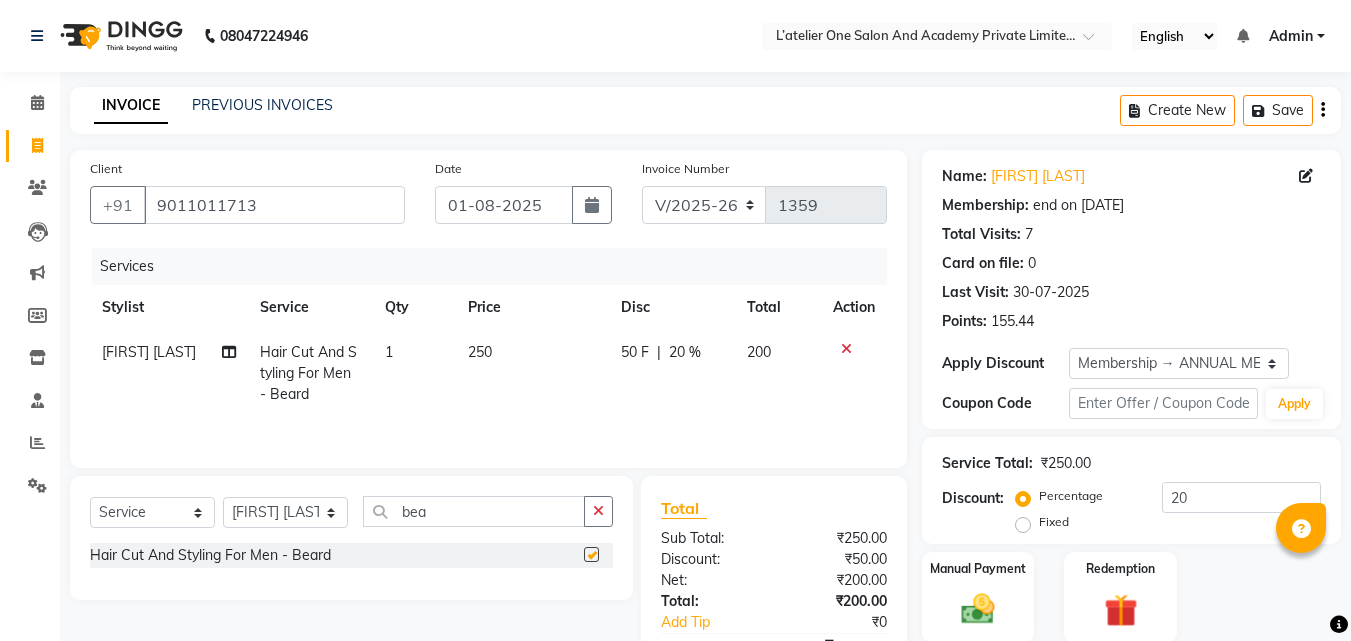 checkbox on "false" 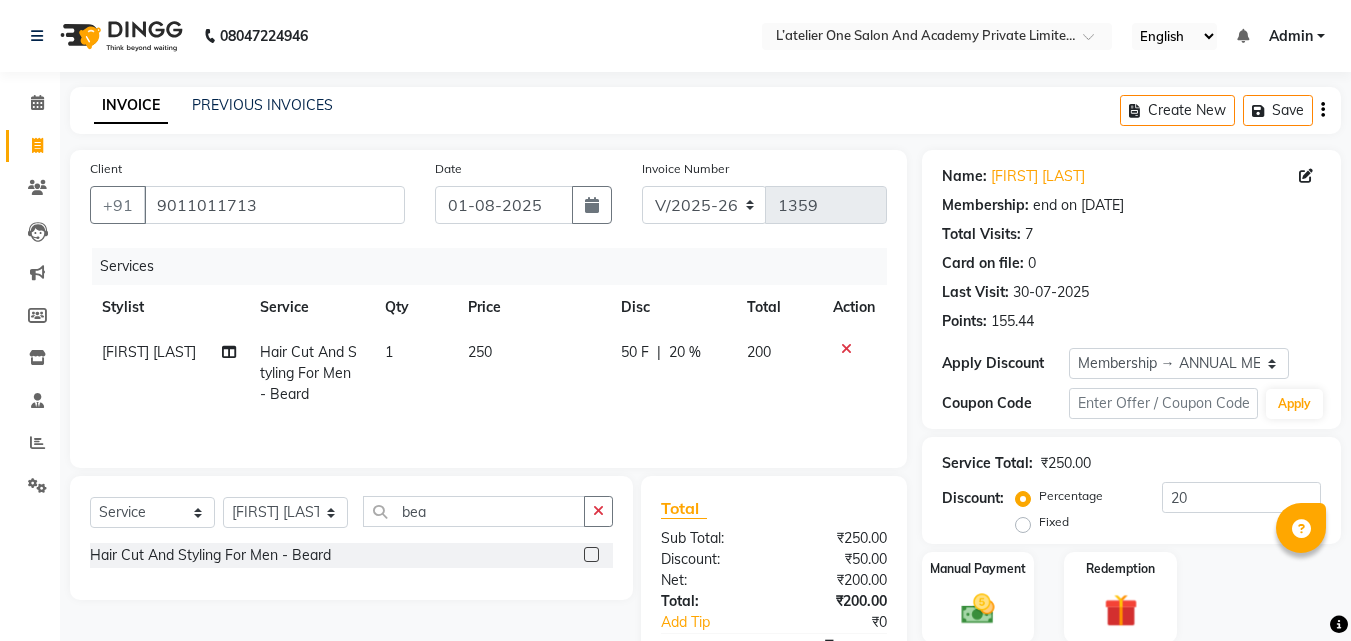 click on "250" 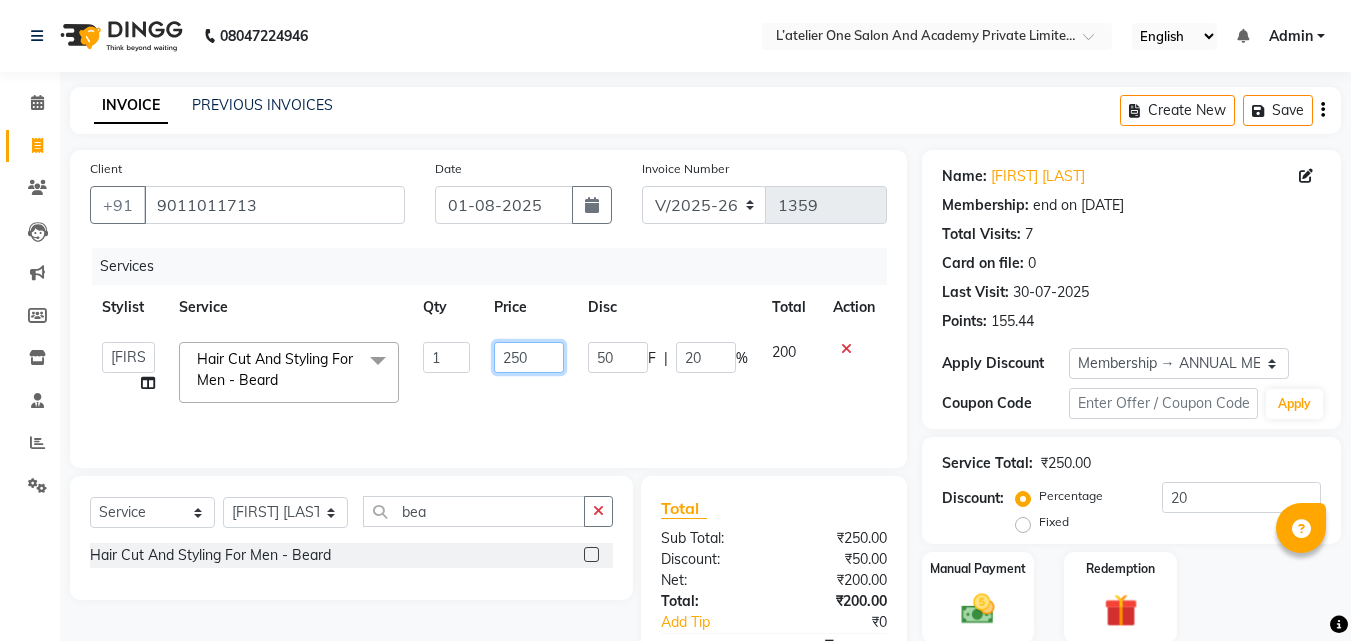 click on "250" 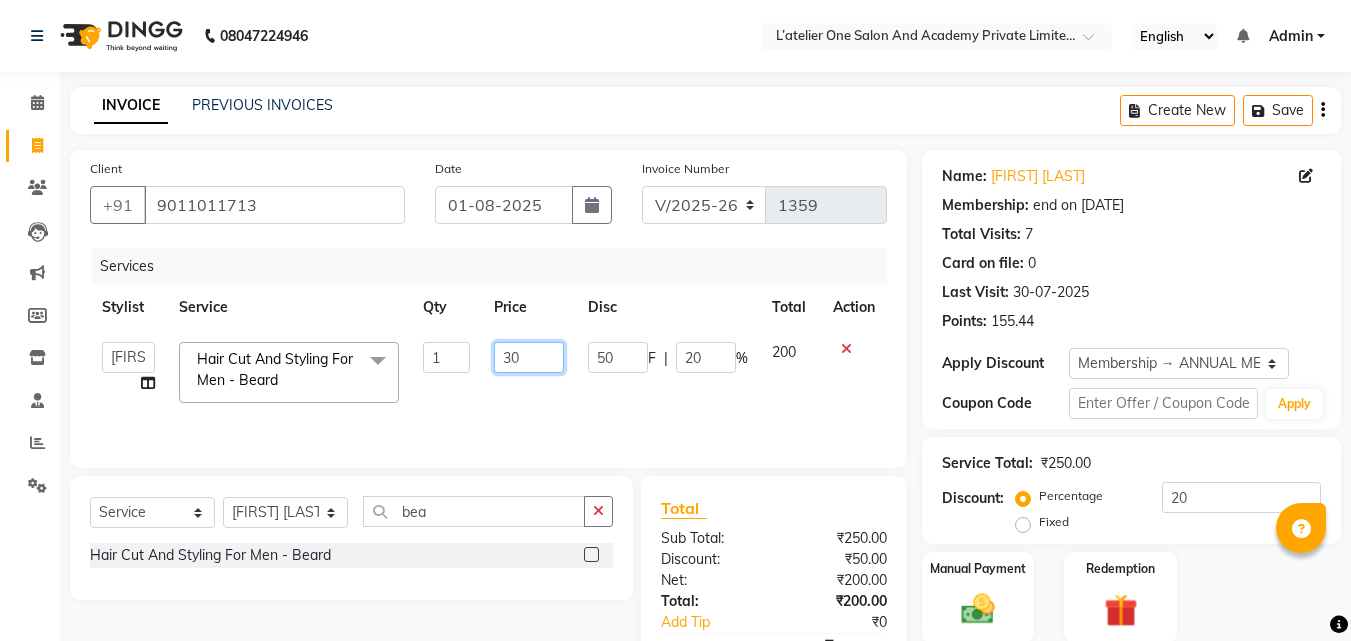 type on "300" 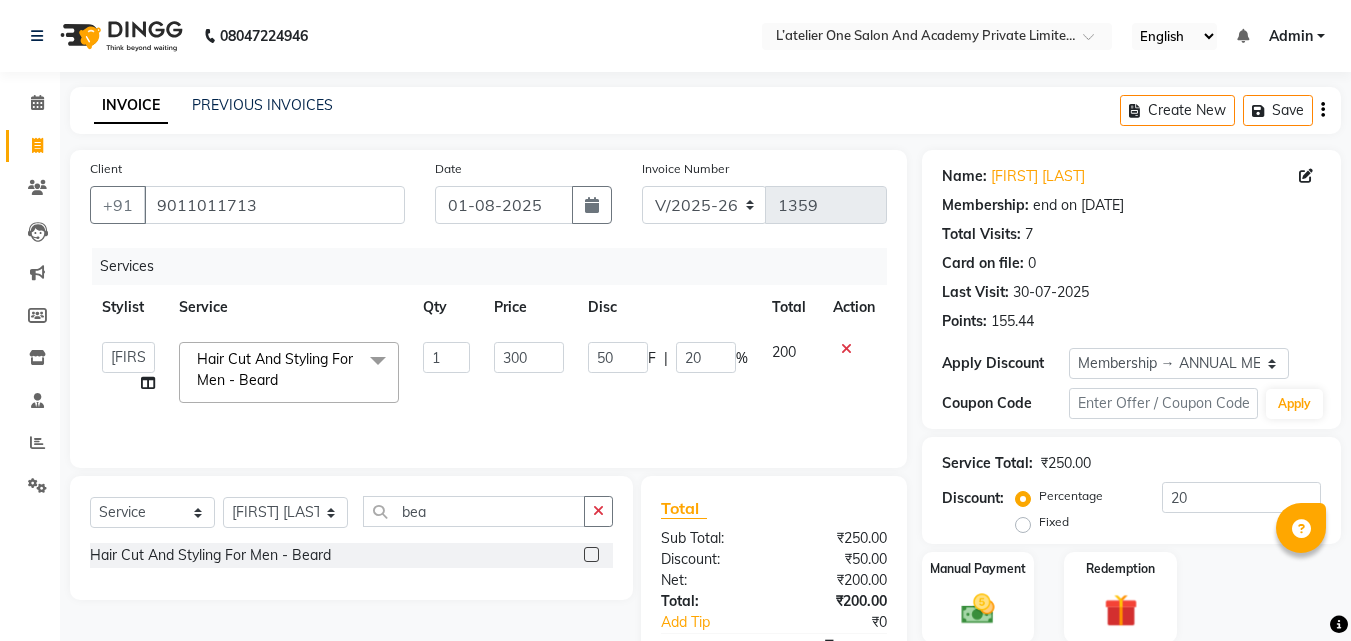 click on "300" 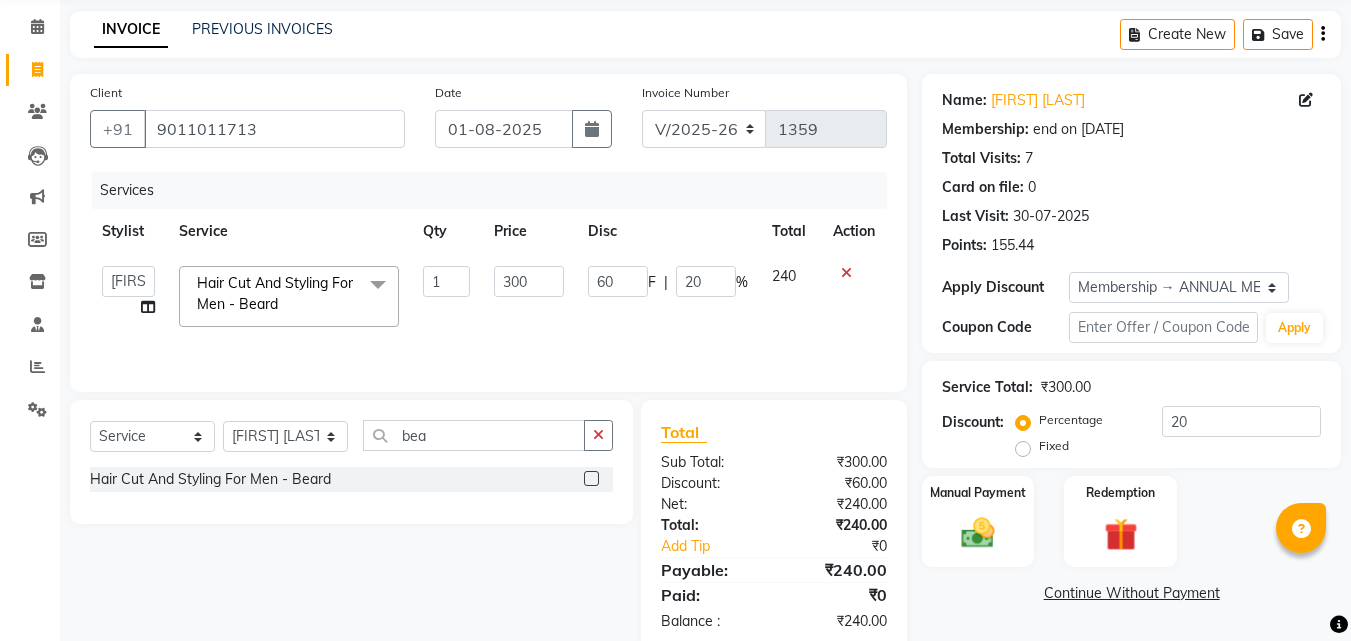 scroll, scrollTop: 117, scrollLeft: 0, axis: vertical 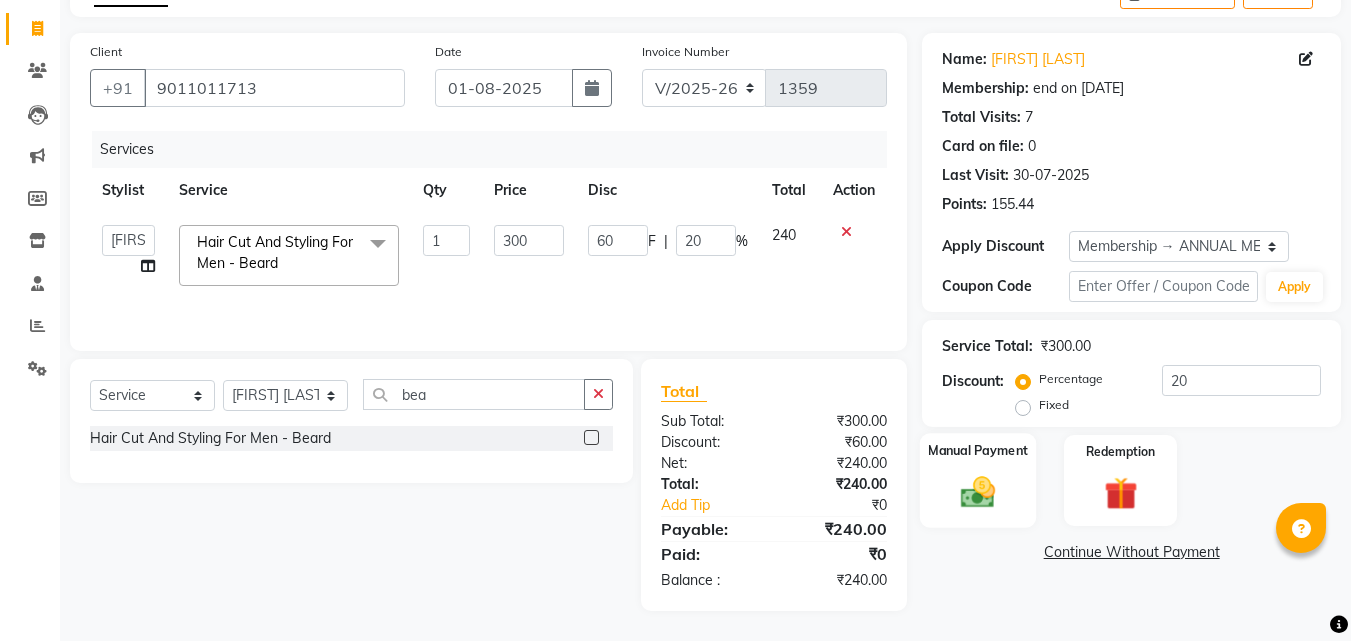 click 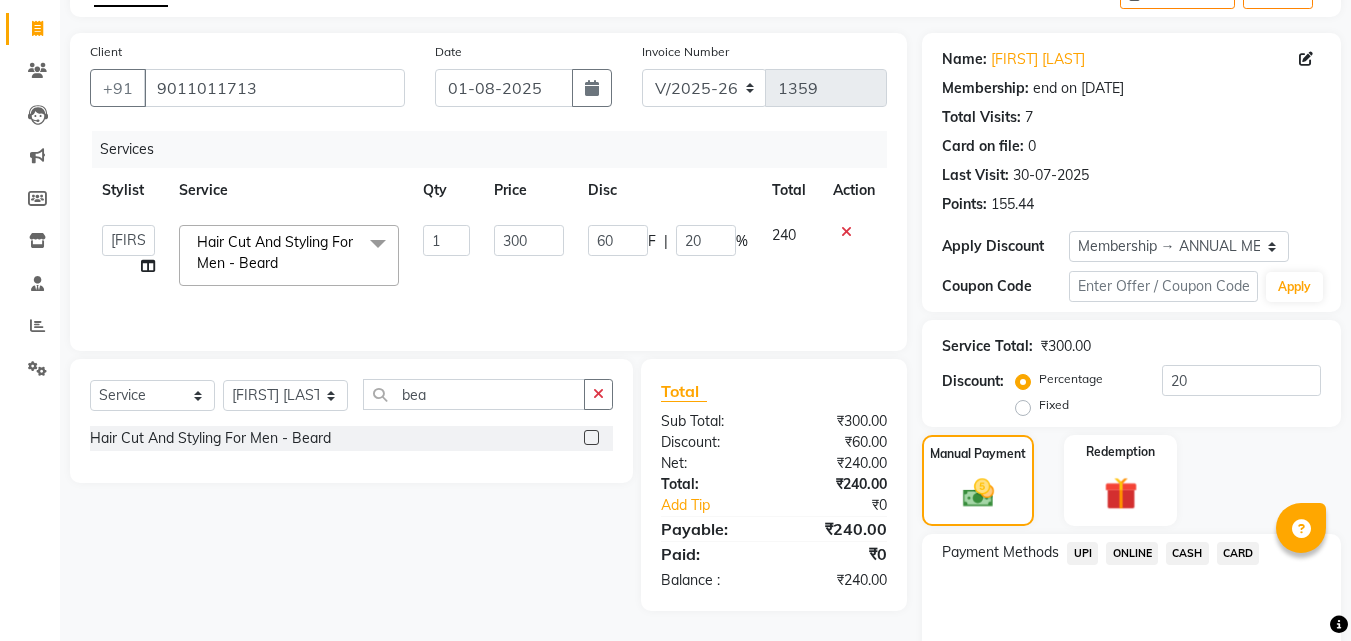 click on "ONLINE" 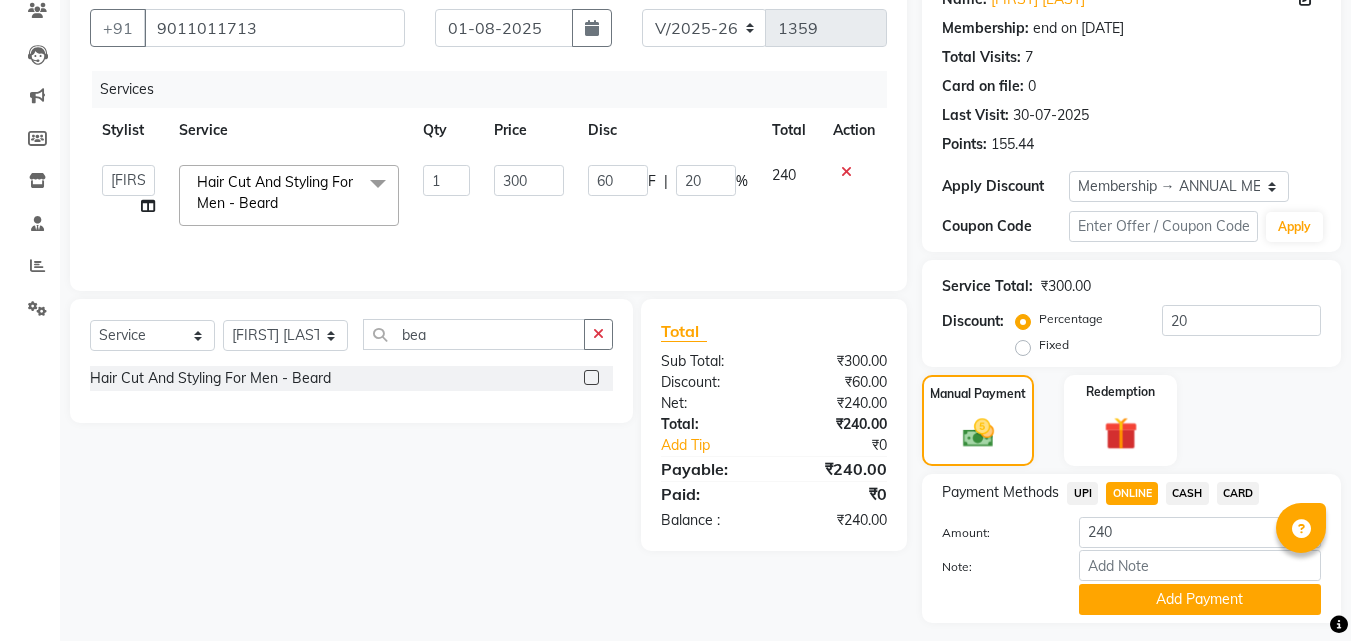 scroll, scrollTop: 226, scrollLeft: 0, axis: vertical 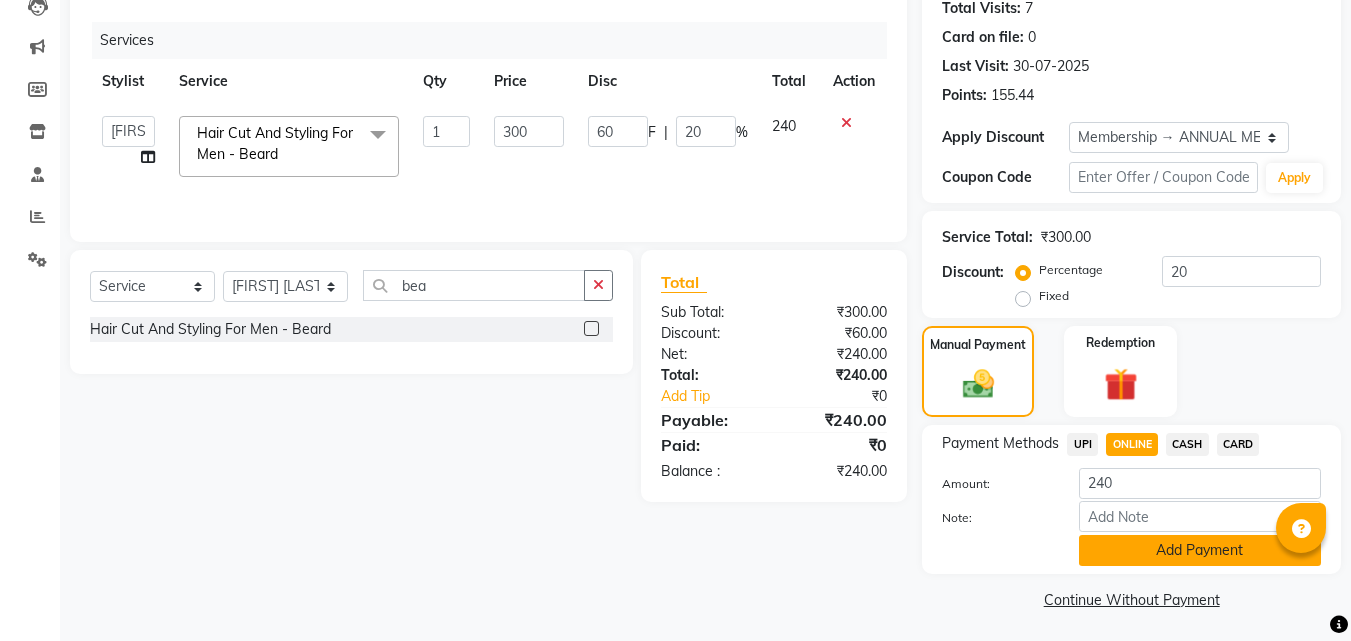 click on "Add Payment" 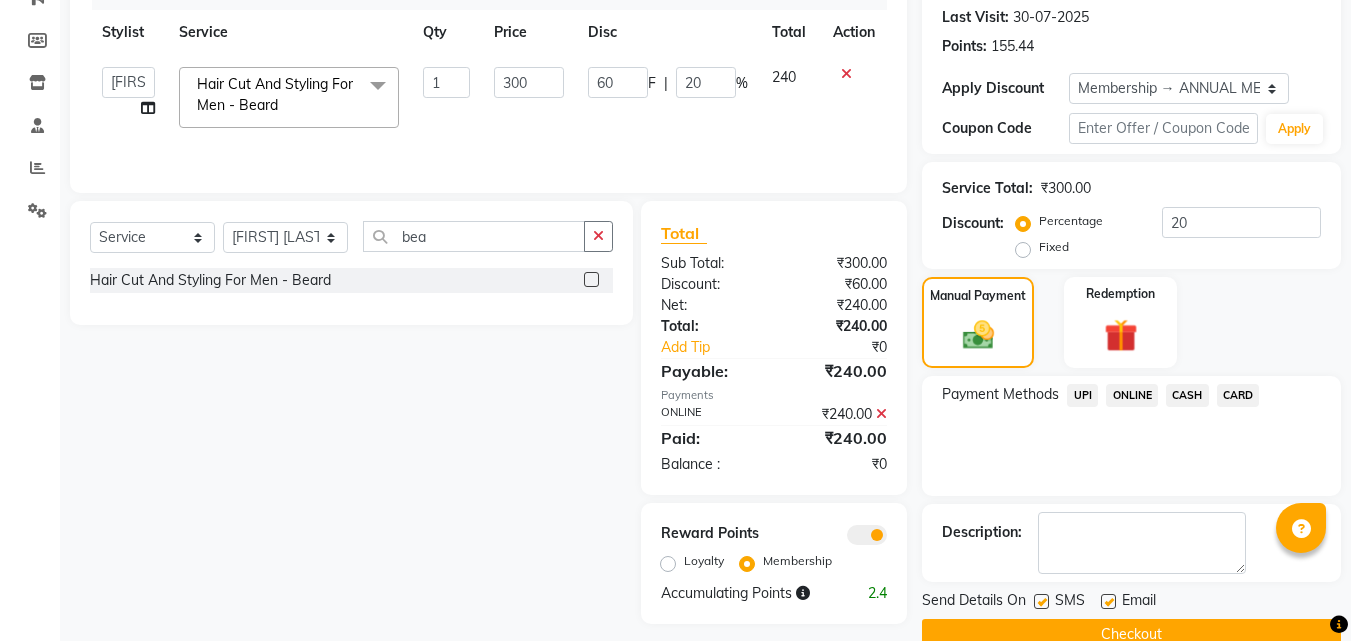 scroll, scrollTop: 314, scrollLeft: 0, axis: vertical 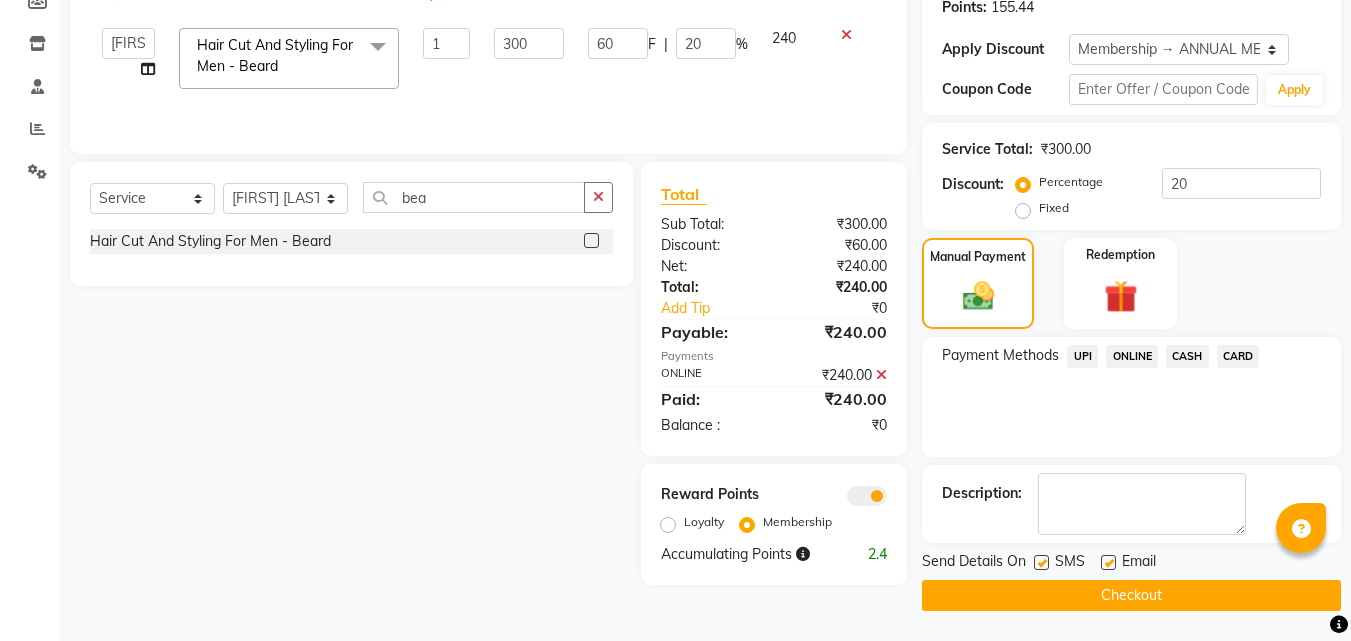 click on "Checkout" 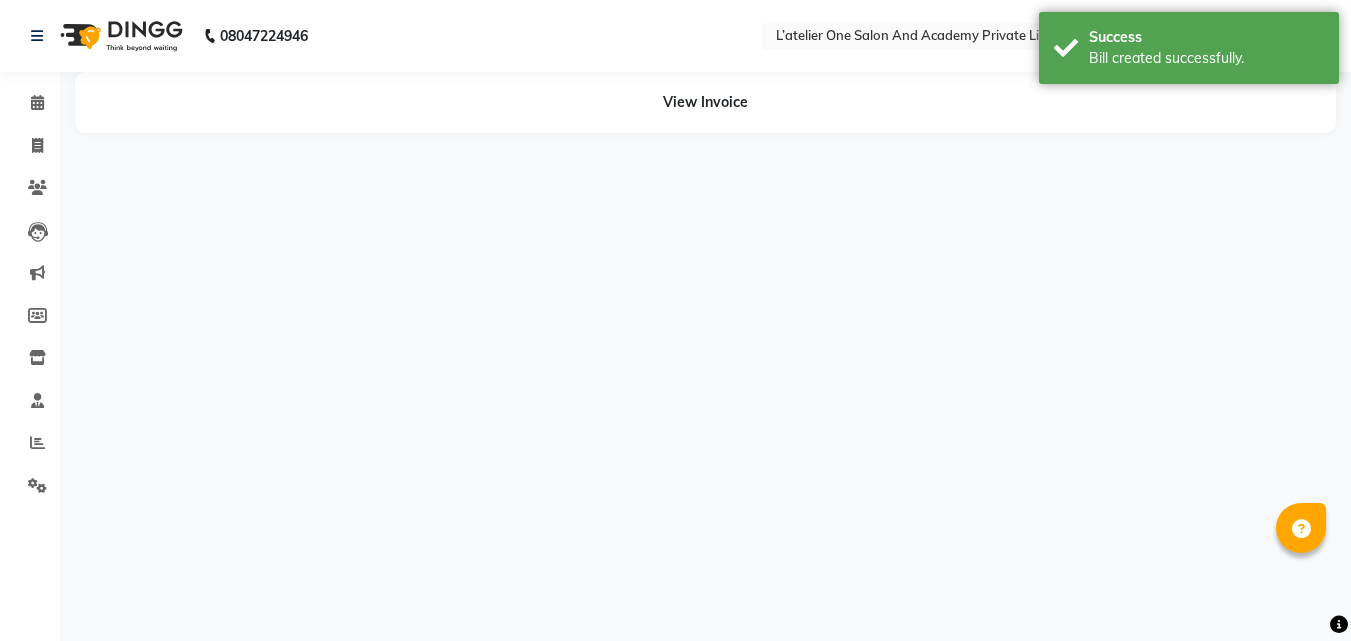 scroll, scrollTop: 0, scrollLeft: 0, axis: both 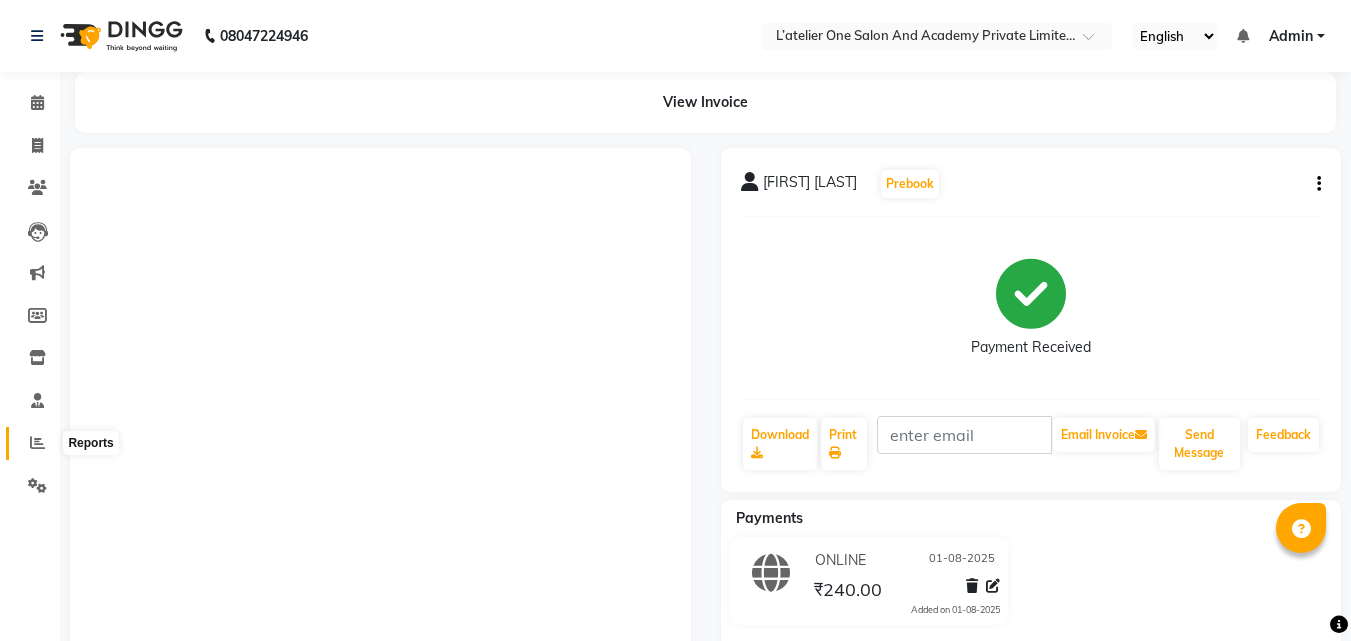 click 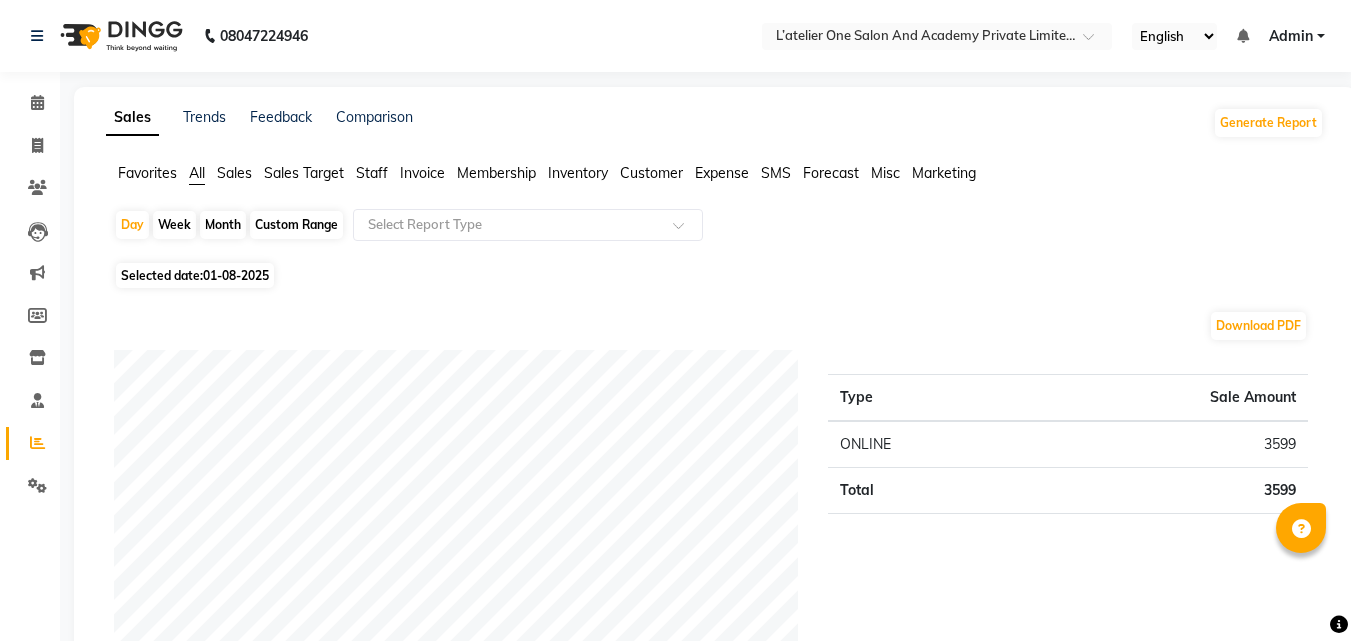 scroll, scrollTop: 560, scrollLeft: 0, axis: vertical 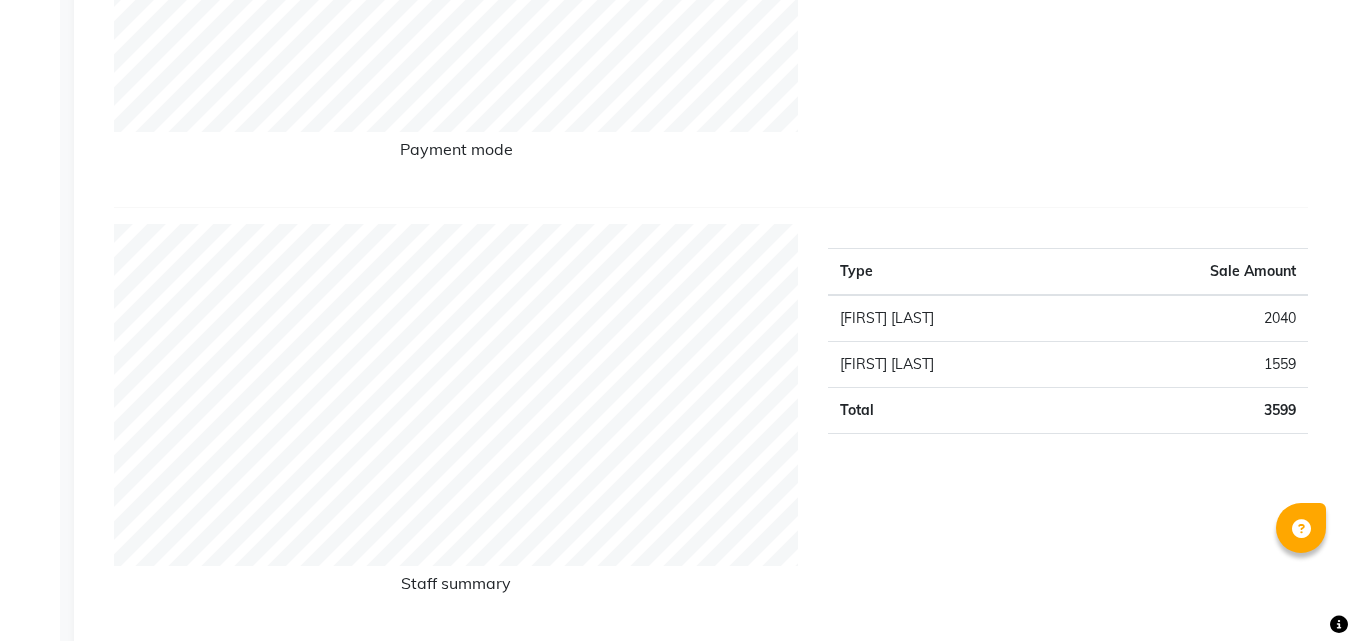 click on "Sales Trends Feedback Comparison Generate Report Favorites All Sales Sales Target Staff Invoice Membership Inventory Customer Expense SMS Forecast Misc Marketing Day Week Month Custom Range Select Report Type Selected date: [DATE] Download PDF Payment mode Type Sale Amount ONLINE [PRICE] Total [PRICE] Staff summary Type Sale Amount [FIRST] [LAST] [PRICE] [FIRST] [LAST] [PRICE] Total [PRICE] Sales summary Type Sale Amount Gift card [PRICE] Products [PRICE] Packages [PRICE] Prepaid [PRICE] Vouchers [PRICE] Services [PRICE] Memberships [PRICE] Tips [PRICE] Fee [PRICE] Total [PRICE] Service by category Type Sale Amount Hair Cut And Styling [PRICE] Hair Care [PRICE] Hair Cut And Styling For Men [PRICE] Total [PRICE] Service sales Type Sale Amount Hair Cut And Styling - Cut & Styling [PRICE] Hair Care - Dandruff Treatment [PRICE] Hair Cut for men [PRICE] Hair Cut And Styling For Men - Beard [PRICE] Total [PRICE] ★ Mark as Favorite Choose how you'd like to save "" report to favorites Save to Personal Favorites: Only you can see this report in your favorites tab. Share with Organization:" 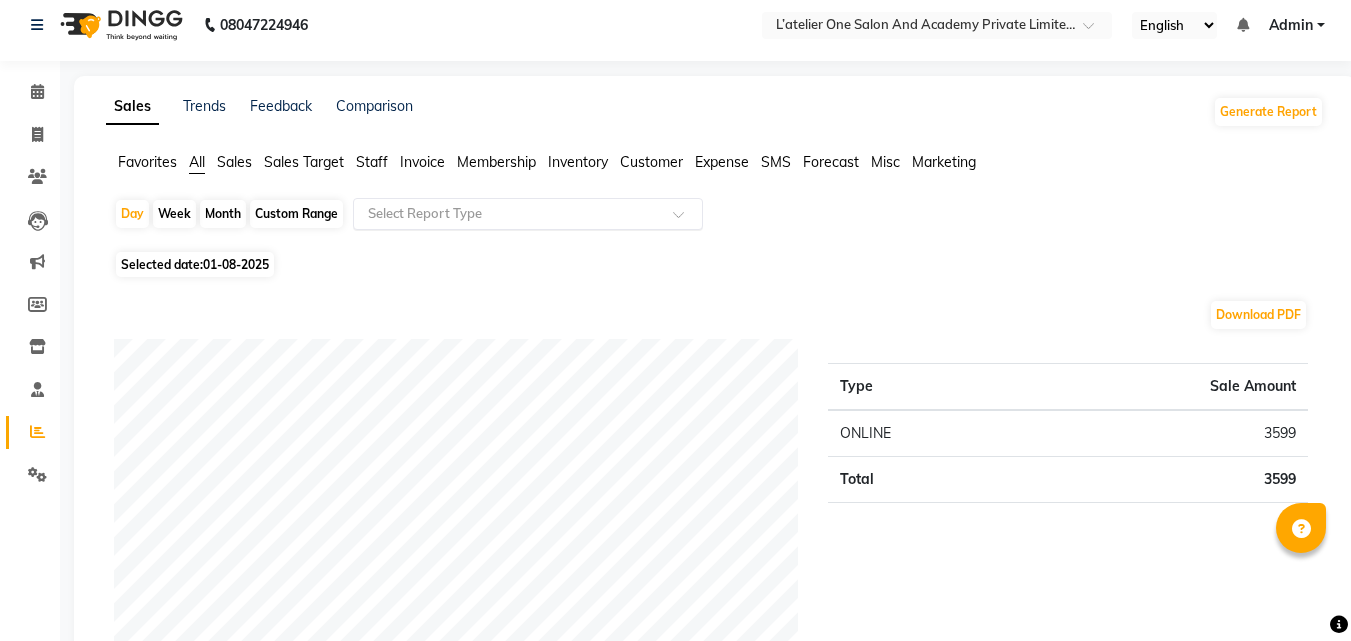 scroll, scrollTop: 0, scrollLeft: 0, axis: both 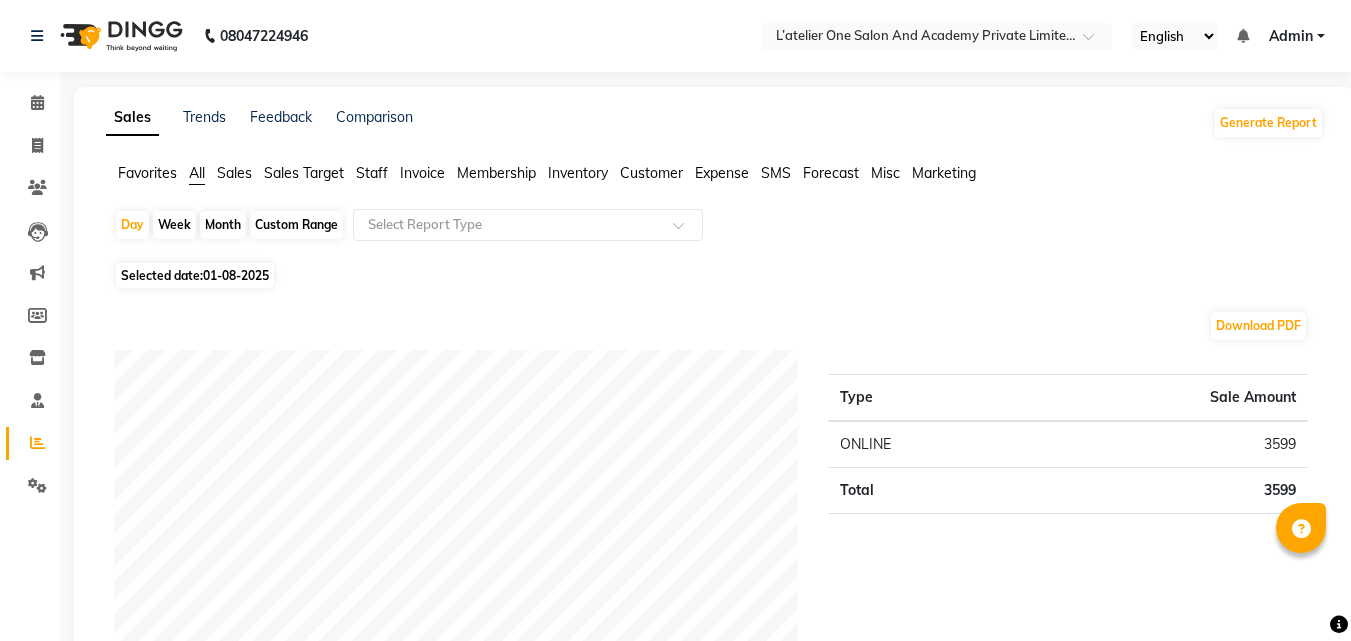 click on "Month" 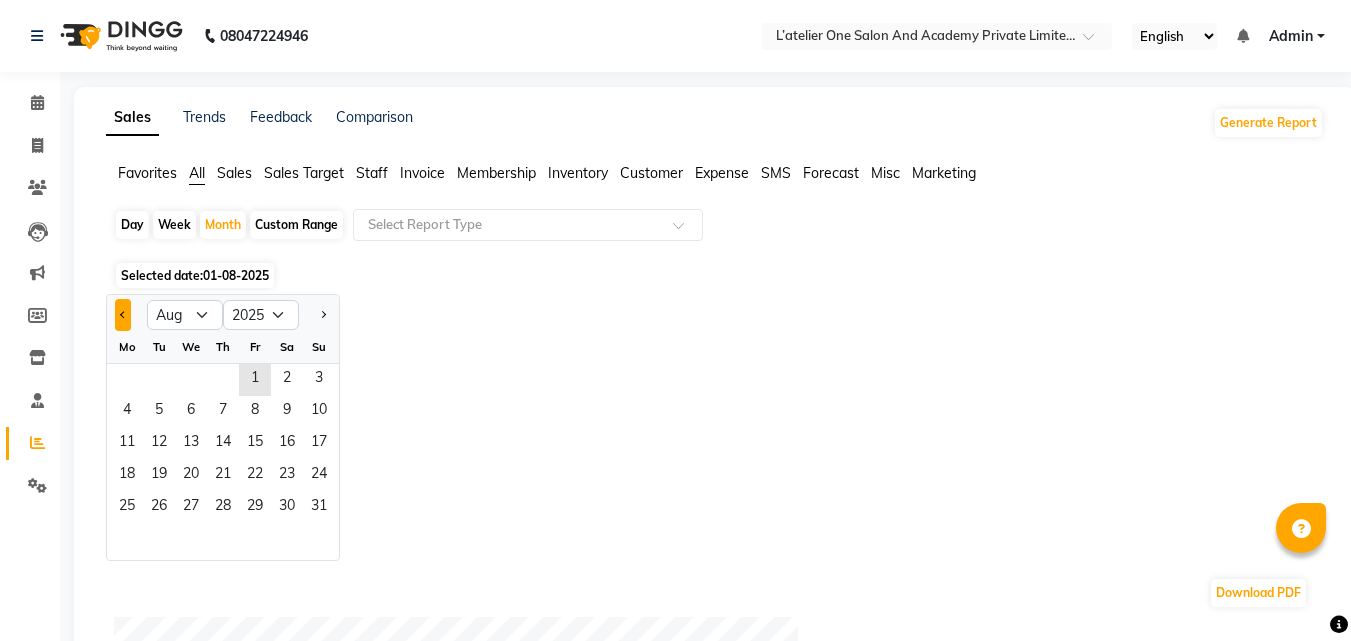 click 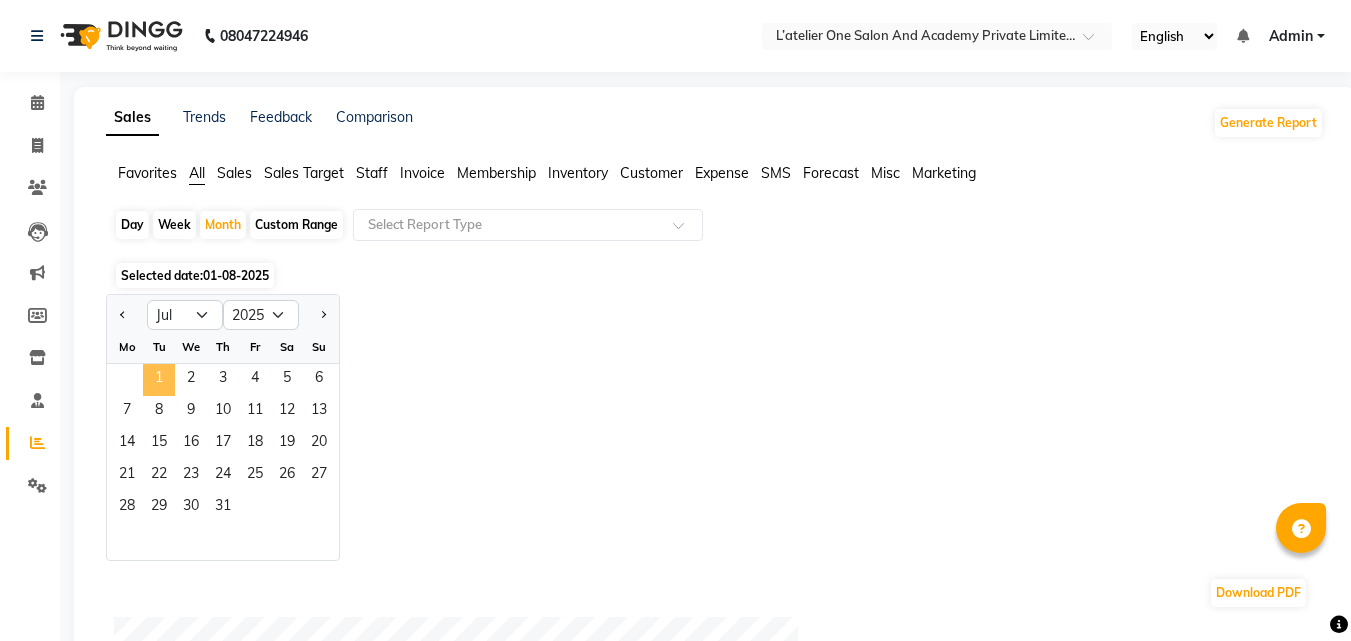 click on "1" 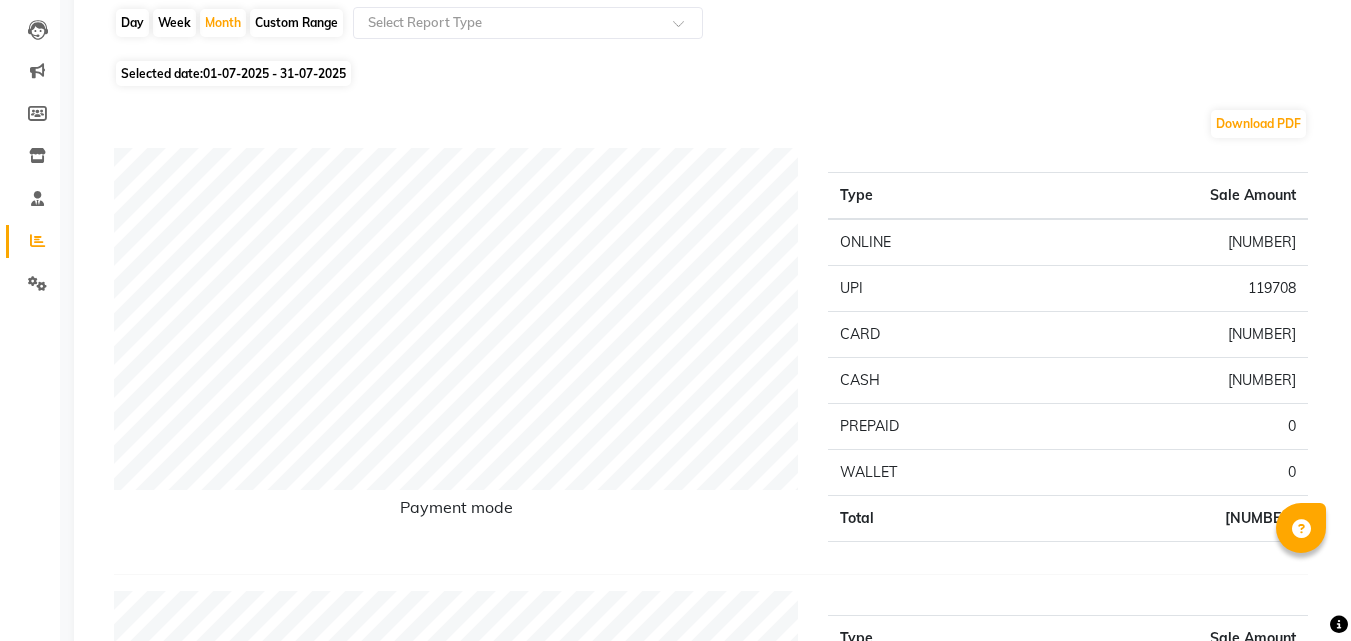 scroll, scrollTop: 160, scrollLeft: 0, axis: vertical 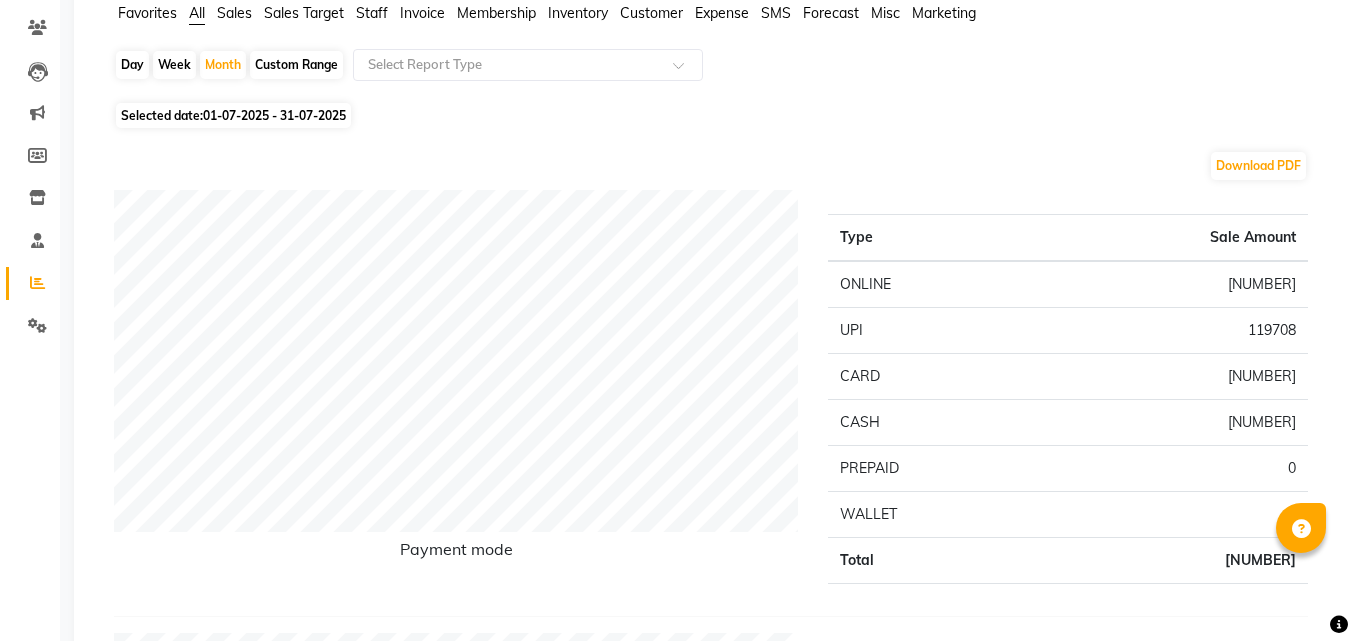 click on "Day" 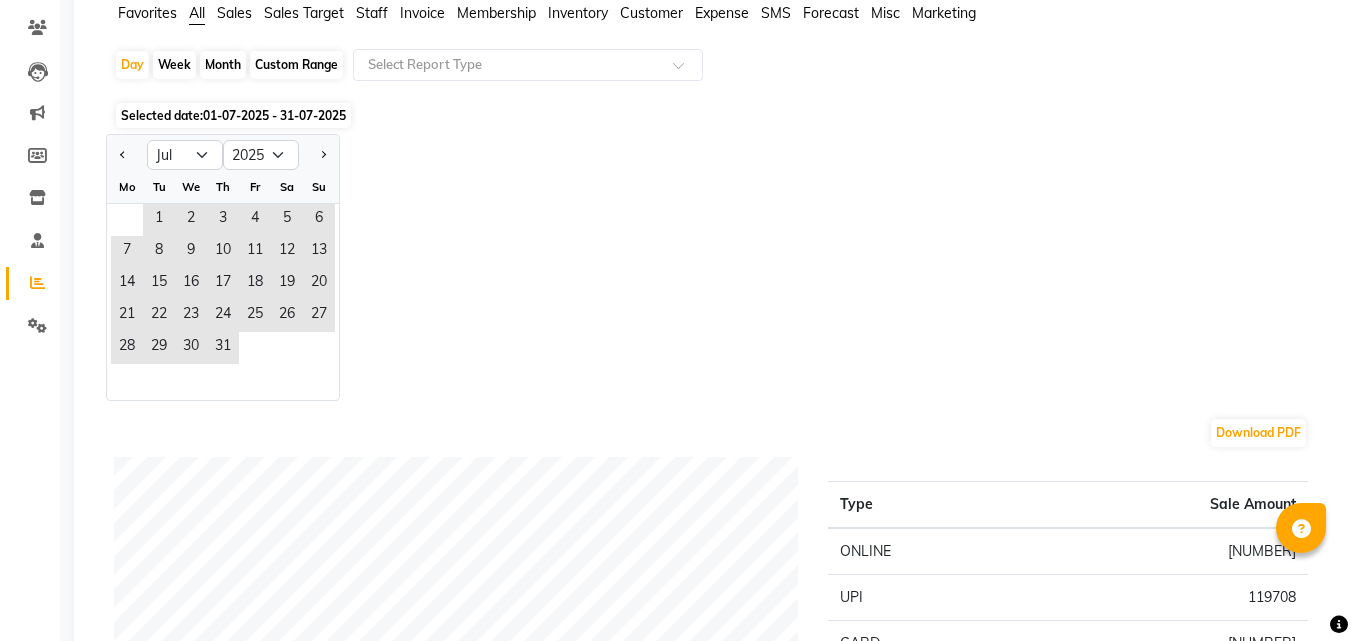 click on "Month" 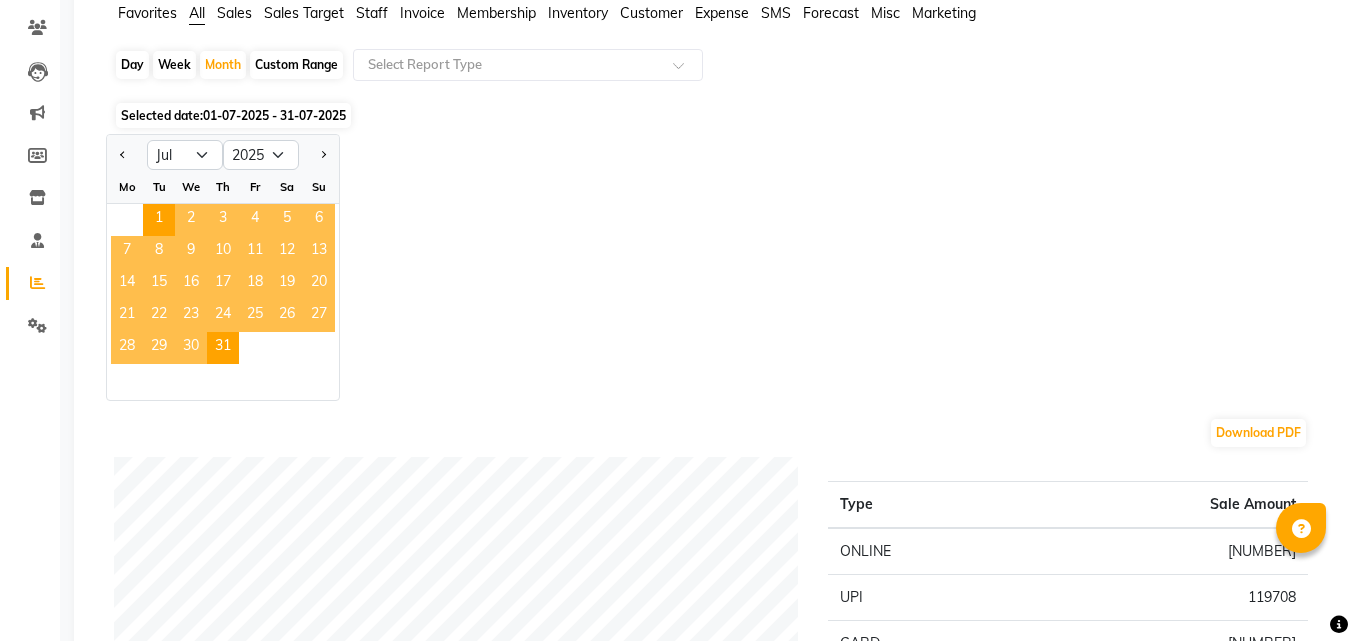 click on "Day" 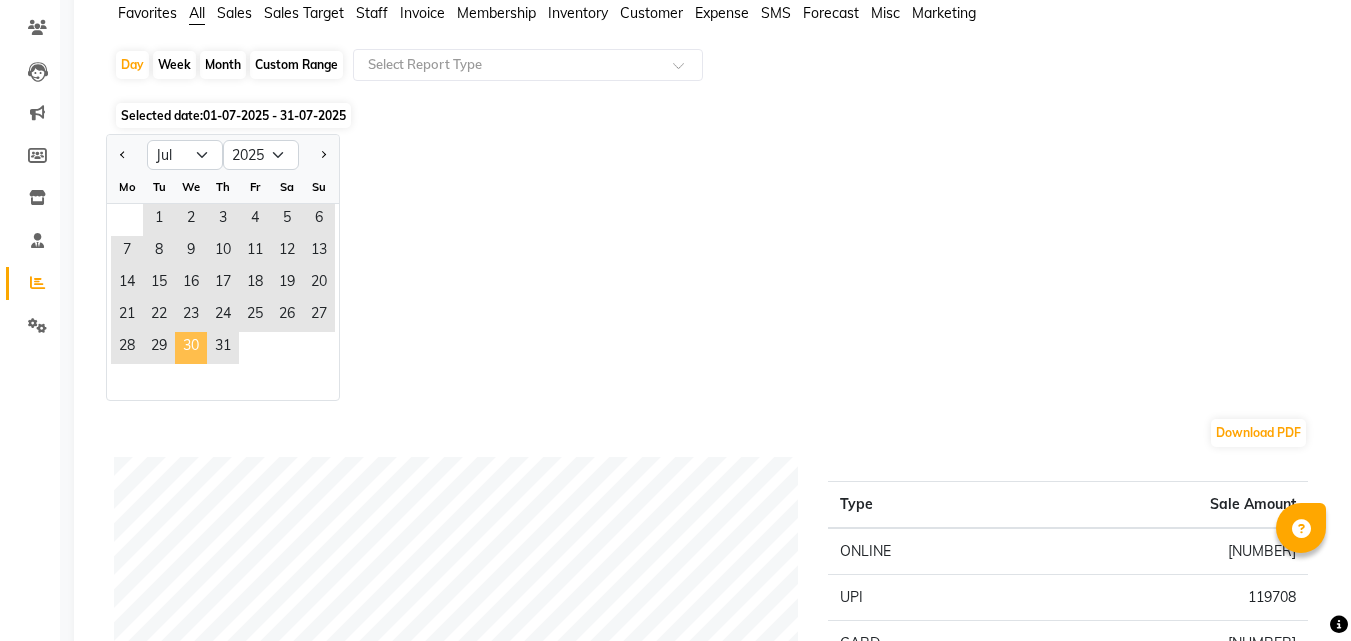 click on "30" 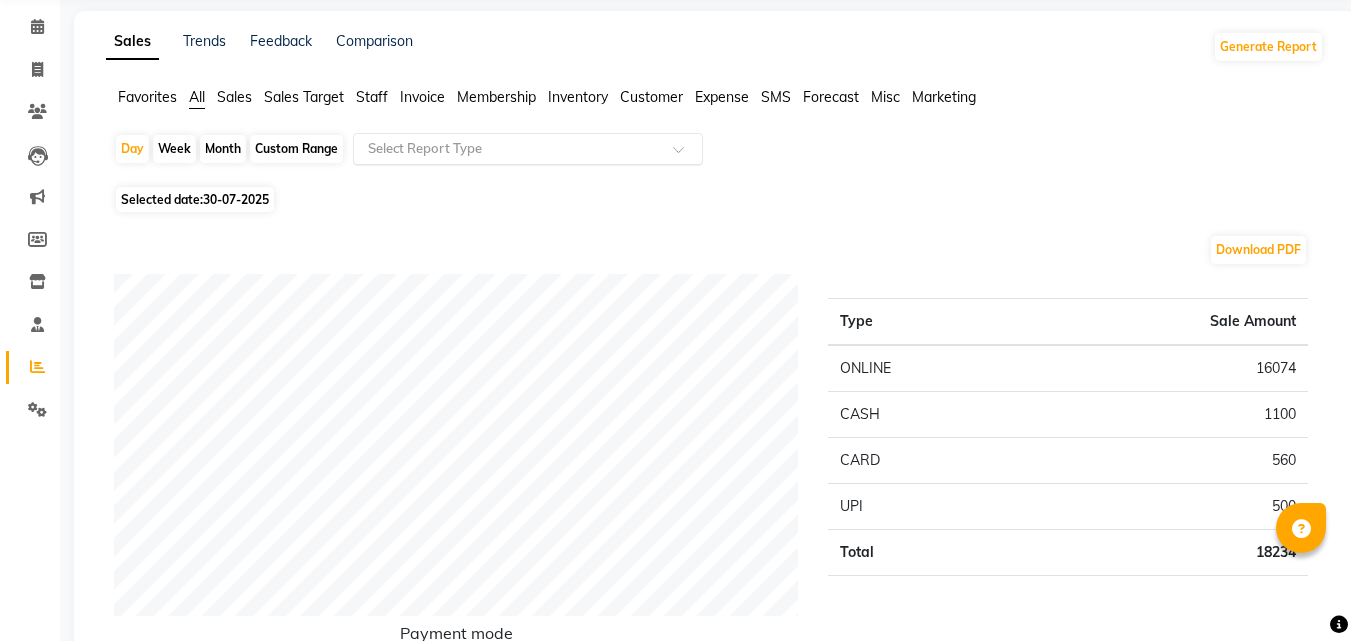 scroll, scrollTop: 0, scrollLeft: 0, axis: both 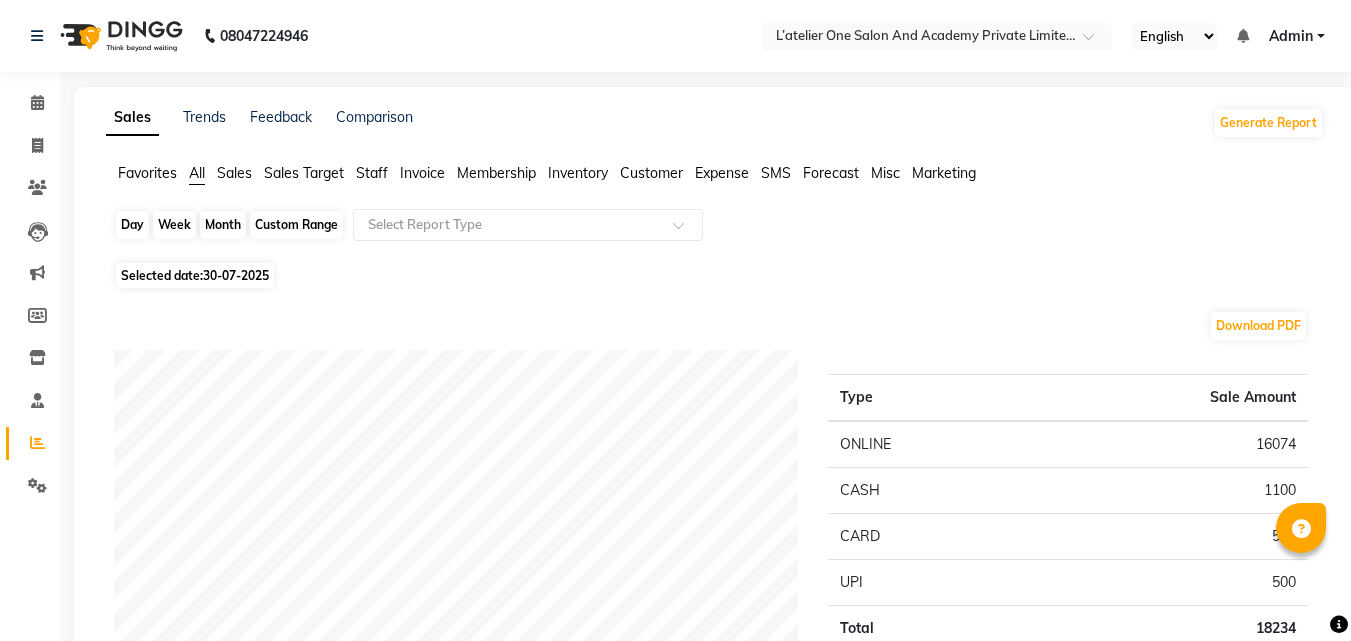 click on "Day" 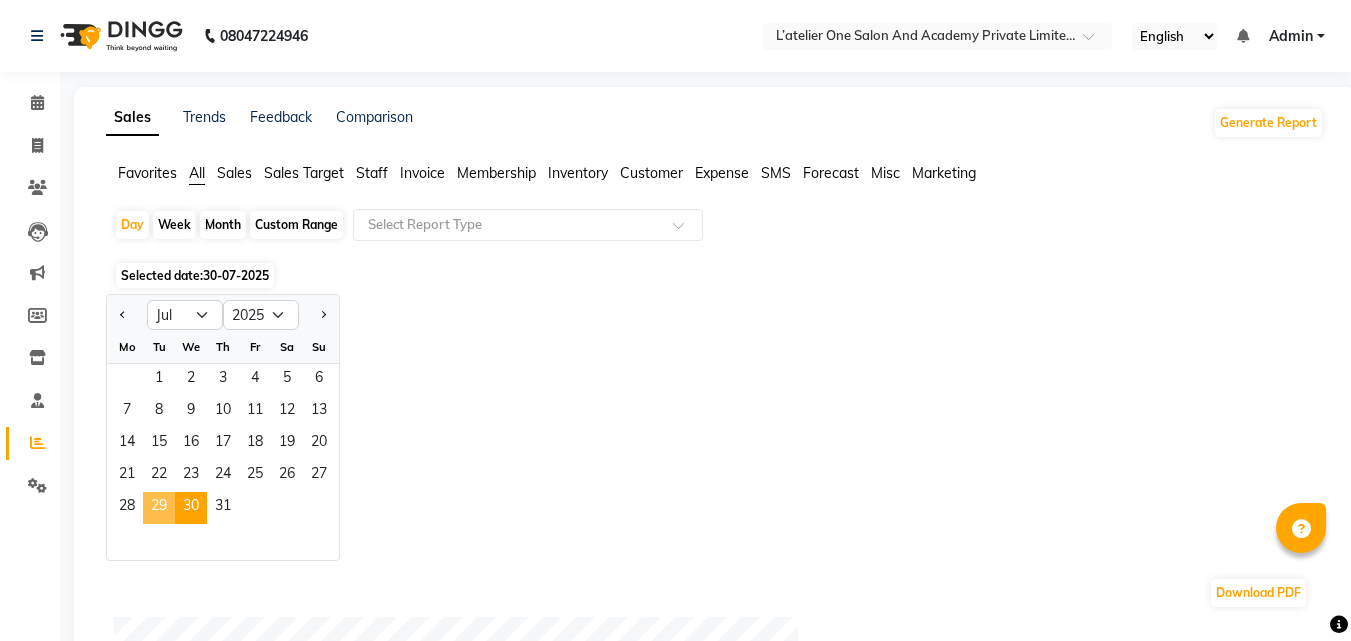 click on "29" 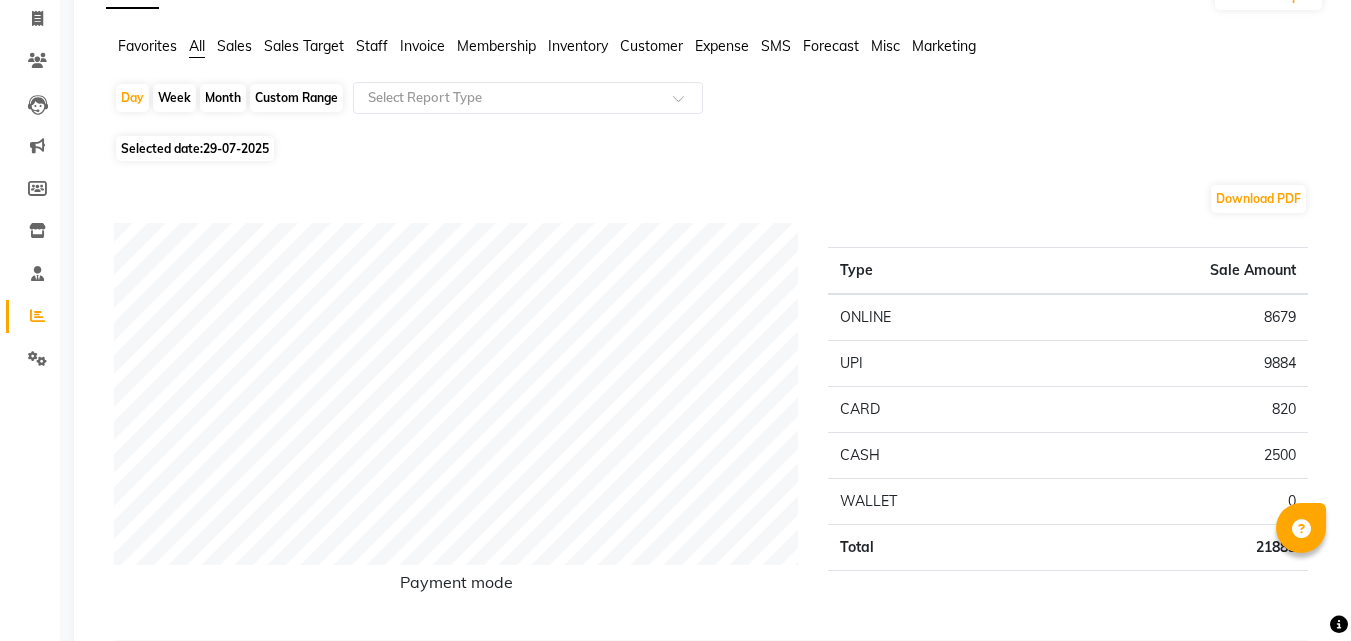 scroll, scrollTop: 80, scrollLeft: 0, axis: vertical 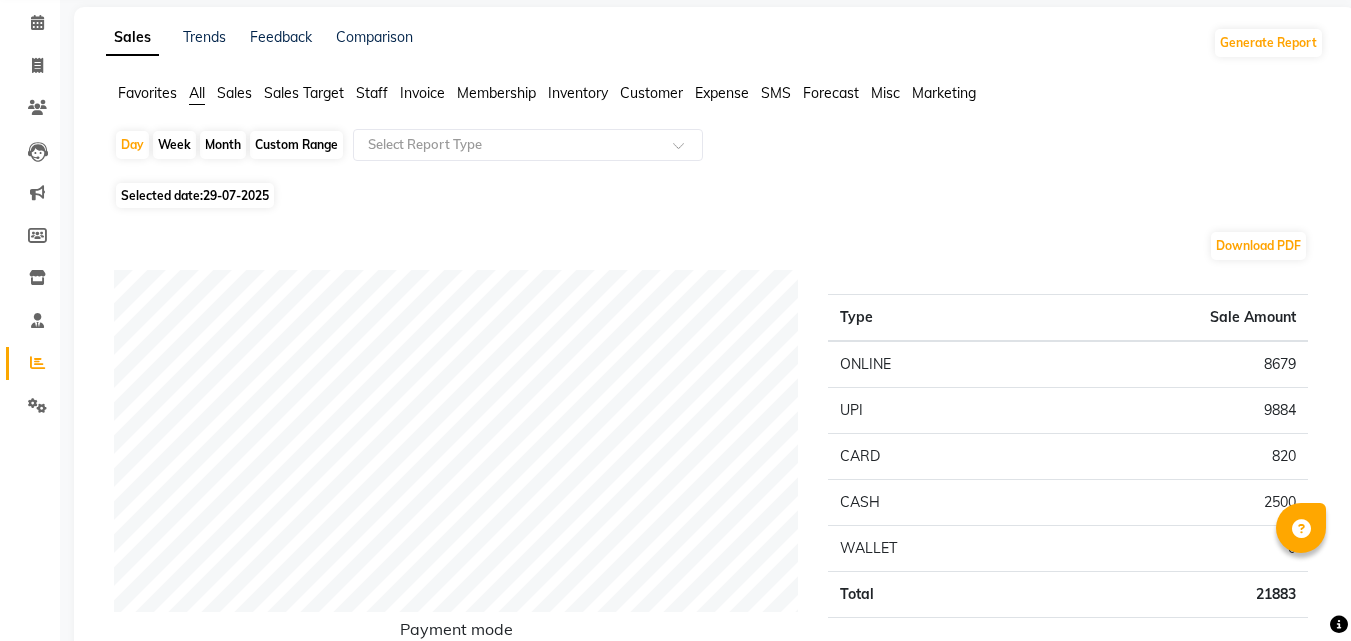 click on "Day   Week   Month   Custom Range  Select Report Type" 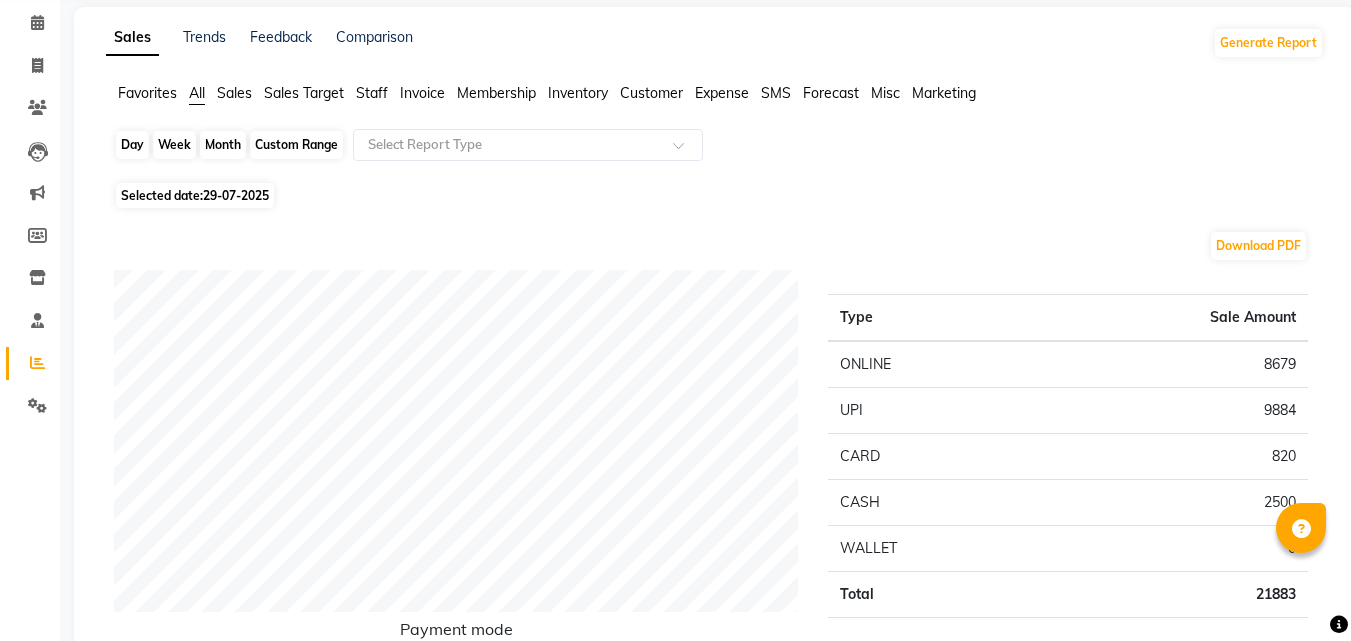 click on "Day" 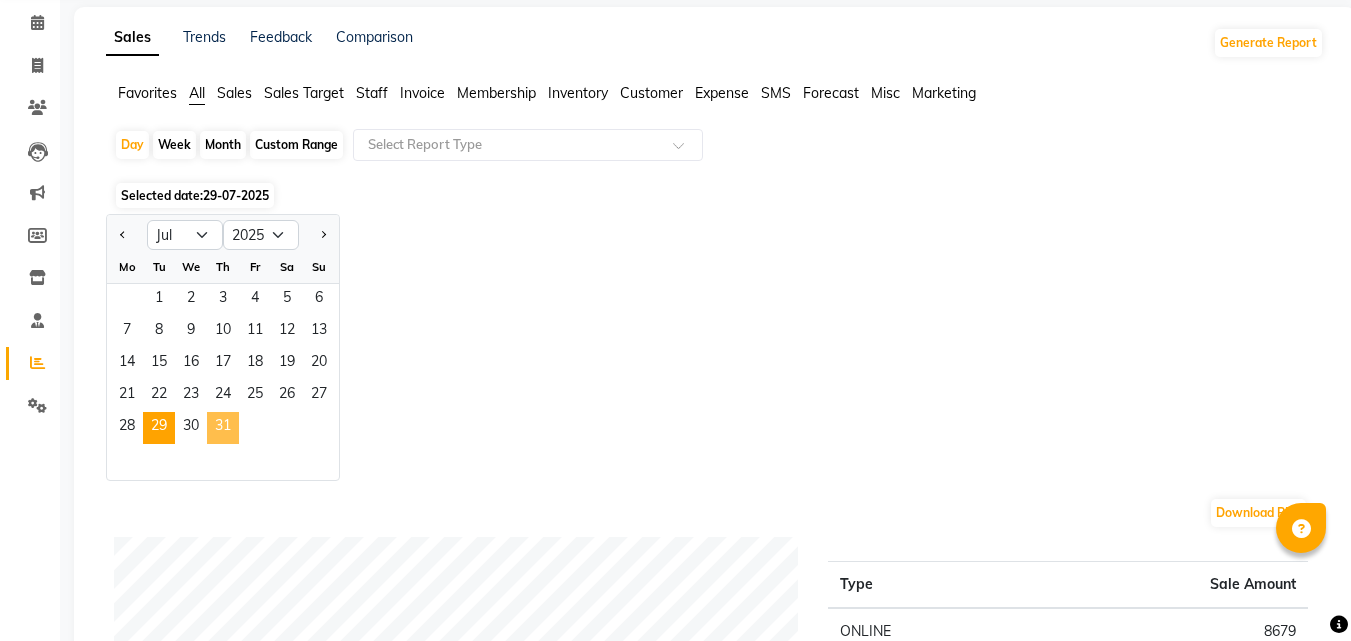 click on "31" 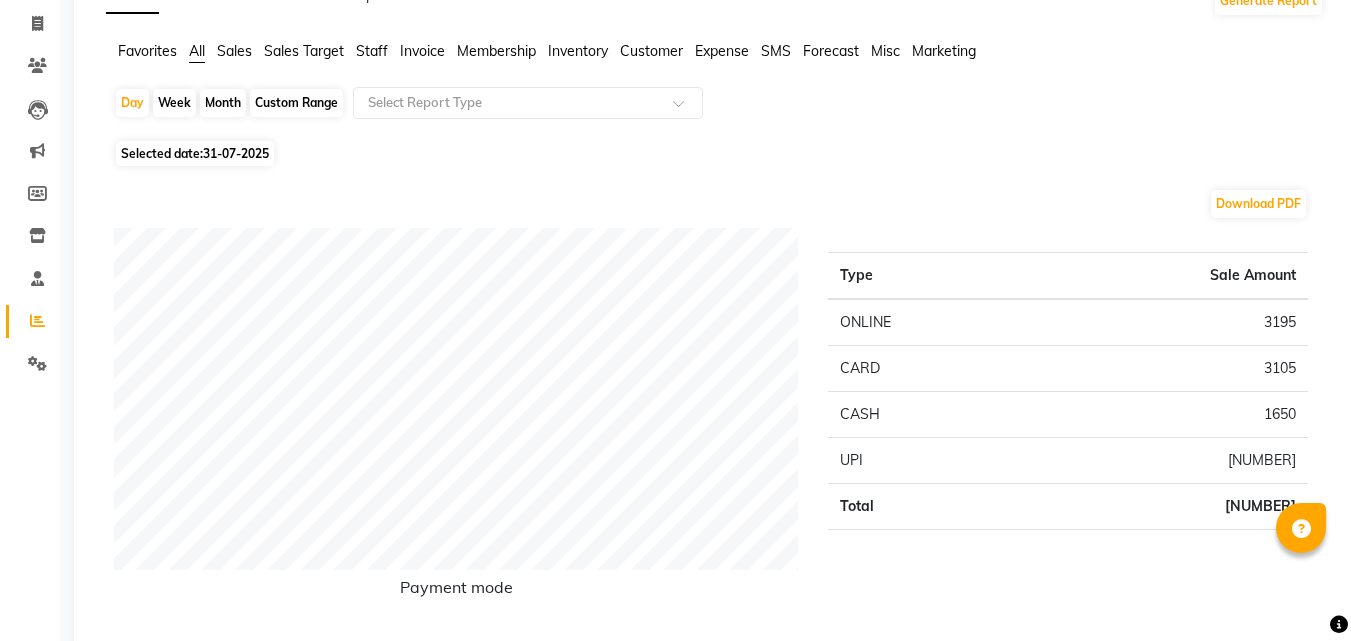 scroll, scrollTop: 120, scrollLeft: 0, axis: vertical 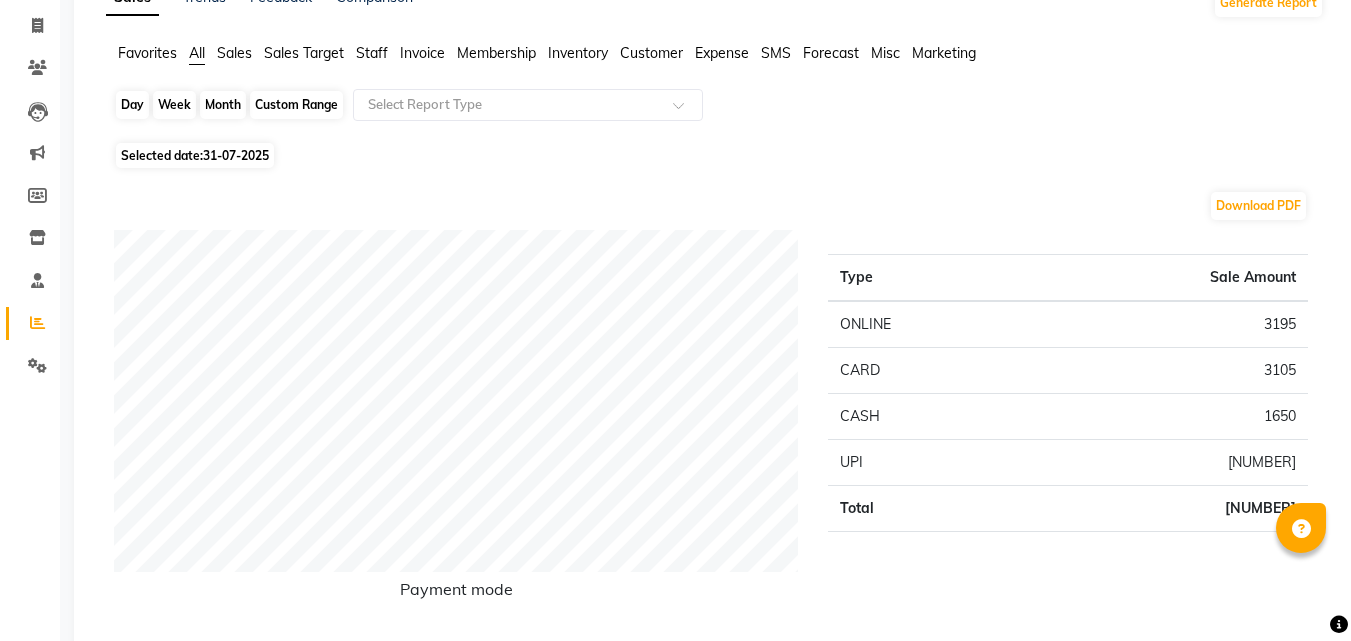 click on "Day" 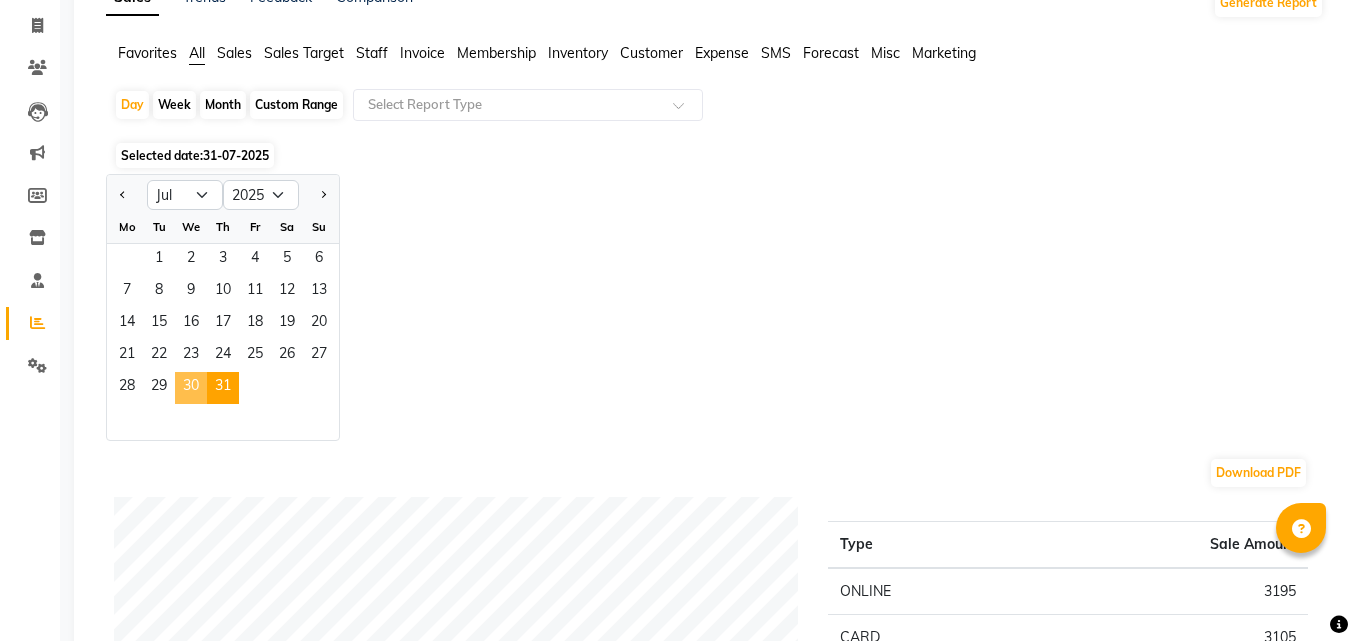 click on "30" 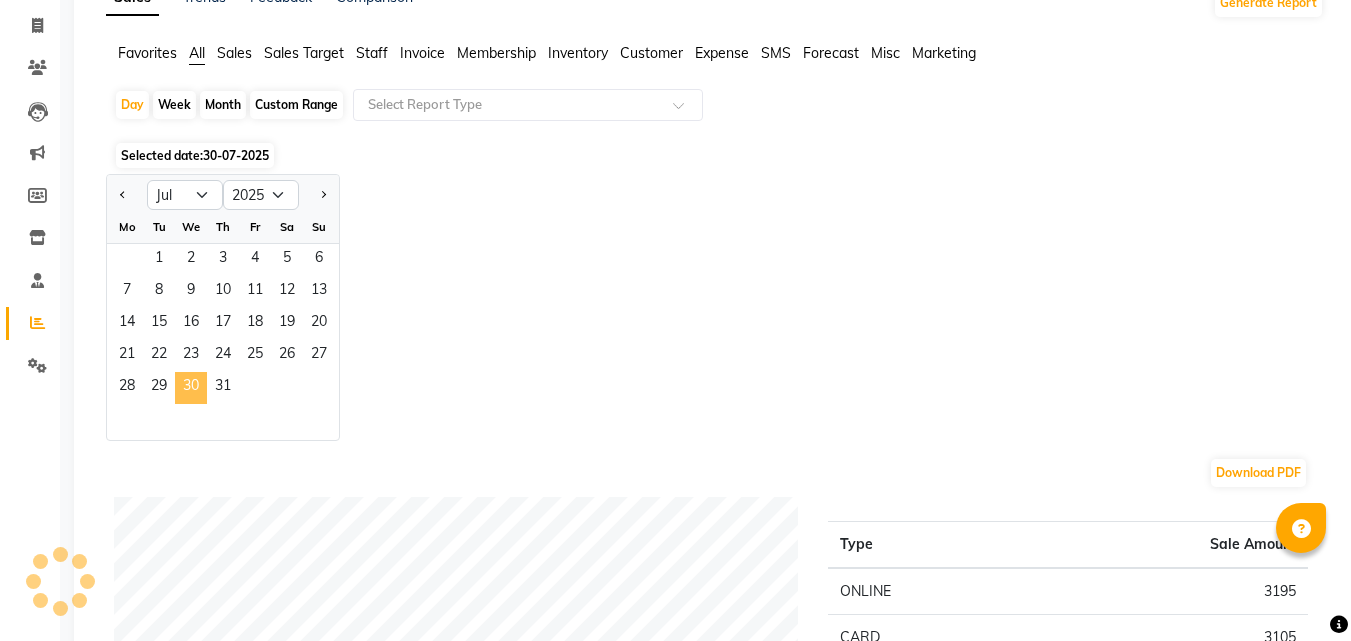 select on "8" 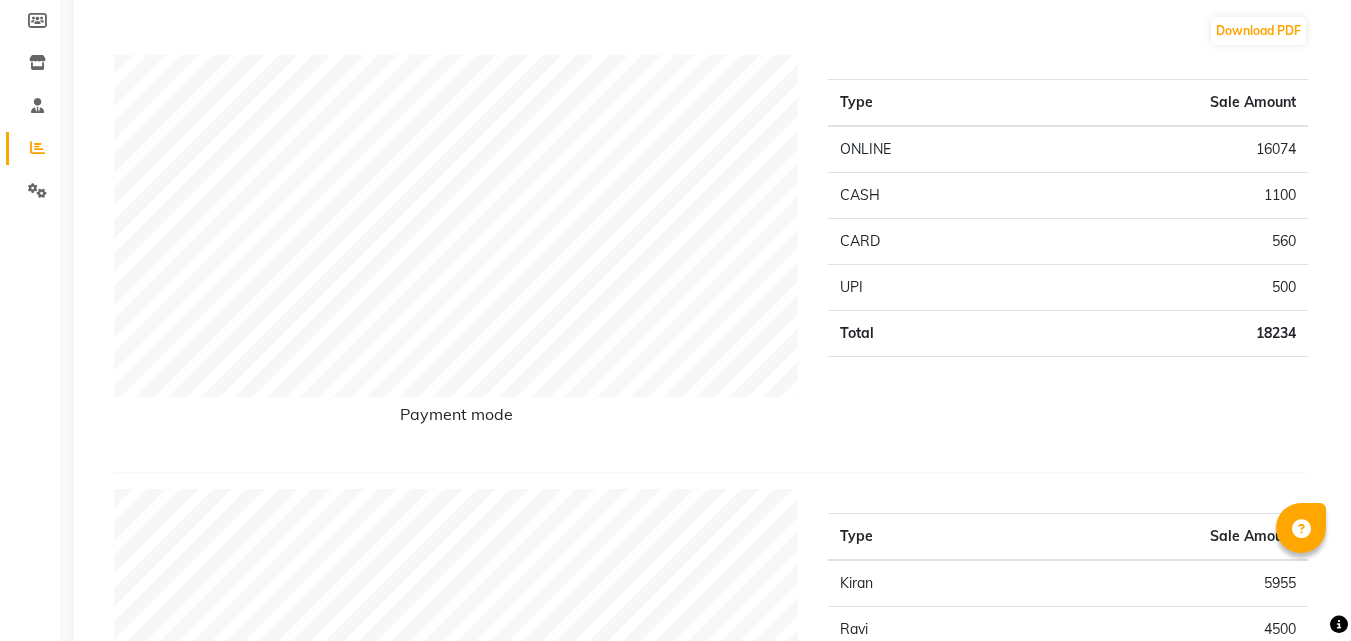 scroll, scrollTop: 80, scrollLeft: 0, axis: vertical 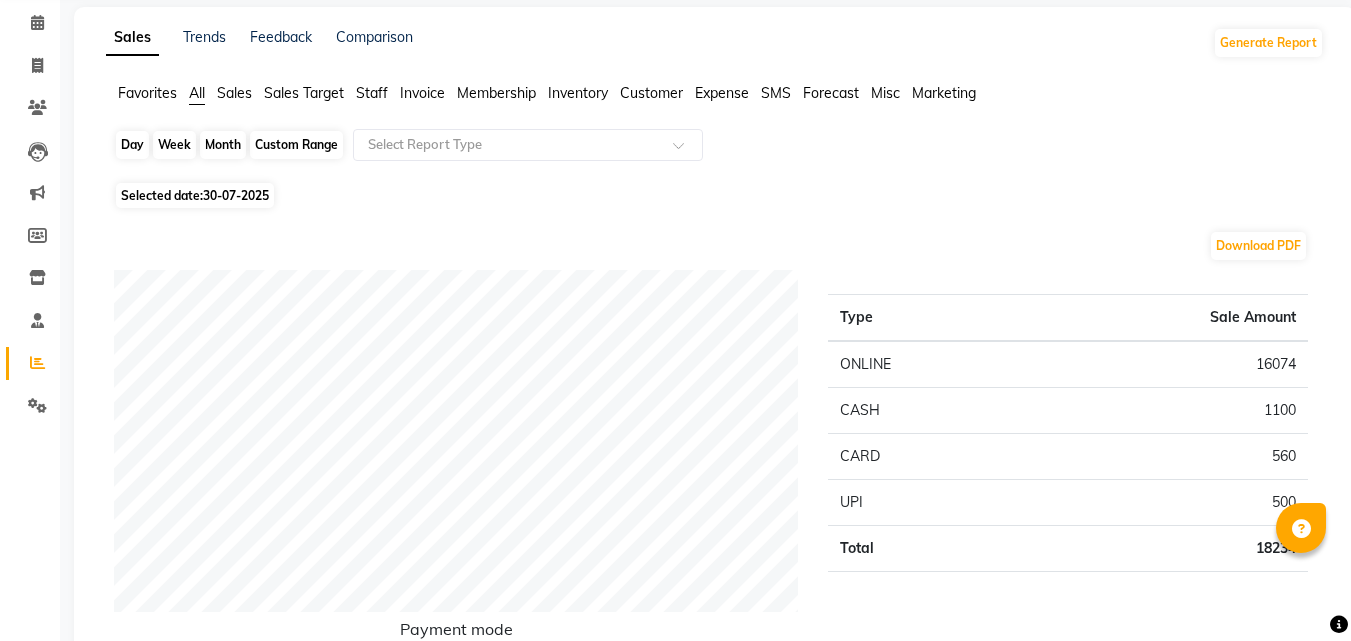 click on "Day" 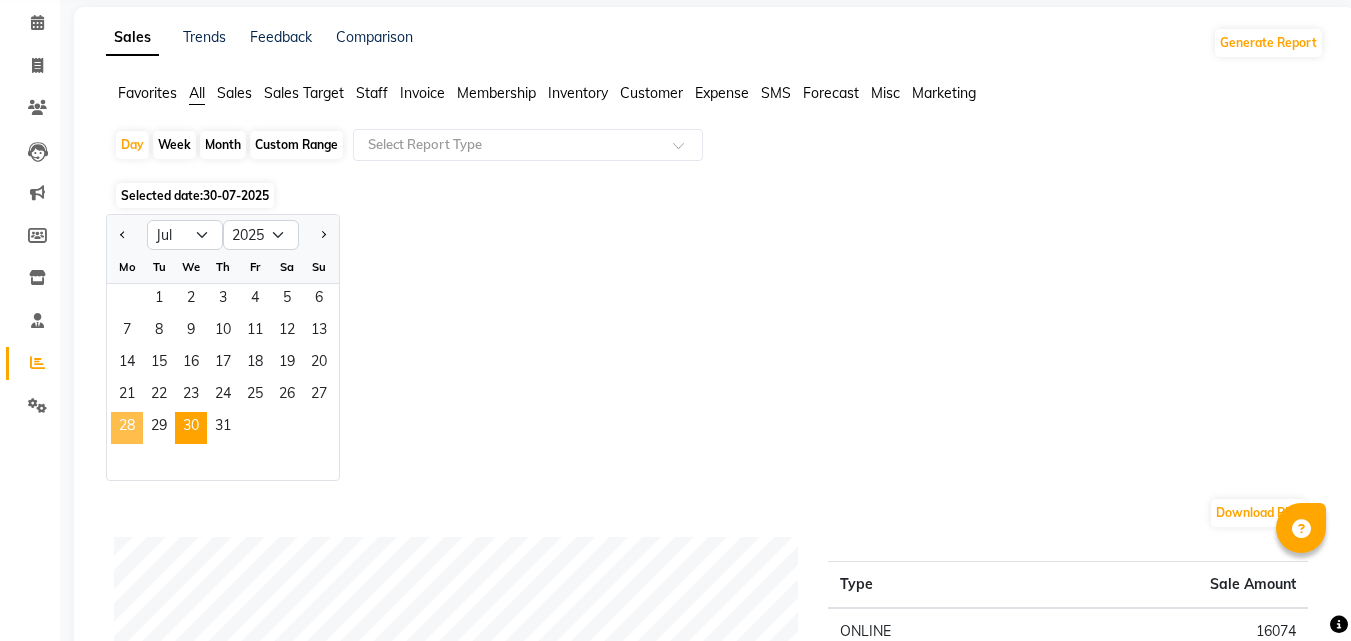 click on "28" 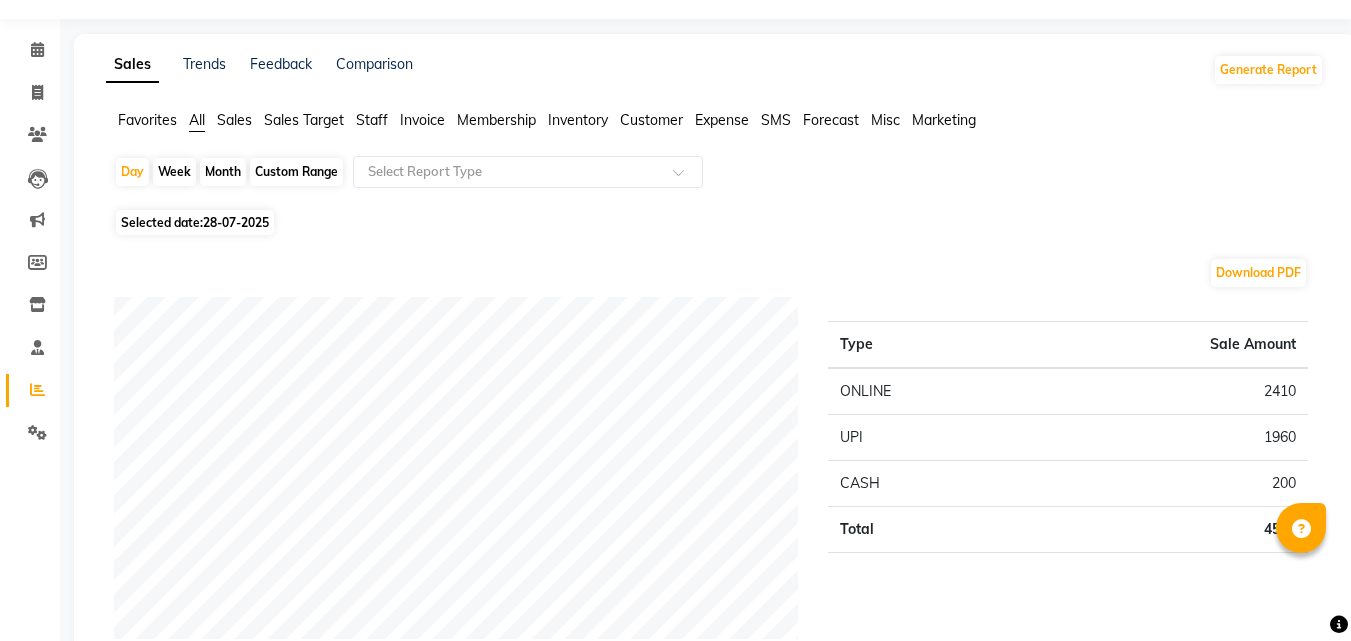 scroll, scrollTop: 0, scrollLeft: 0, axis: both 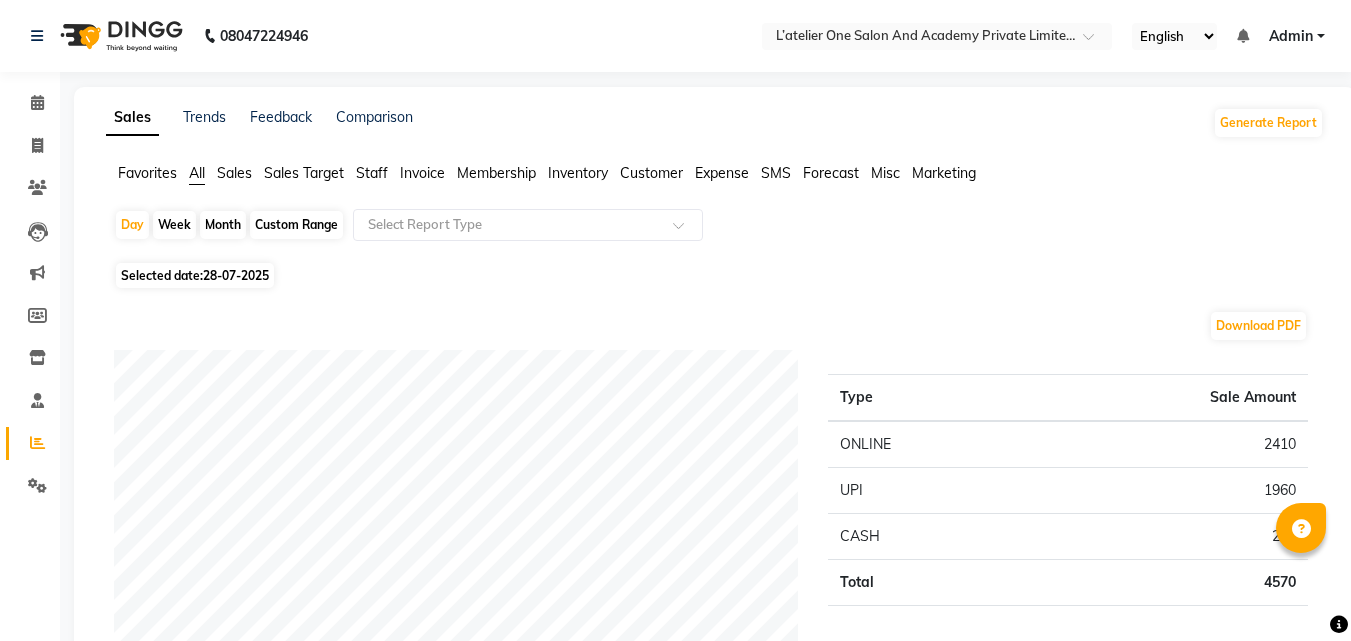 click on "Month" 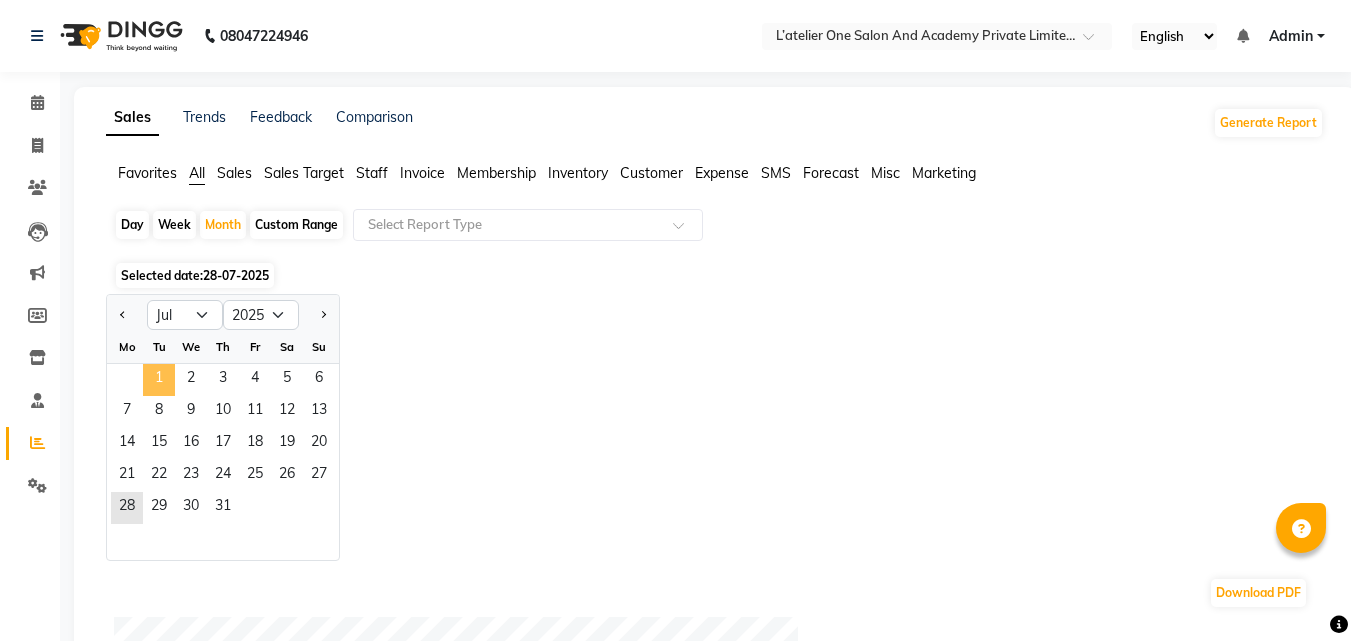 click on "1" 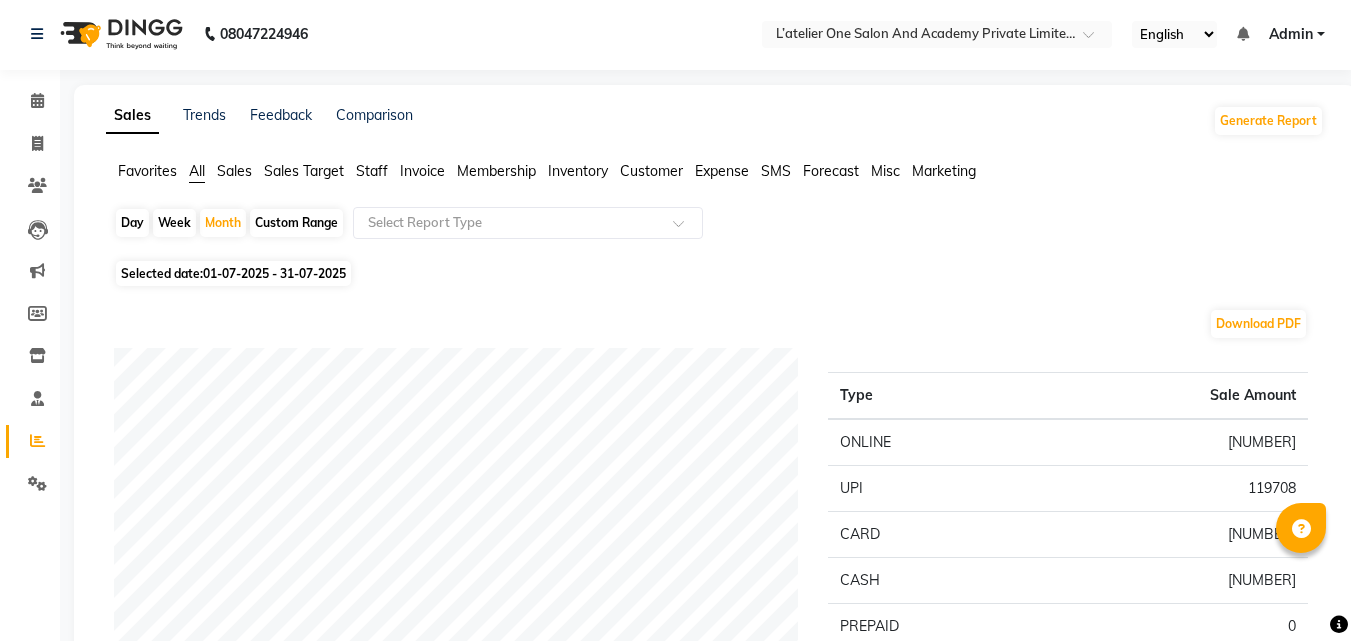 scroll, scrollTop: 0, scrollLeft: 0, axis: both 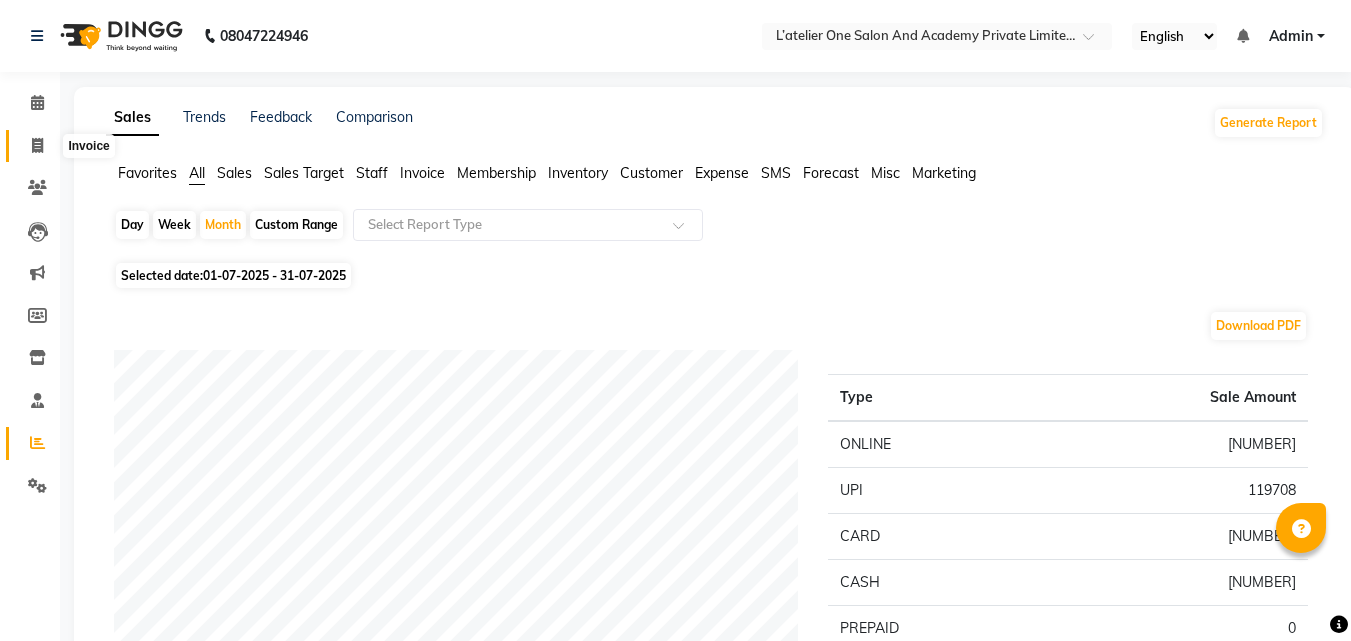 click 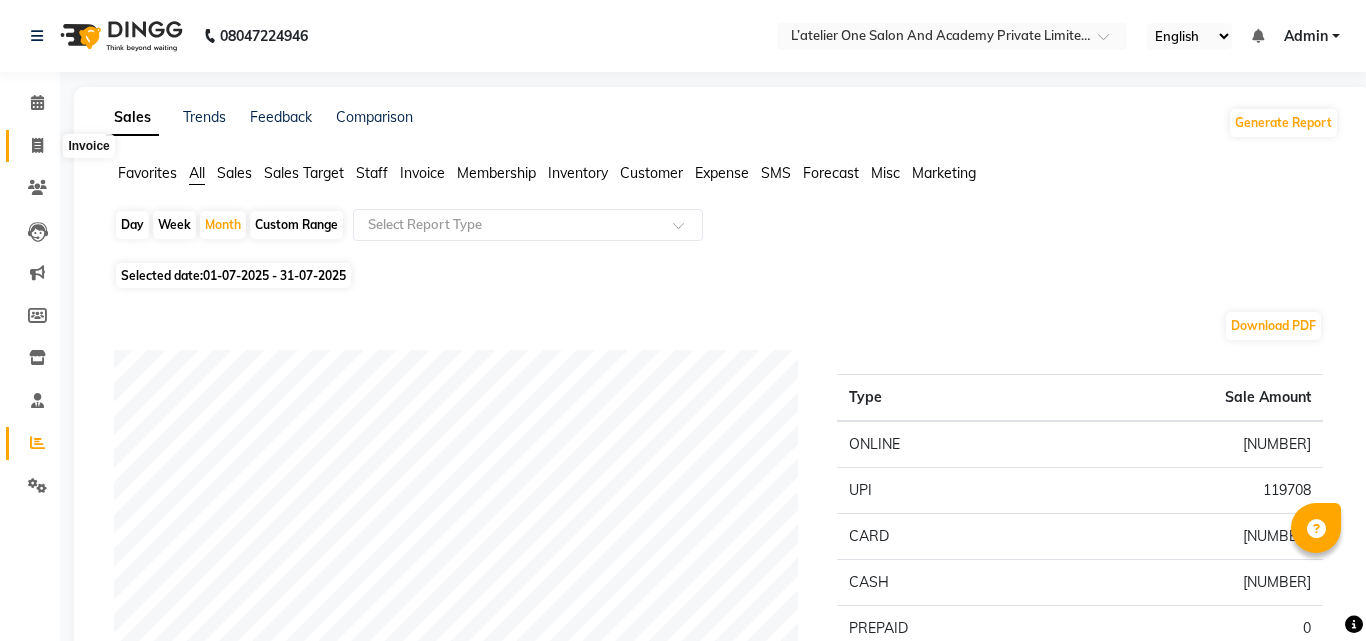 select on "service" 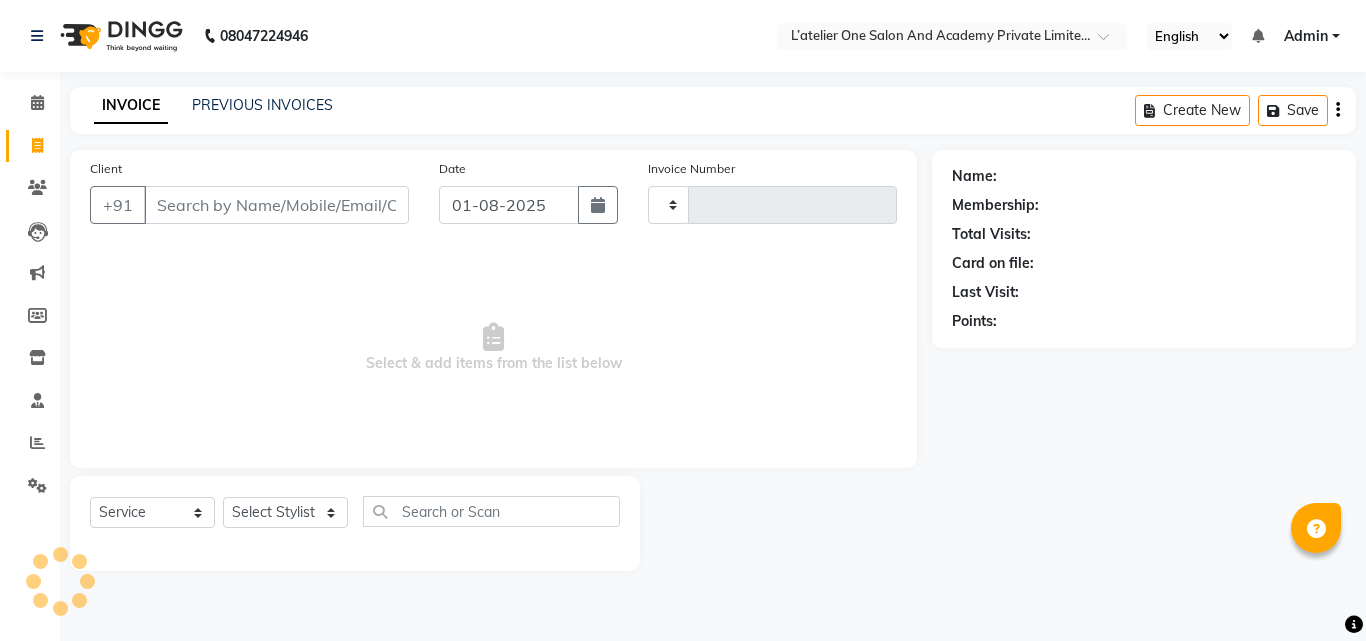 type on "1360" 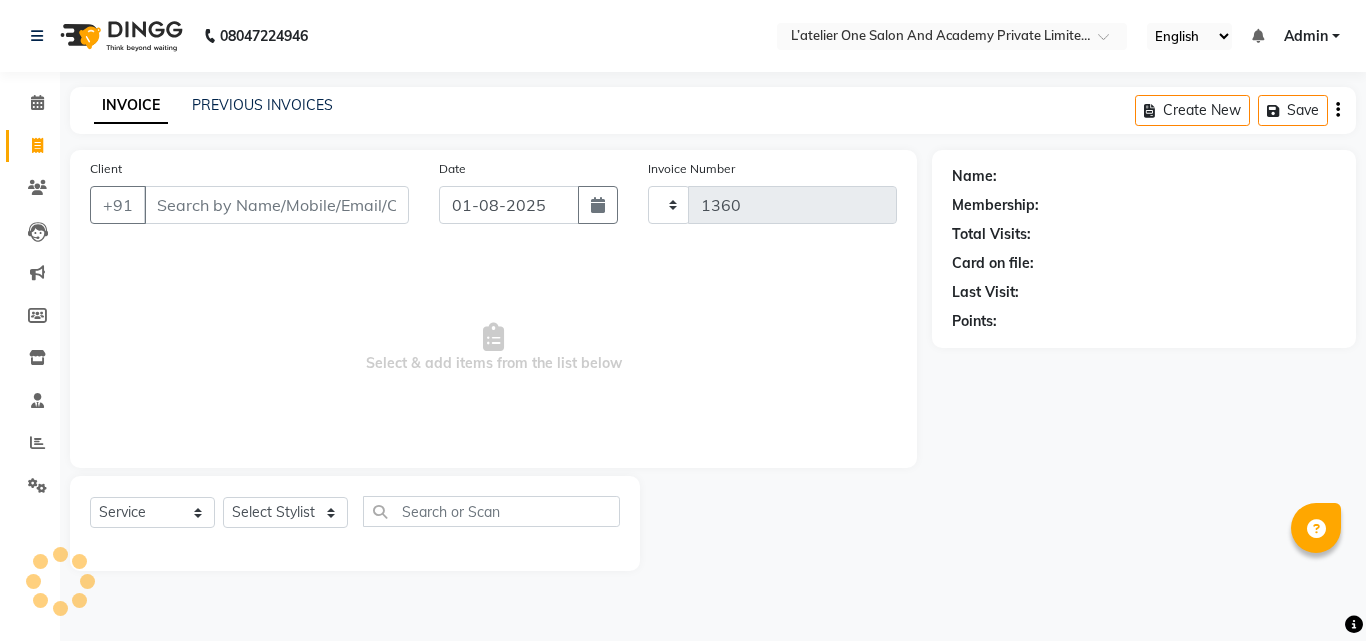 select on "6939" 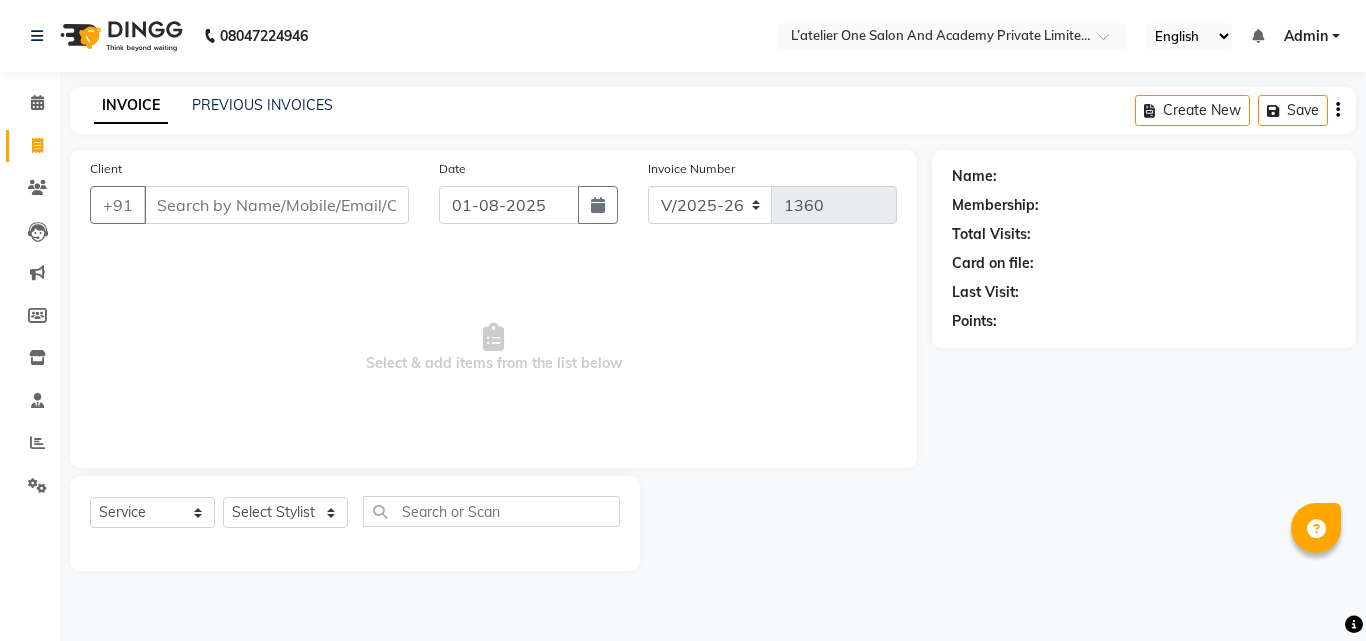 click on "INVOICE PREVIOUS INVOICES Create New Save Client +[COUNTRY CODE] Date [DATE] Invoice Number V/[YEAR] V/[YEAR]-[YEAR] [NUMBER] Select & add items from the list below Select Service Product Membership Package Voucher Prepaid Gift Card Select Stylist [FIRST] [LAST] [FIRST] [FIRST] [LAST] [FIRST] [FIRST] [LAST] [FIRST] [FIRST] [LAST] [FIRST] [FIRST] [LAST] [FIRST] Name: Membership: Total Visits: Card on file: Last Visit: Points:" 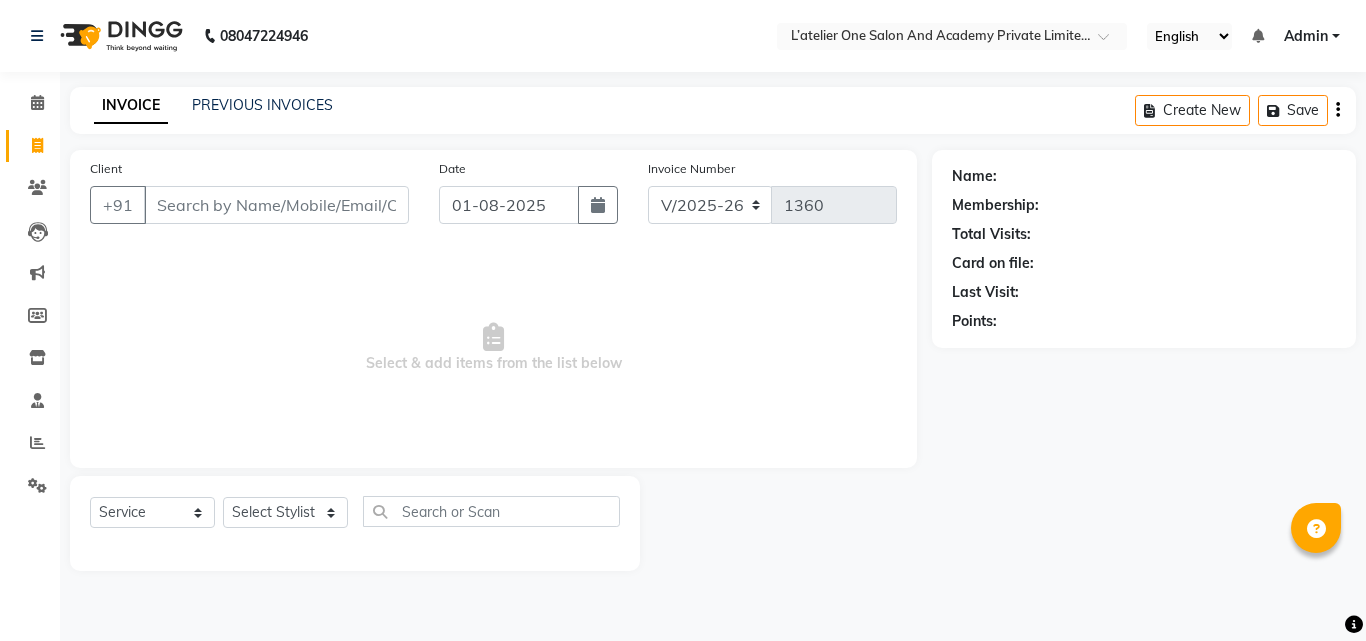 click on "Select & add items from the list below" at bounding box center (493, 348) 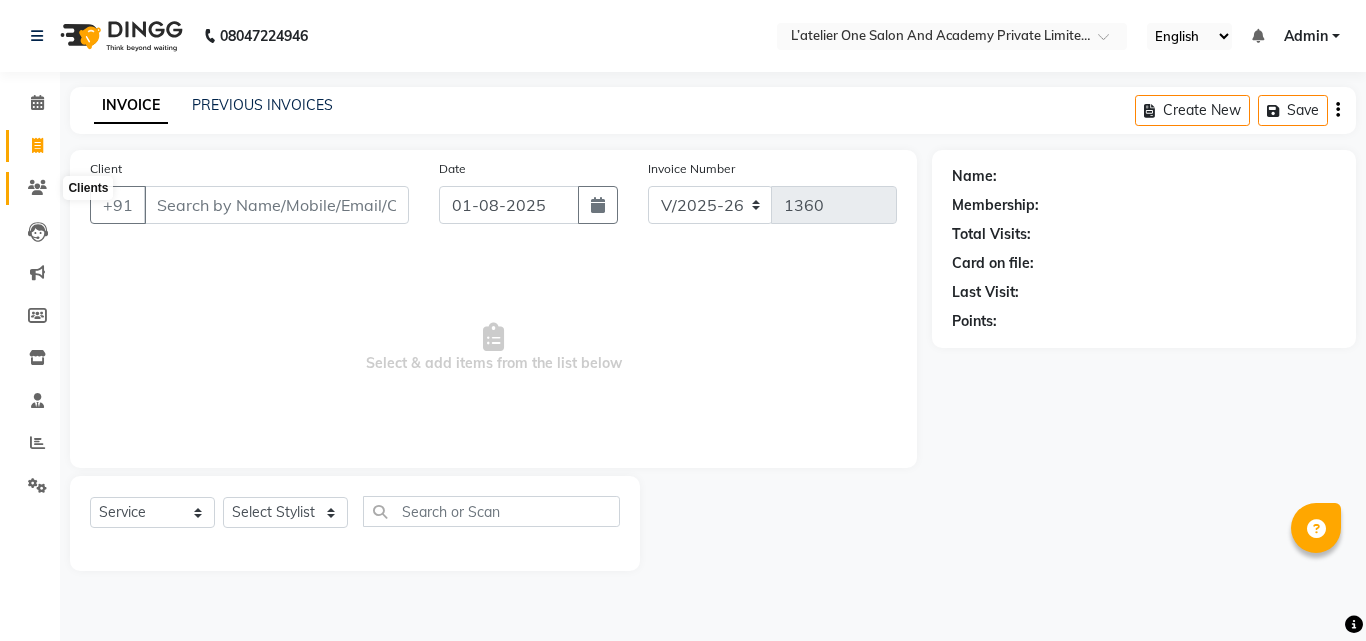 click 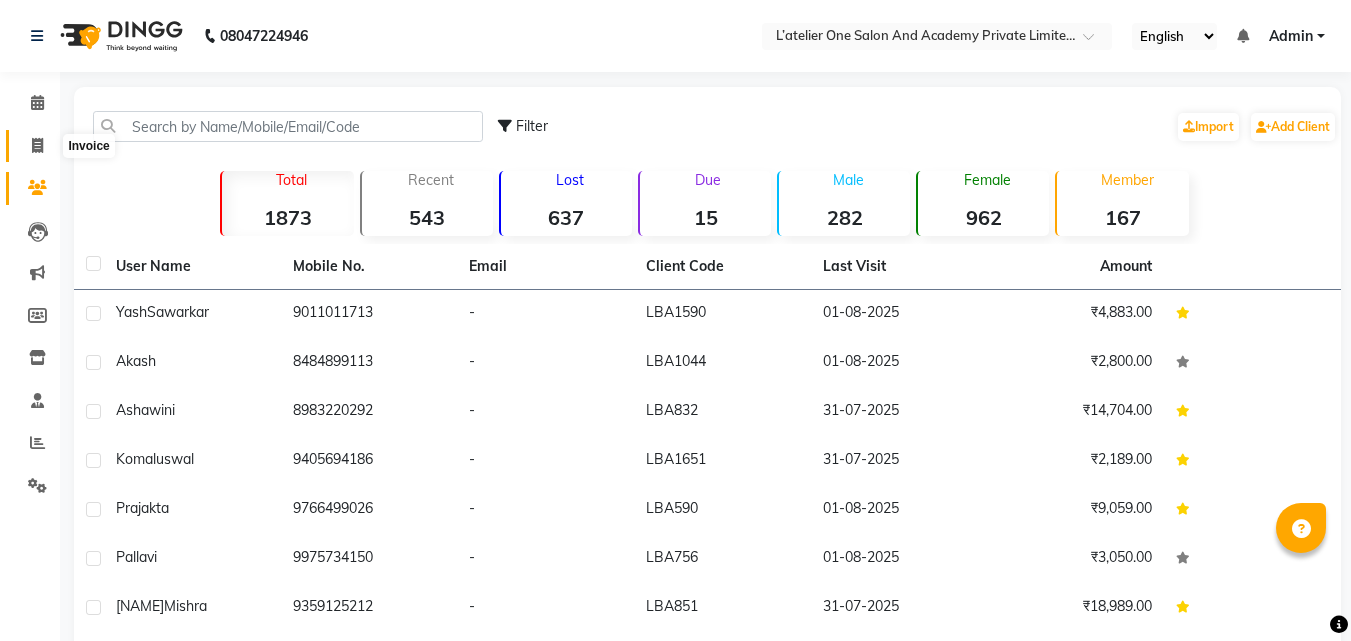 click 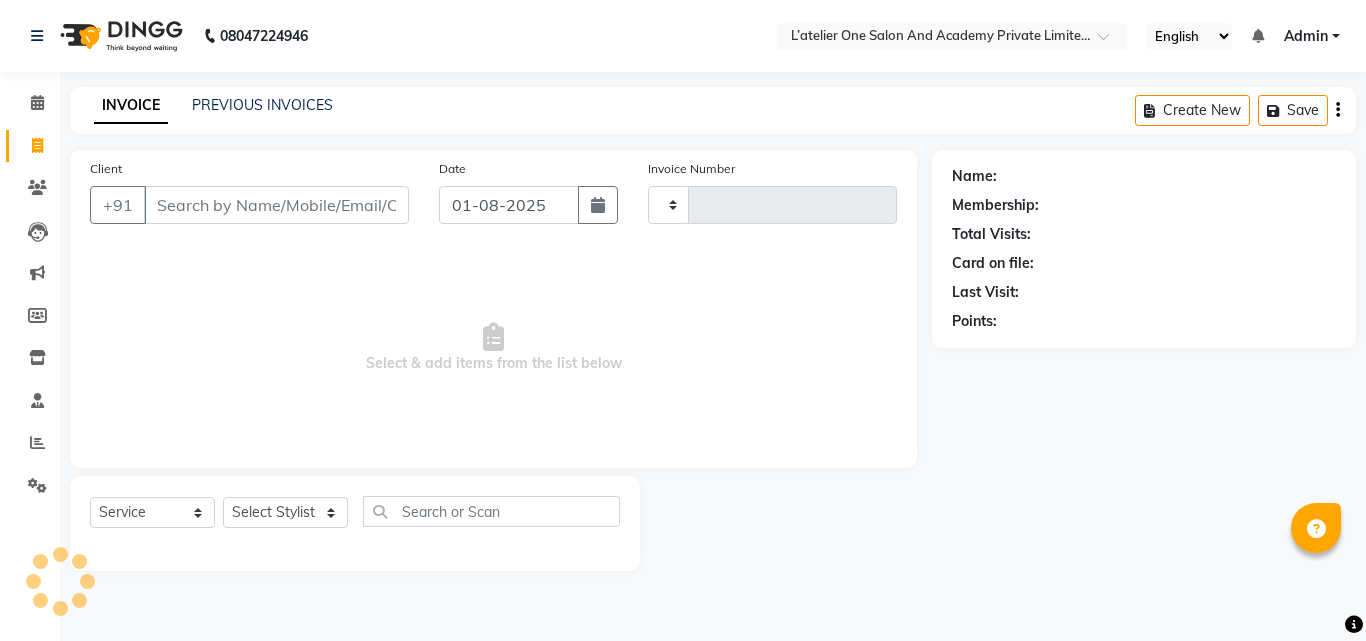 type on "1360" 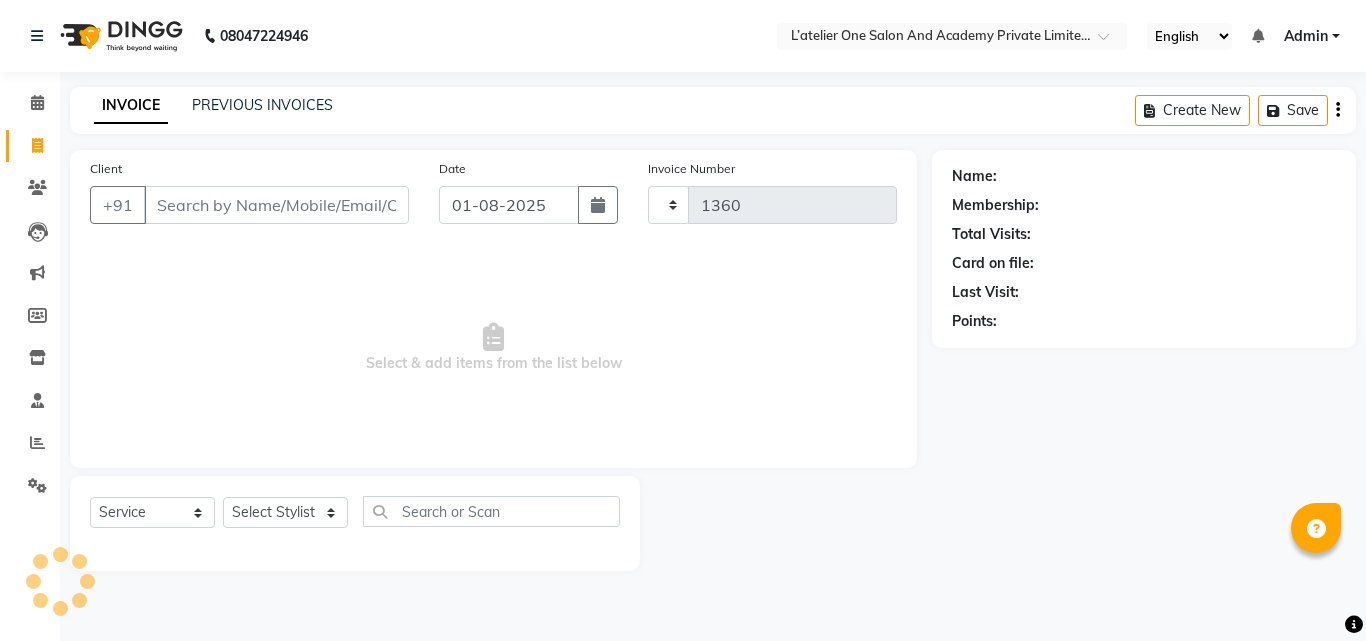 select on "6939" 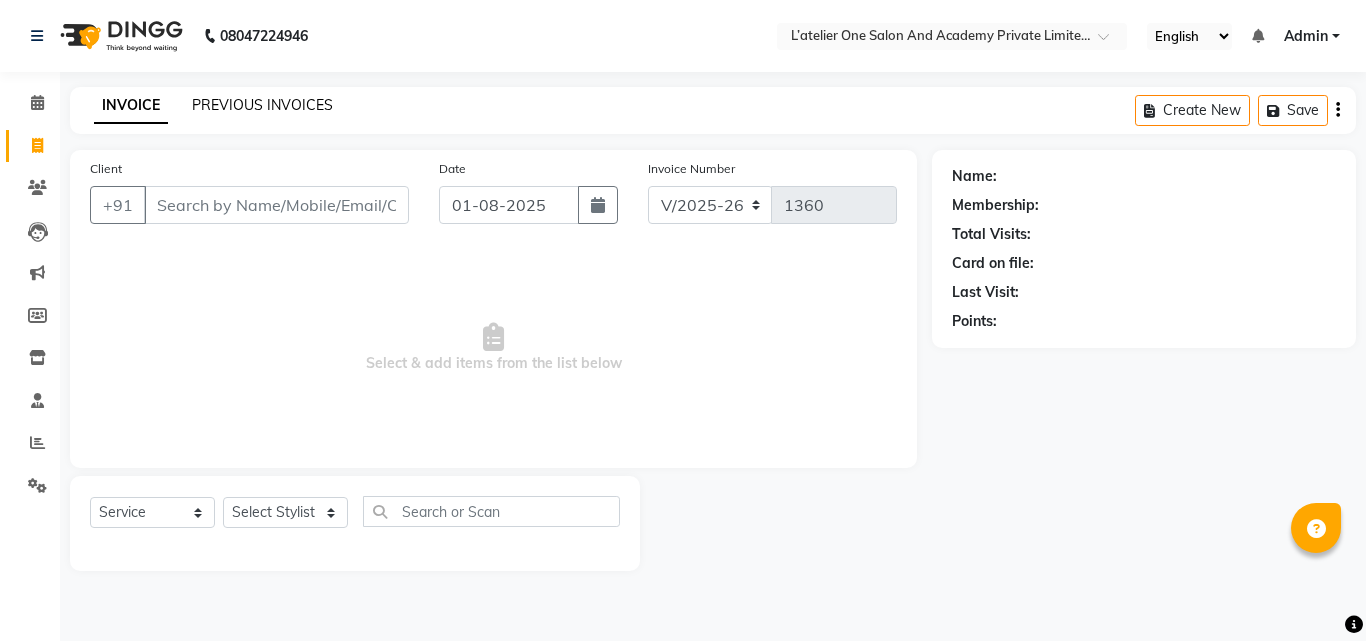 click on "PREVIOUS INVOICES" 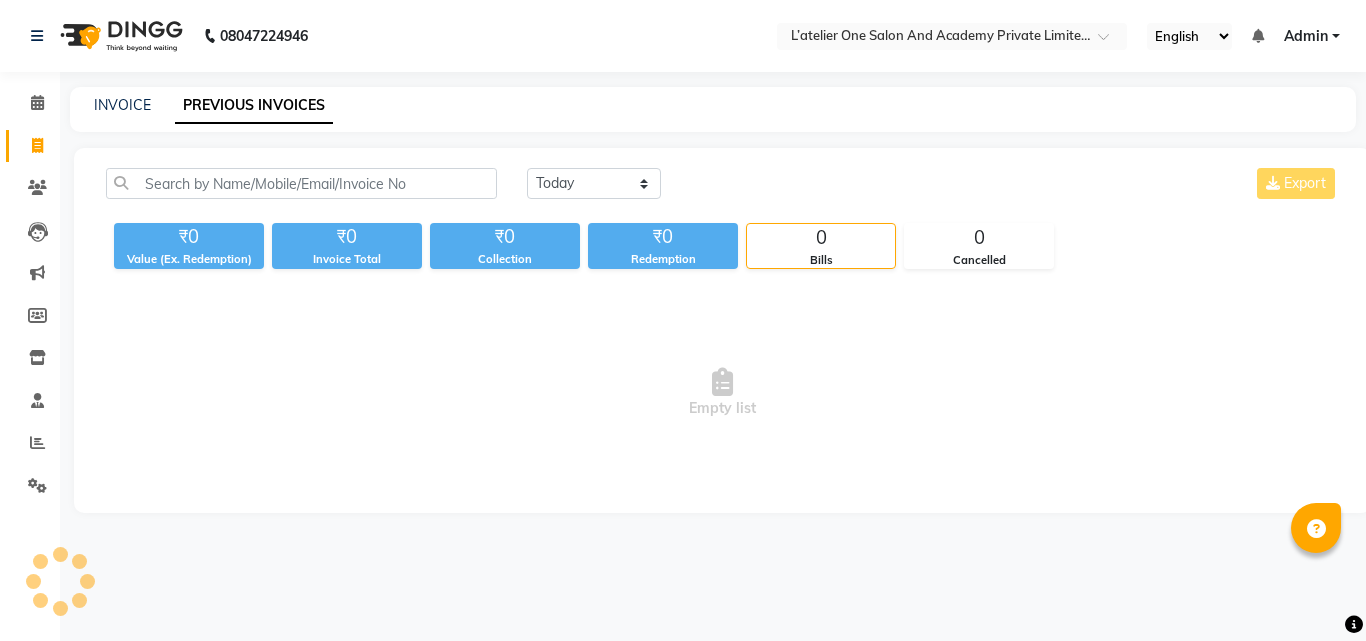click on "PREVIOUS INVOICES" 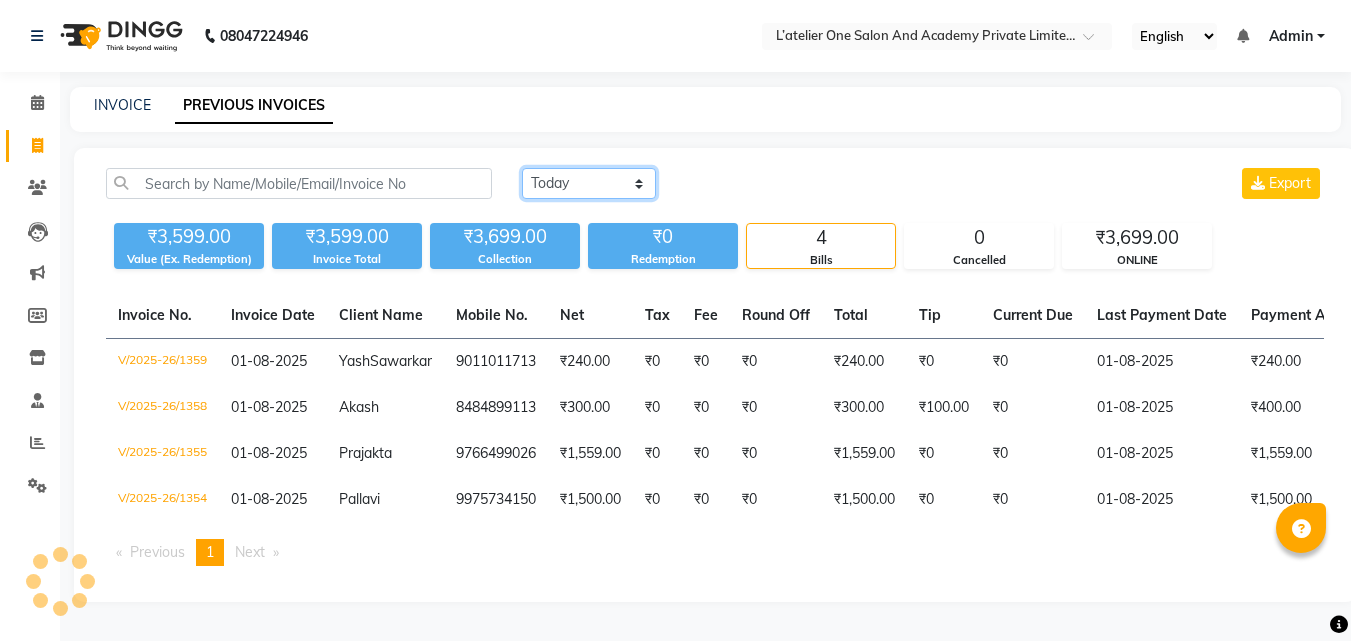 click on "Today Yesterday Custom Range" 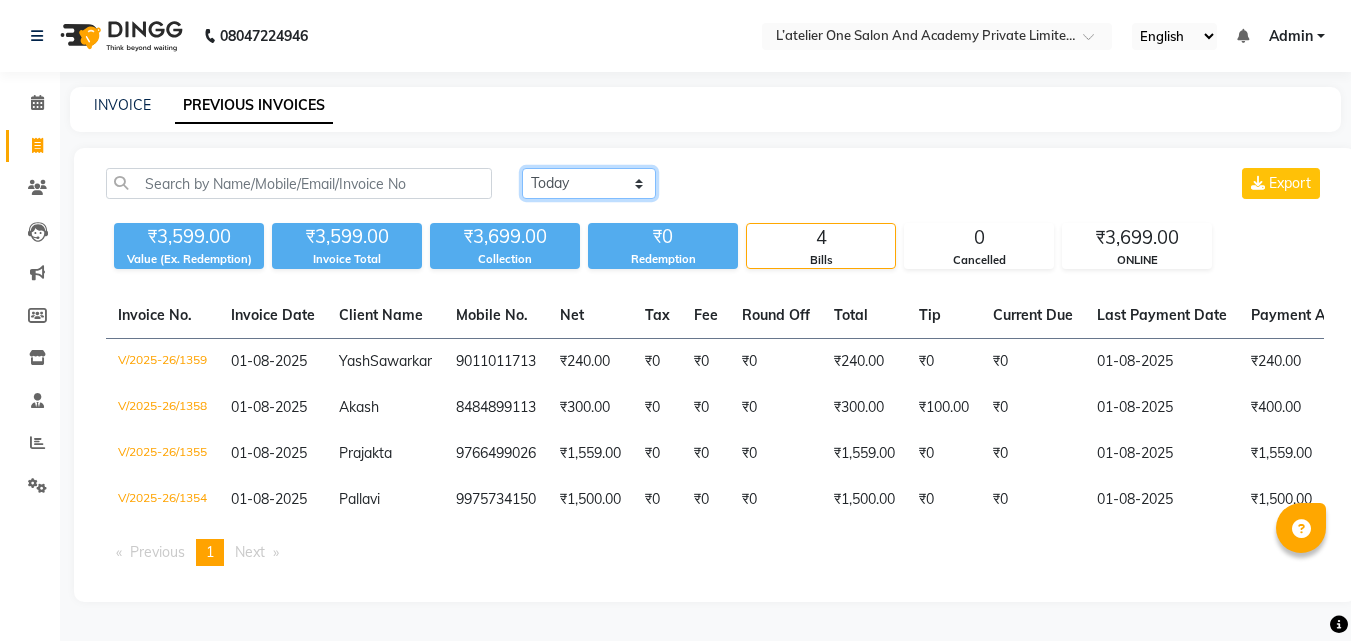 select on "yesterday" 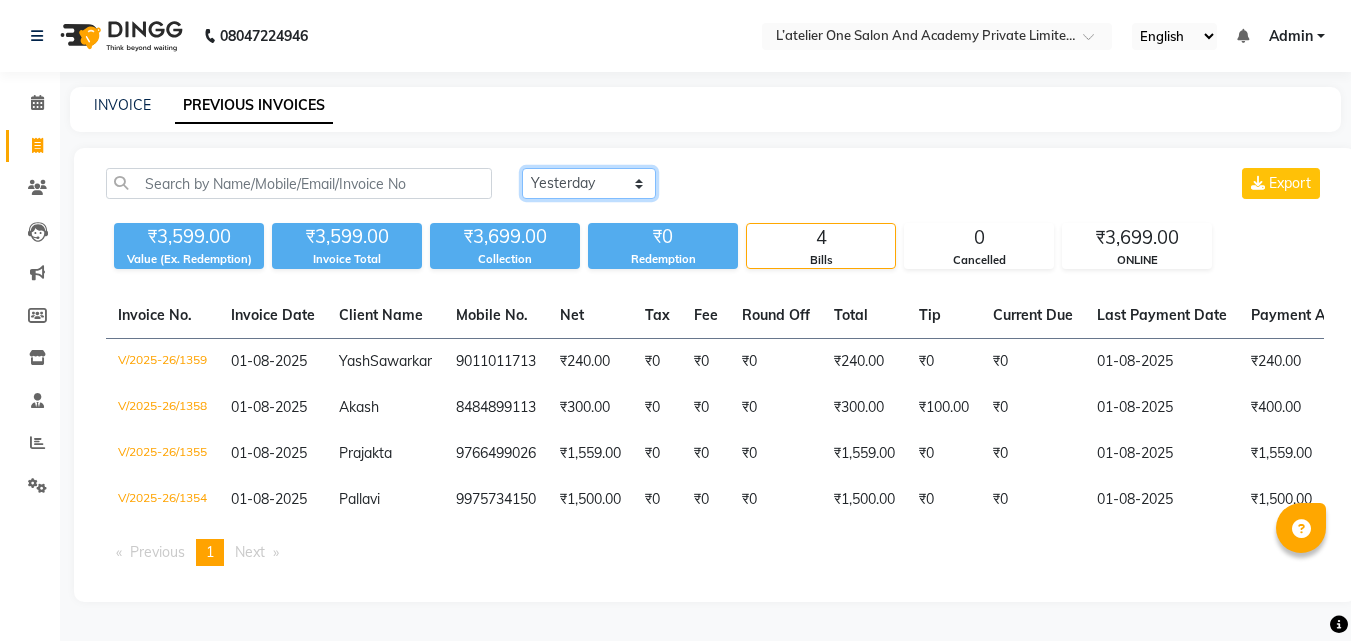click on "Today Yesterday Custom Range" 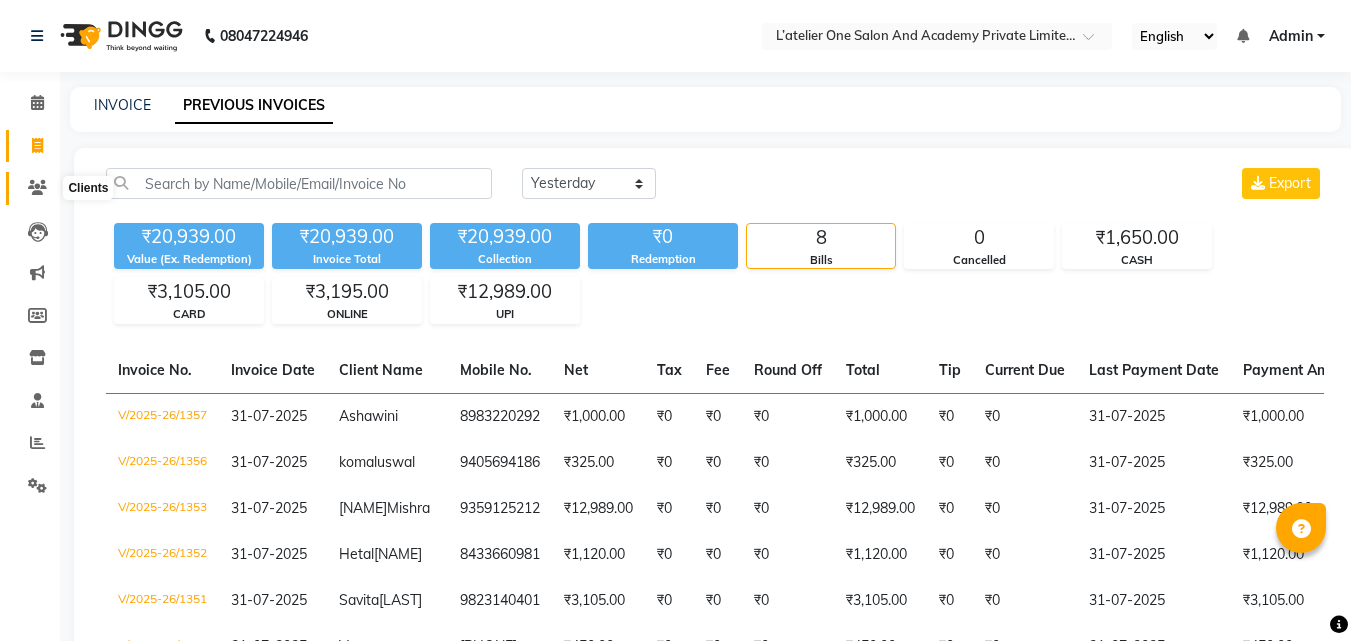 click 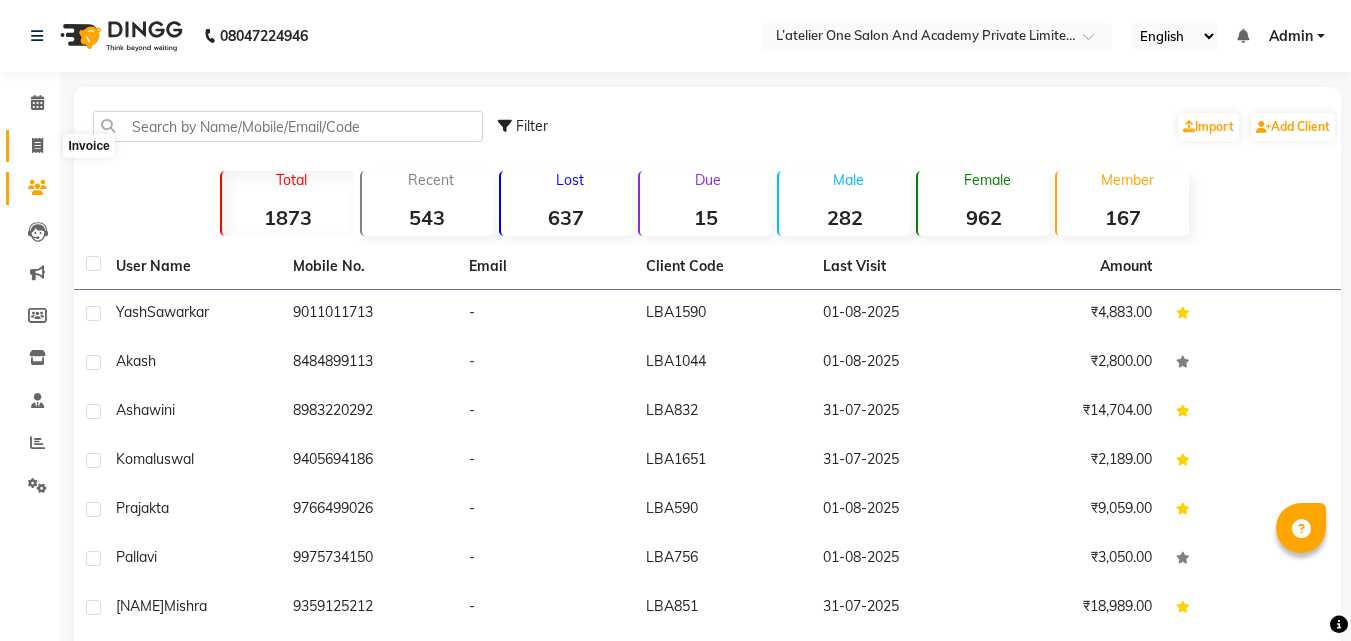 click 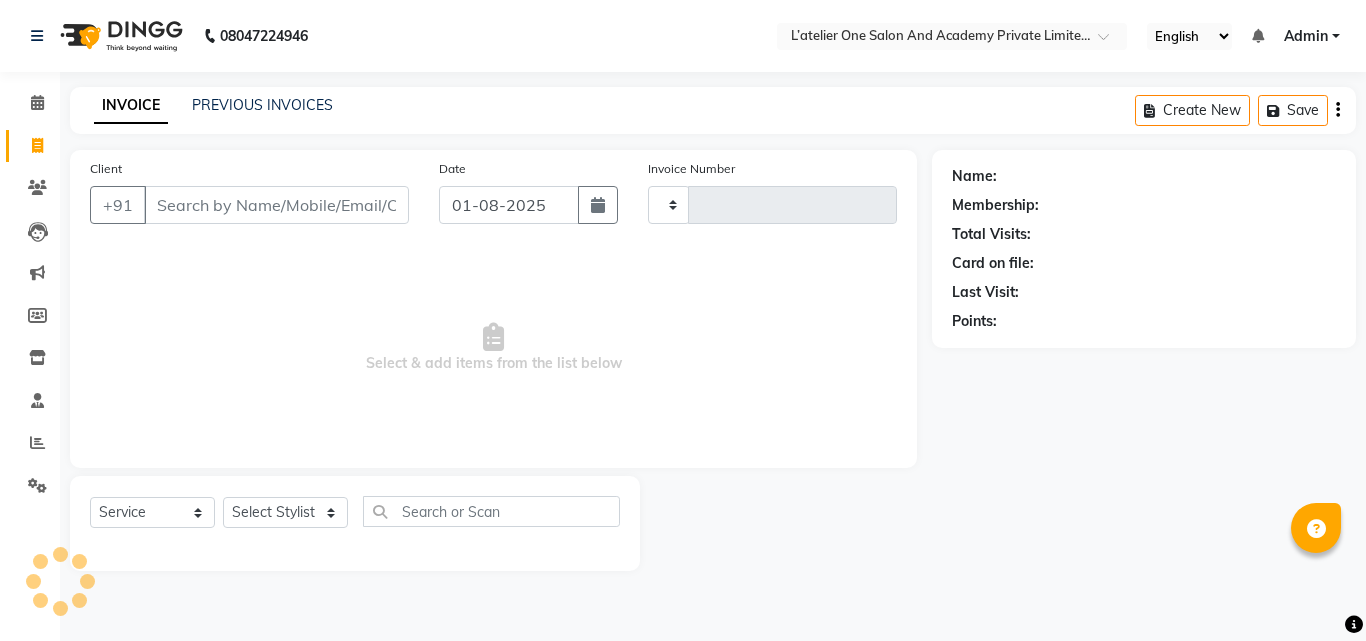 type on "1360" 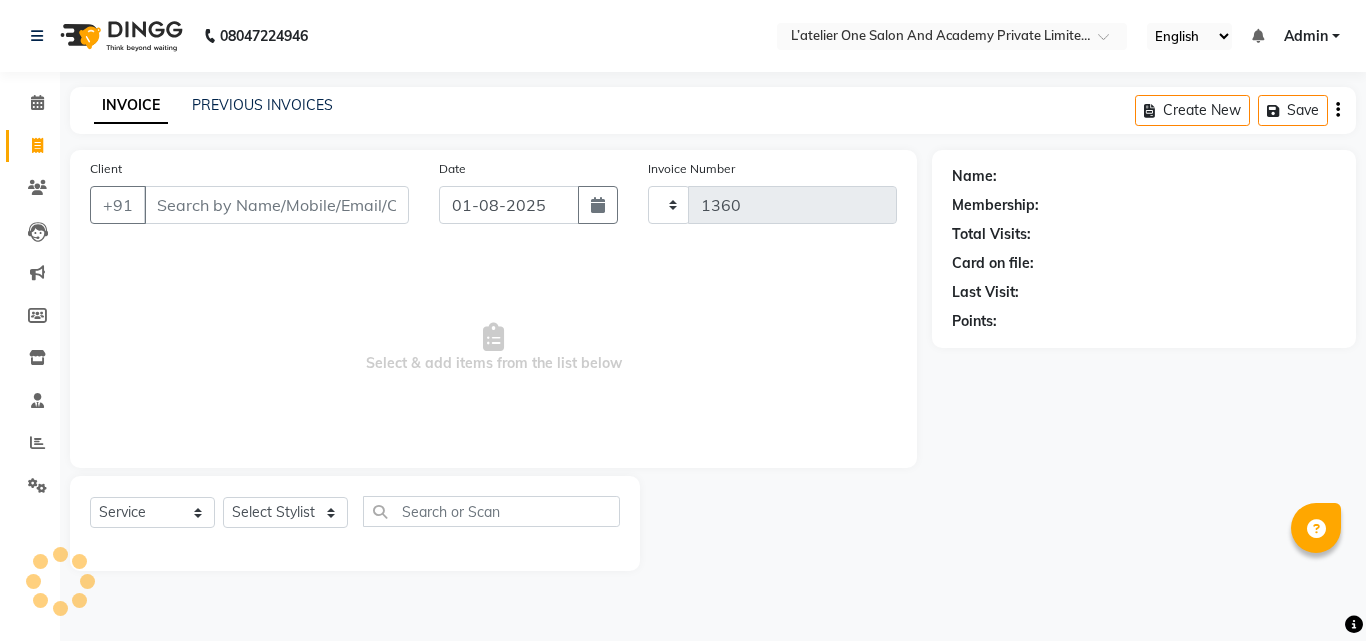 select on "6939" 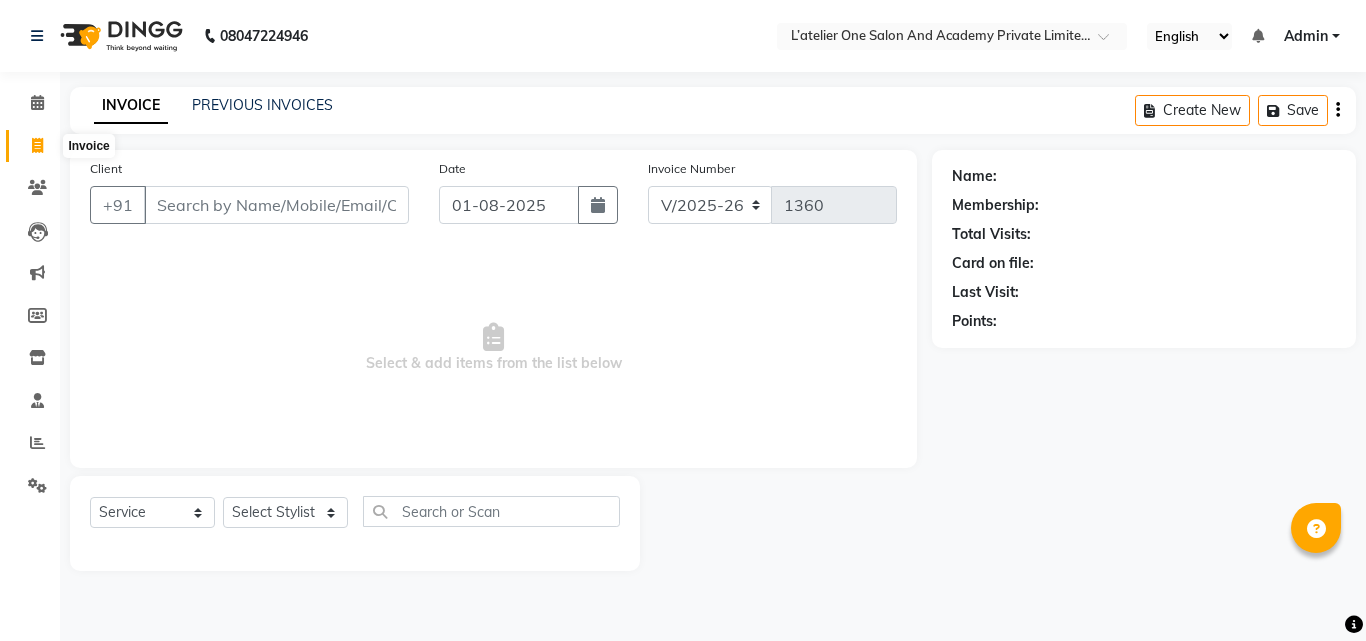 click 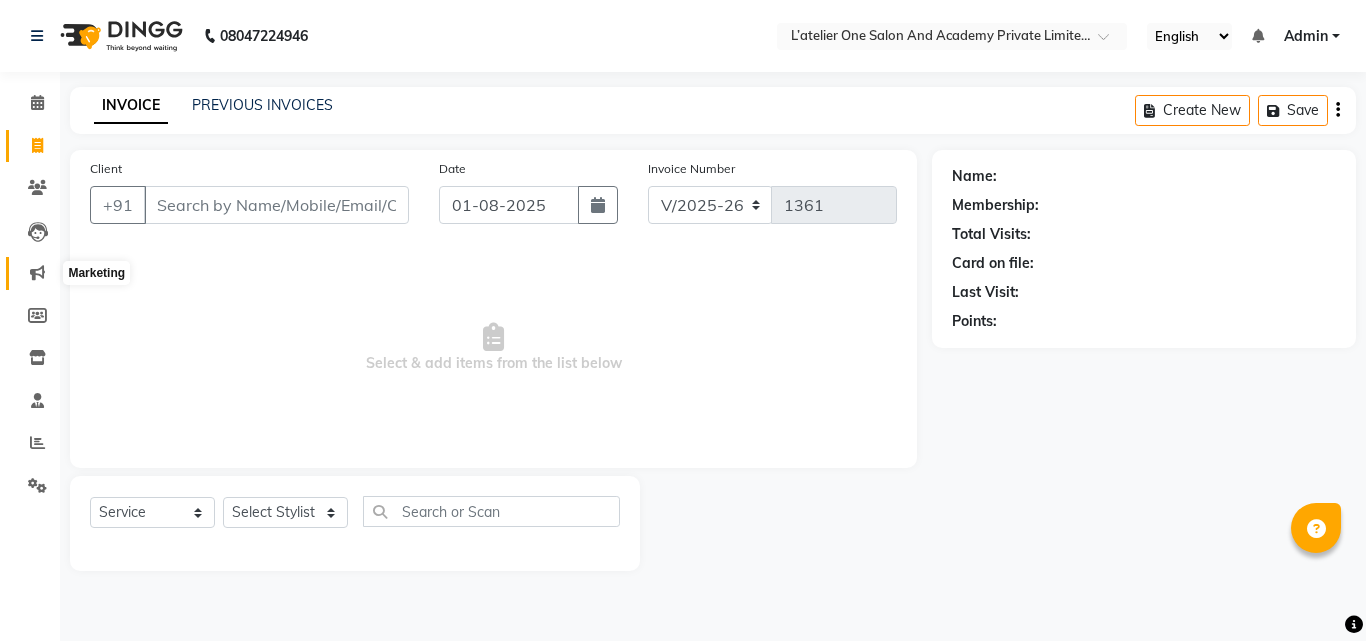 click 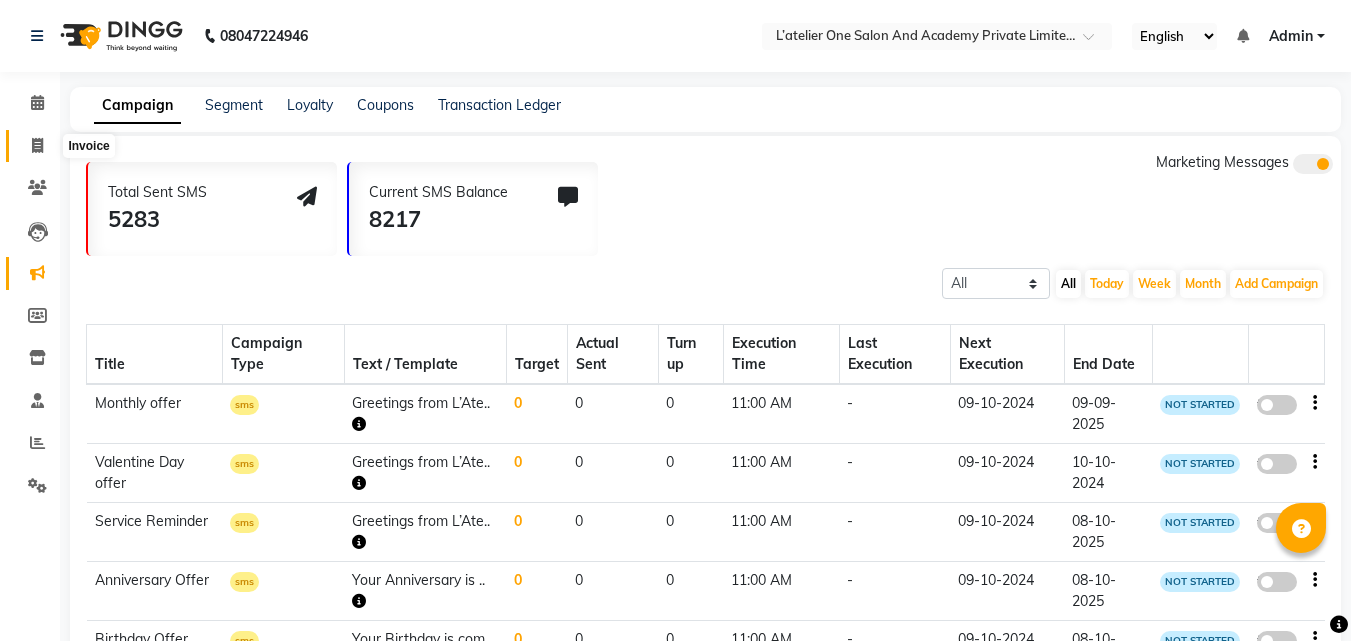 click 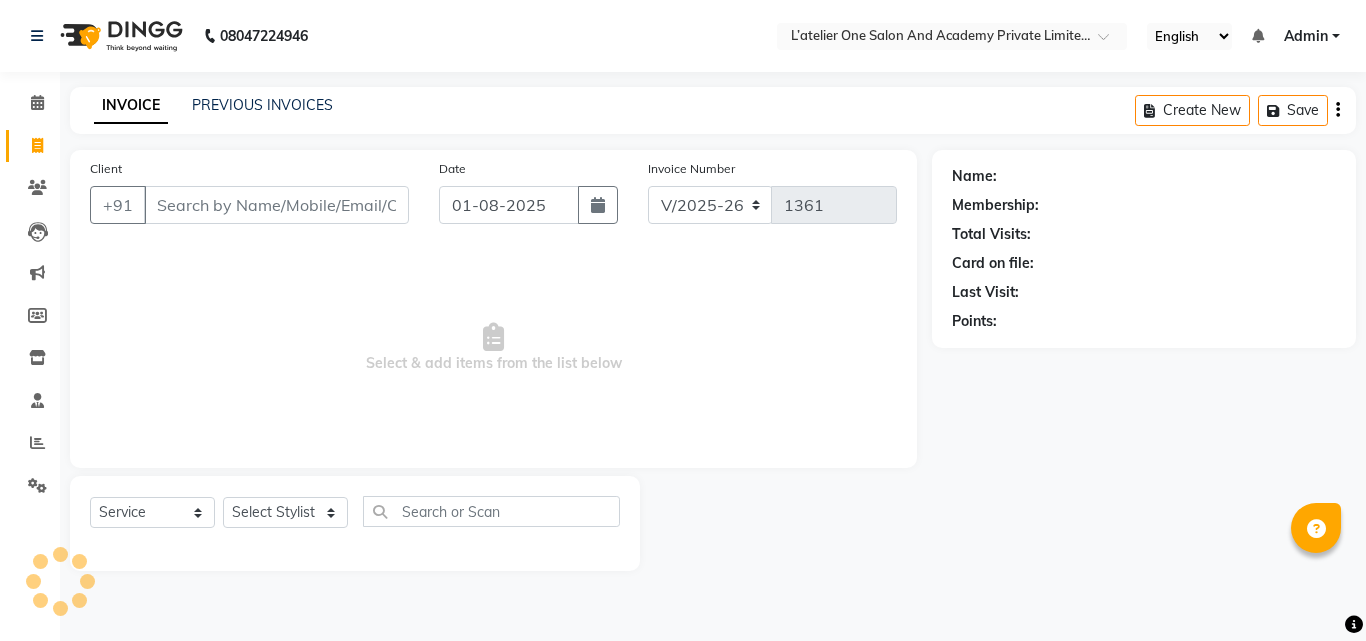 click on "Client" at bounding box center [276, 205] 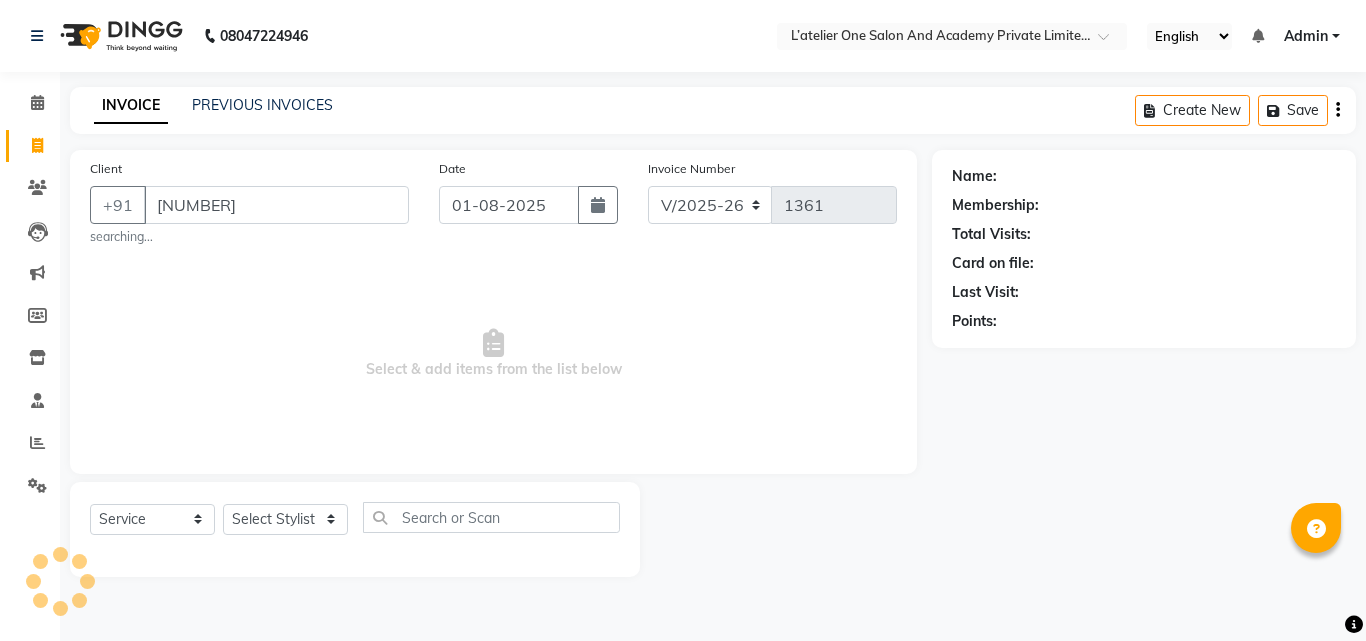type on "[NUMBER]" 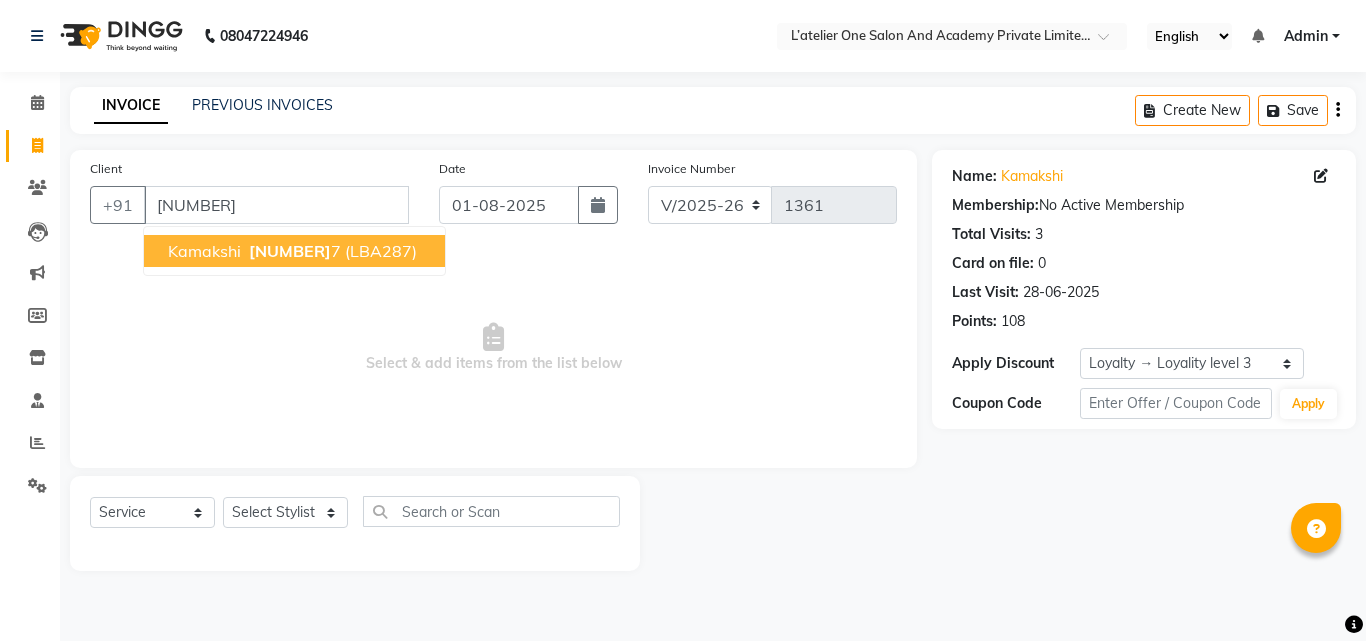 click on "[NUMBER]" at bounding box center [290, 251] 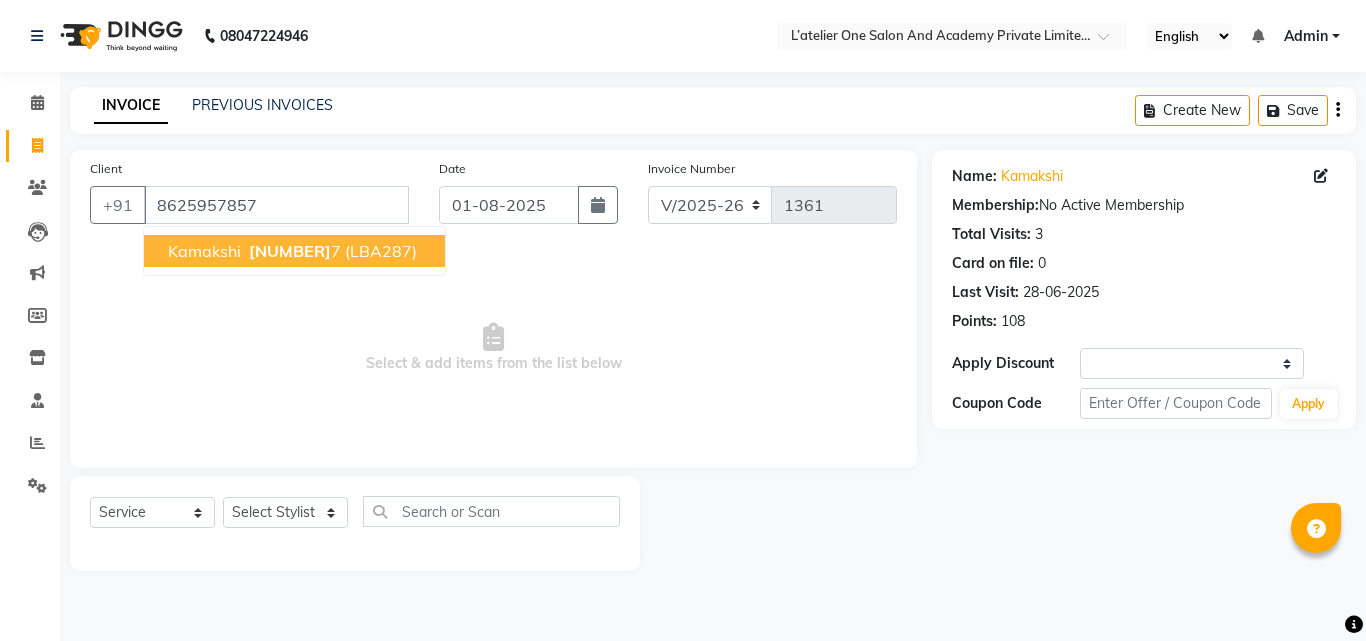 select on "1: Object" 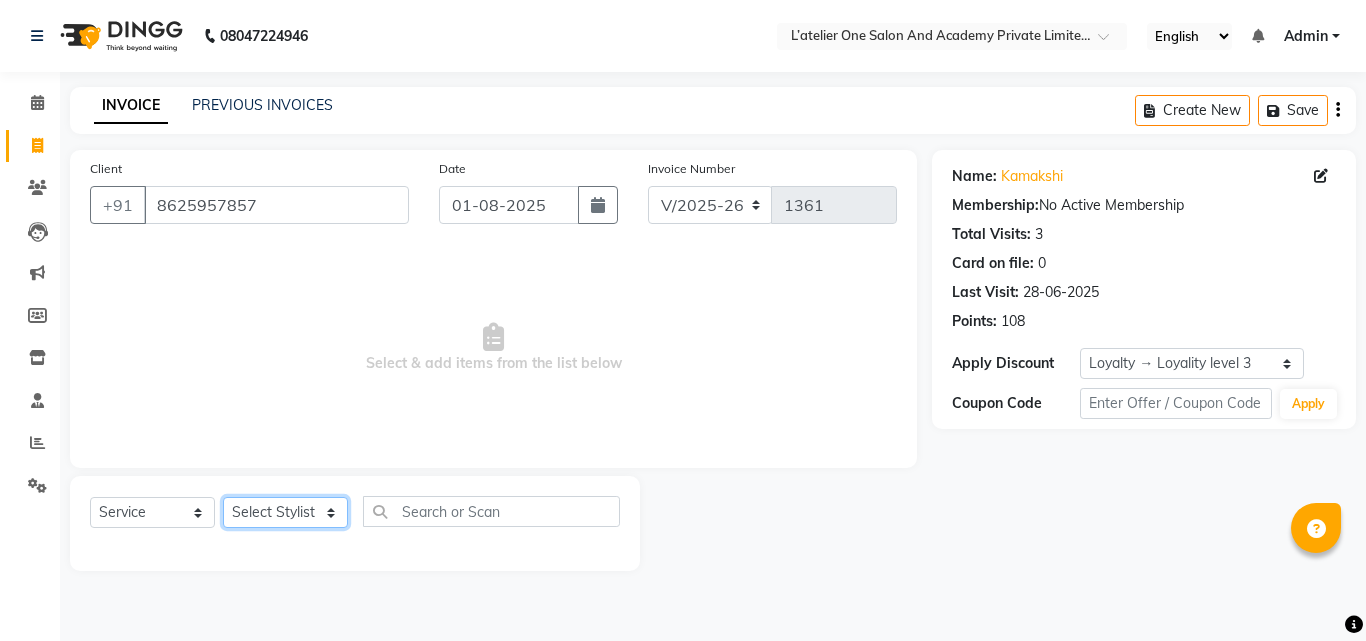 click on "Select Stylist Aditya Waykar Kiran  Manasi Rane Nivrutti Raut  Pramila Bodekar Ravi  Shubham Dhawale Sneha Verma Sonal Damai" 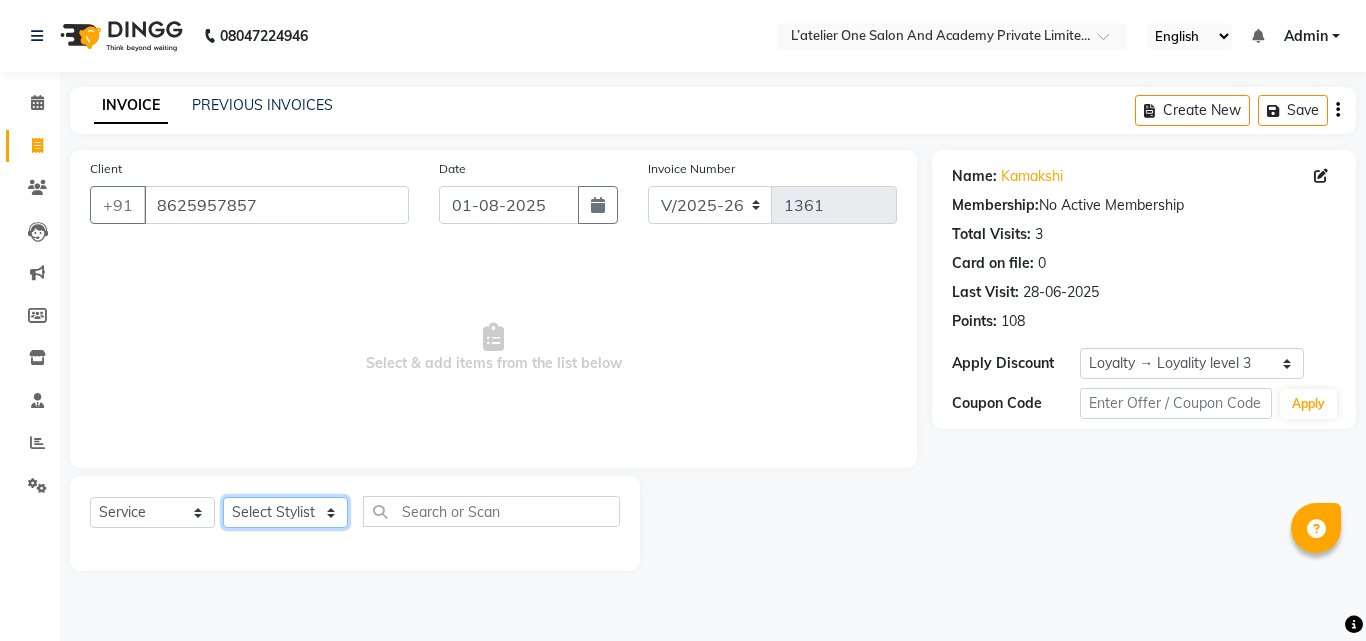 select on "68174" 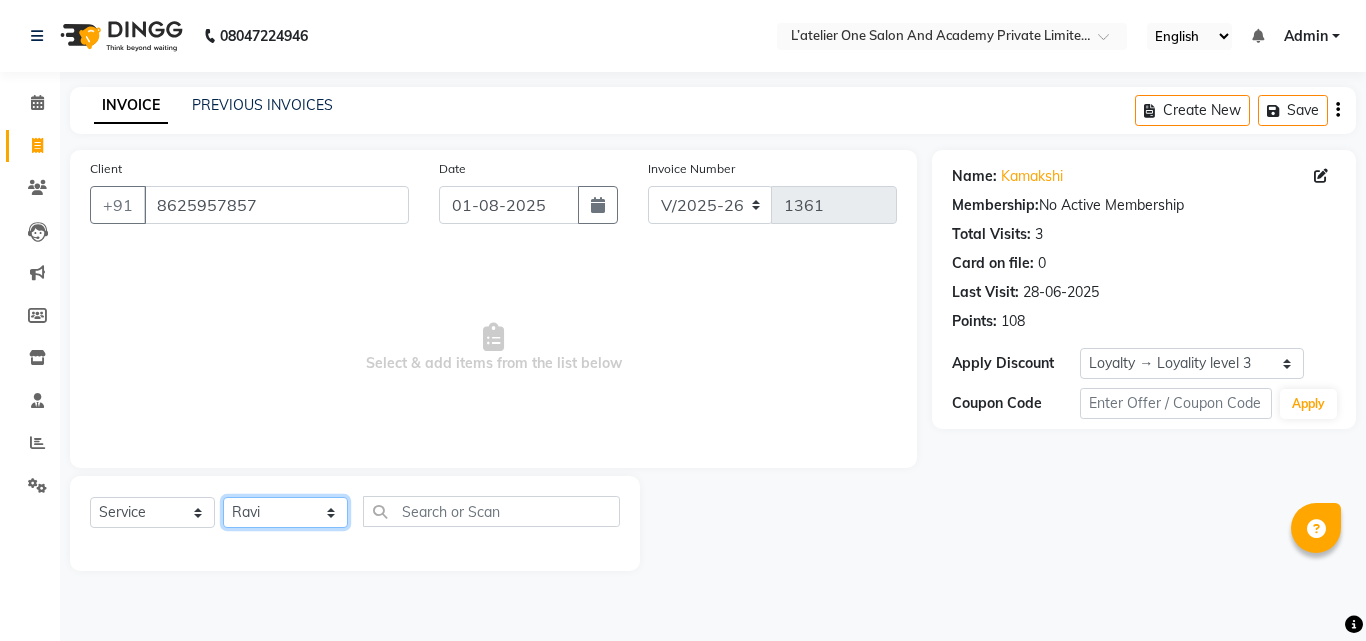 click on "Select Stylist Aditya Waykar Kiran  Manasi Rane Nivrutti Raut  Pramila Bodekar Ravi  Shubham Dhawale Sneha Verma Sonal Damai" 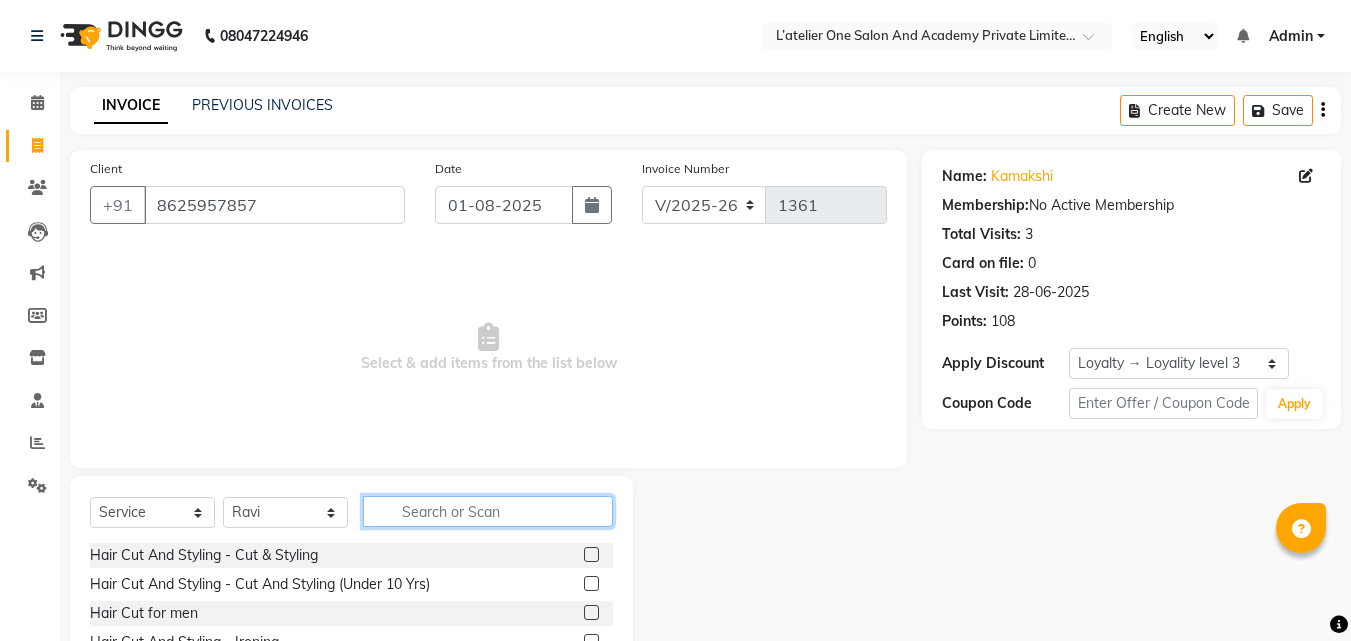 click 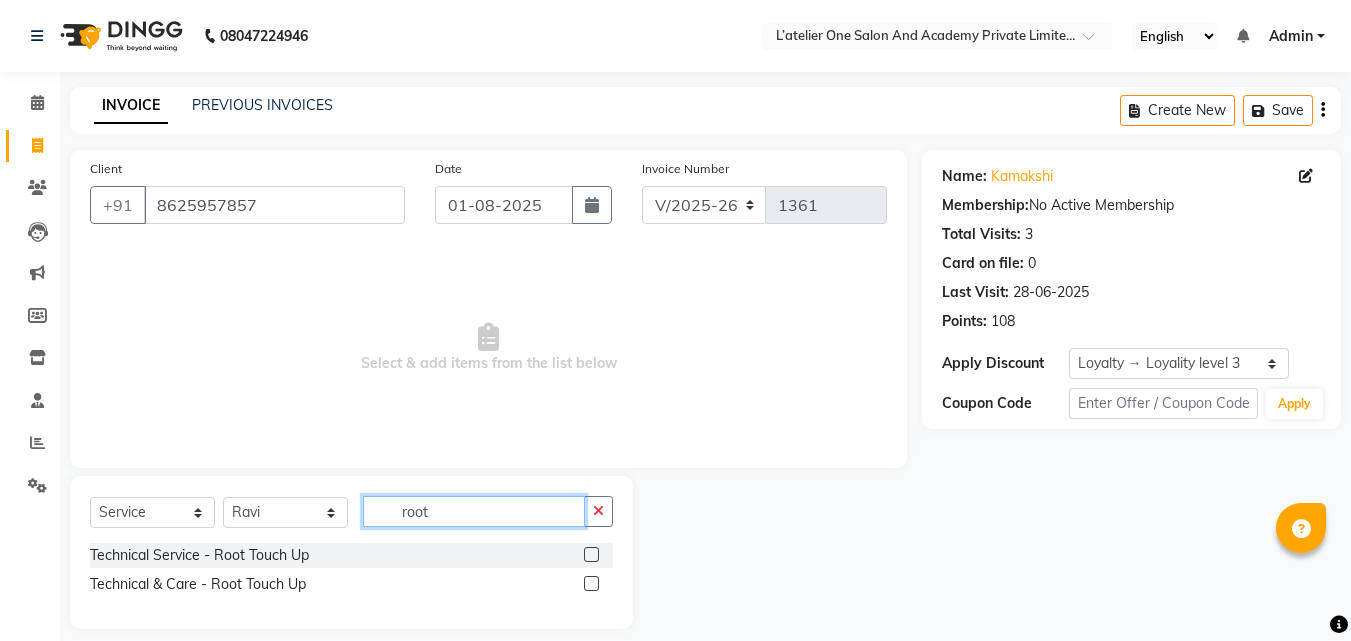 type on "root" 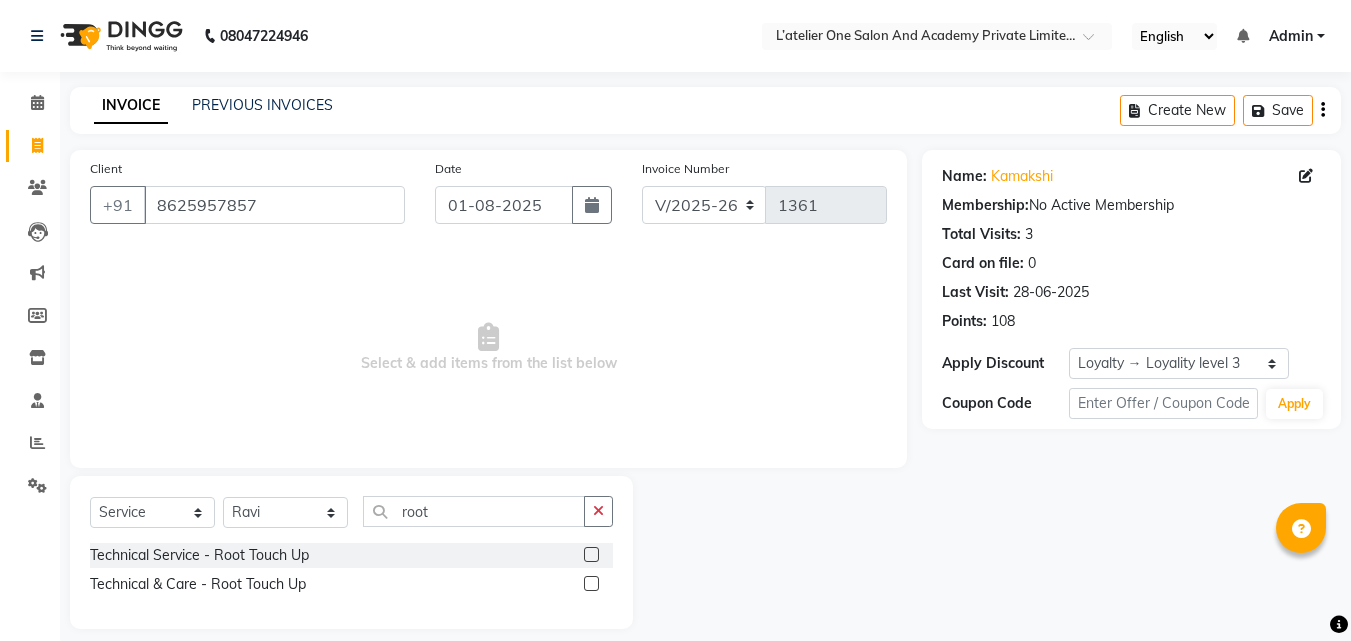 click 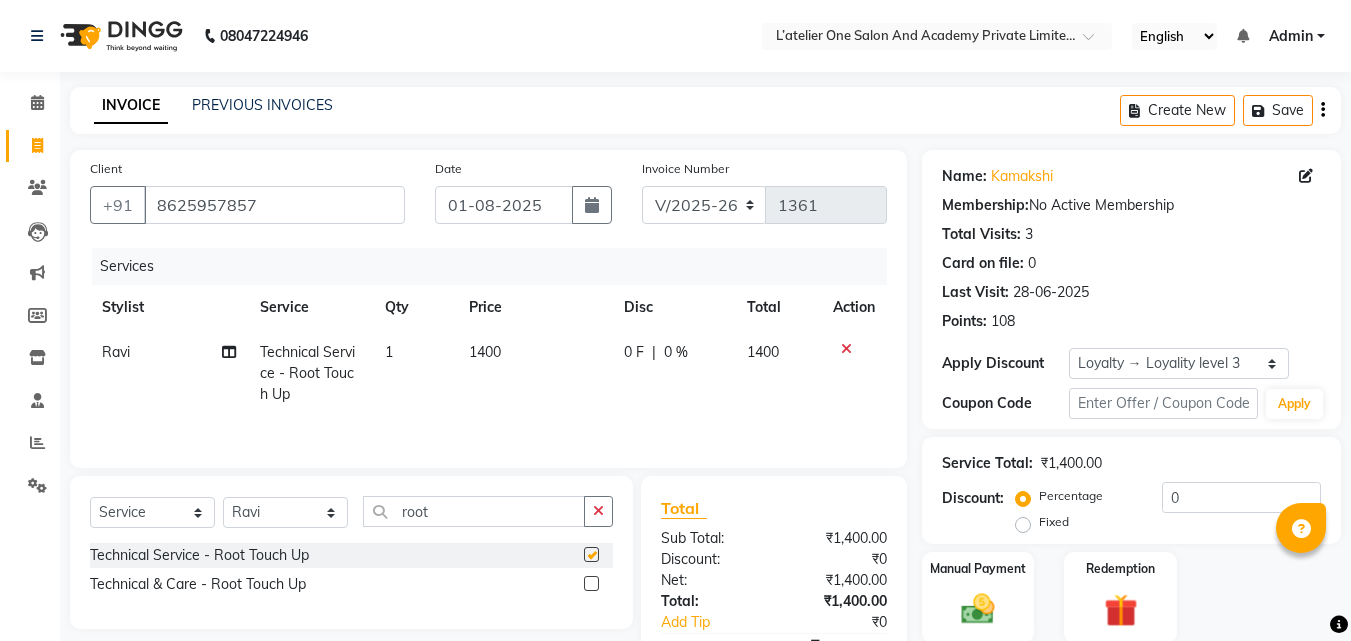 checkbox on "false" 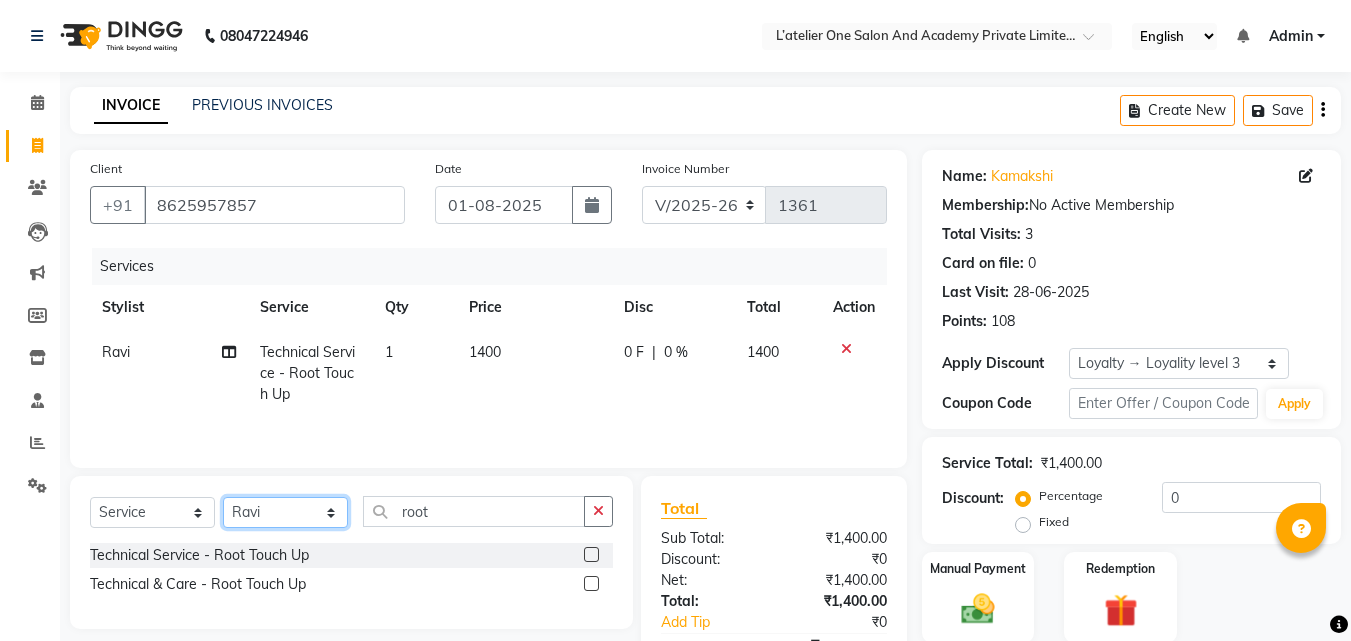 click on "Select Stylist Aditya Waykar Kiran  Manasi Rane Nivrutti Raut  Pramila Bodekar Ravi  Shubham Dhawale Sneha Verma Sonal Damai" 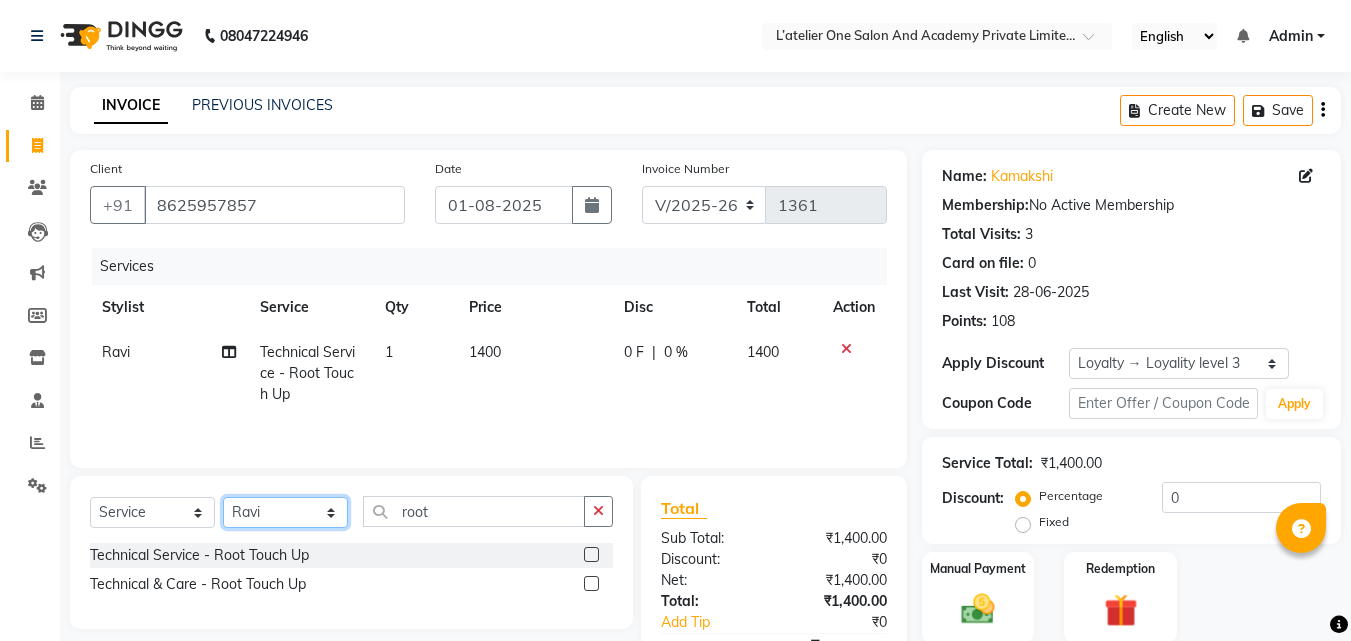 select on "57084" 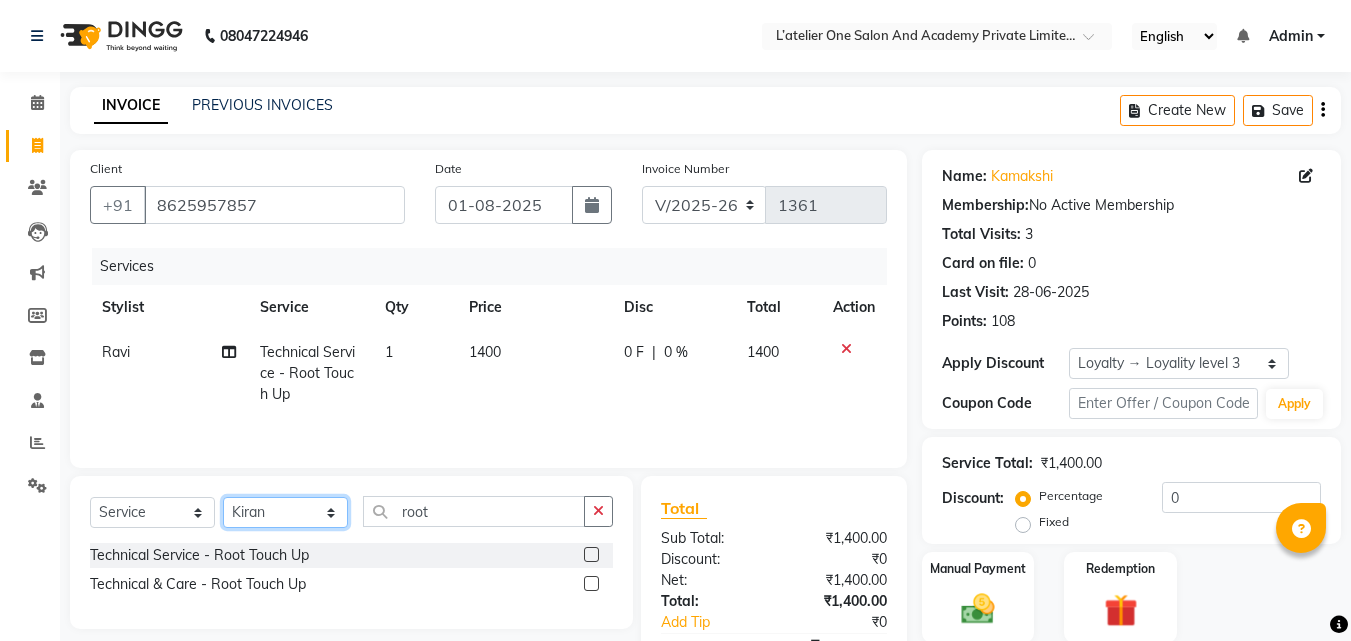 click on "Select Stylist Aditya Waykar Kiran  Manasi Rane Nivrutti Raut  Pramila Bodekar Ravi  Shubham Dhawale Sneha Verma Sonal Damai" 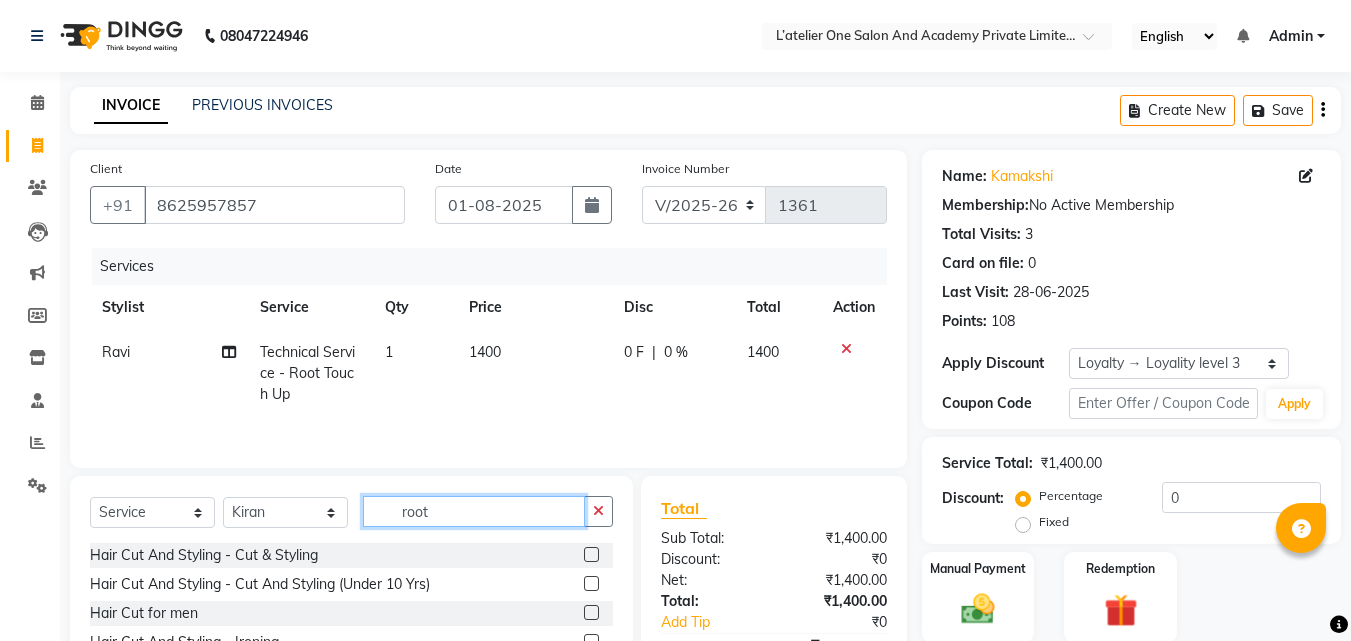click on "root" 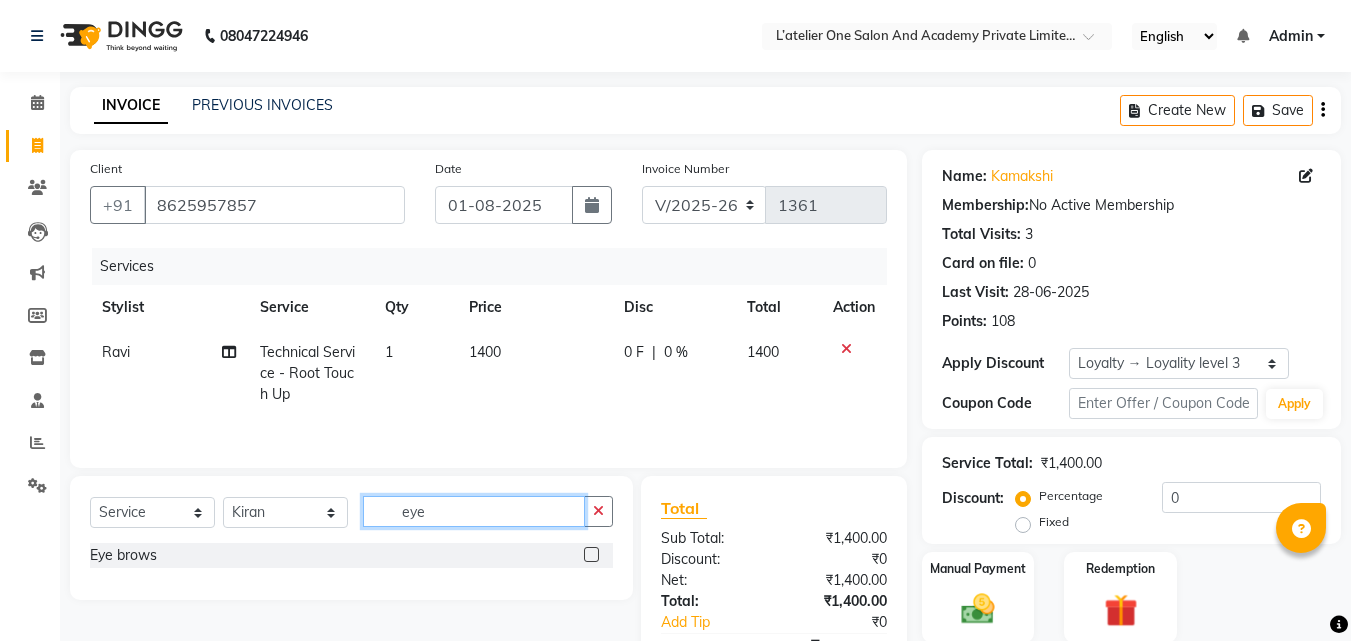 type on "eye" 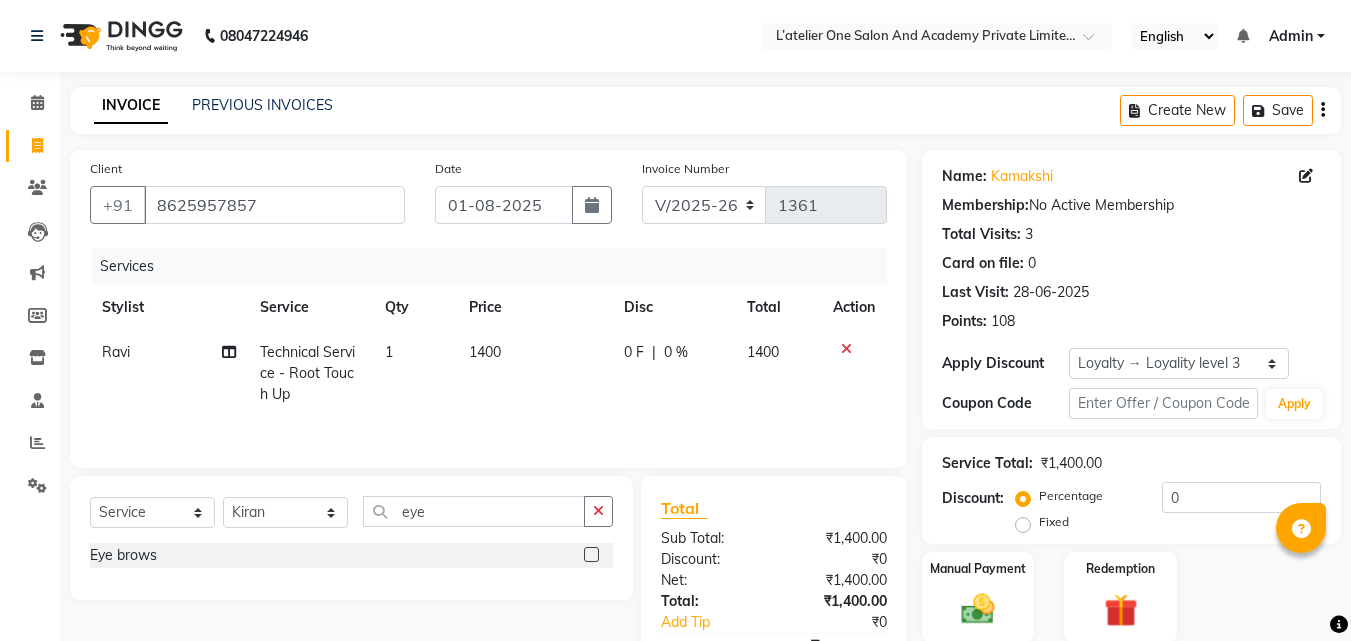click 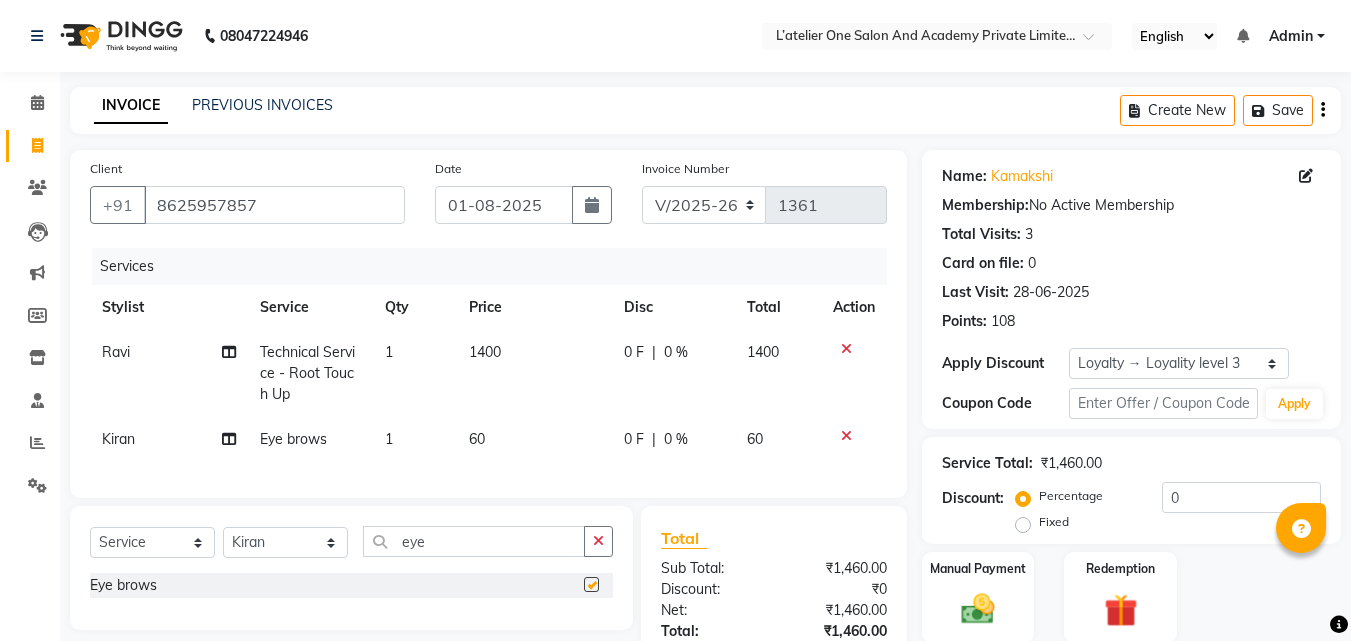 checkbox on "false" 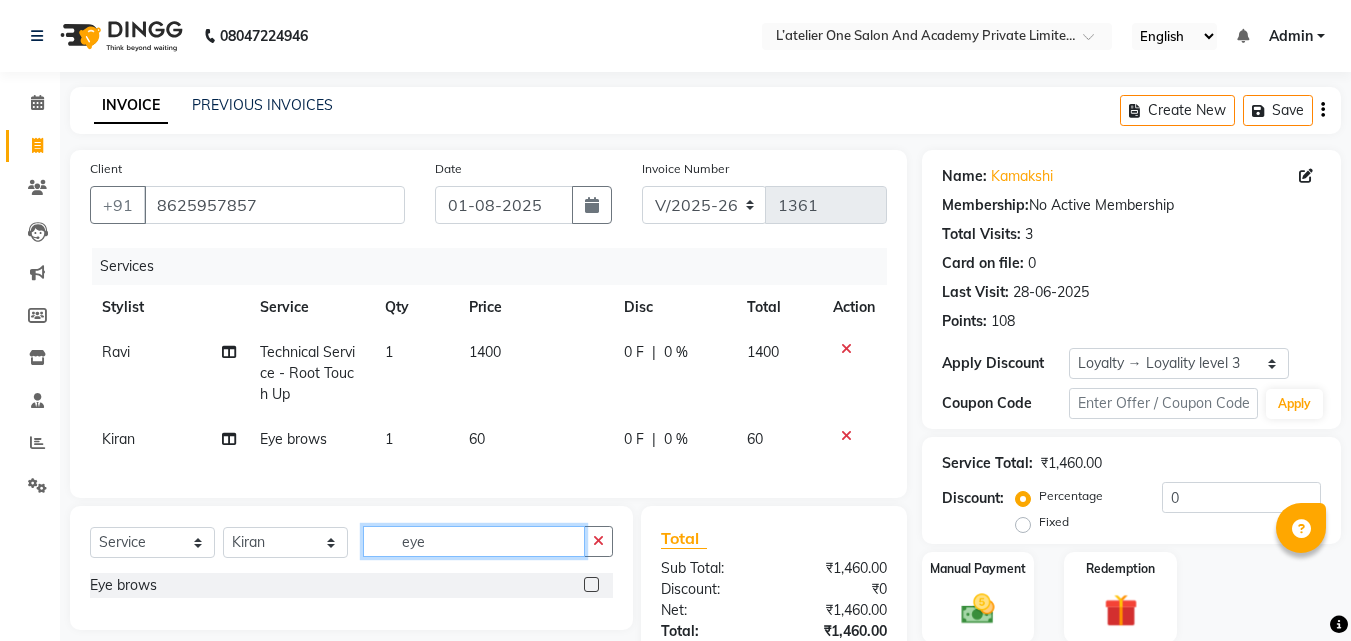 click on "eye" 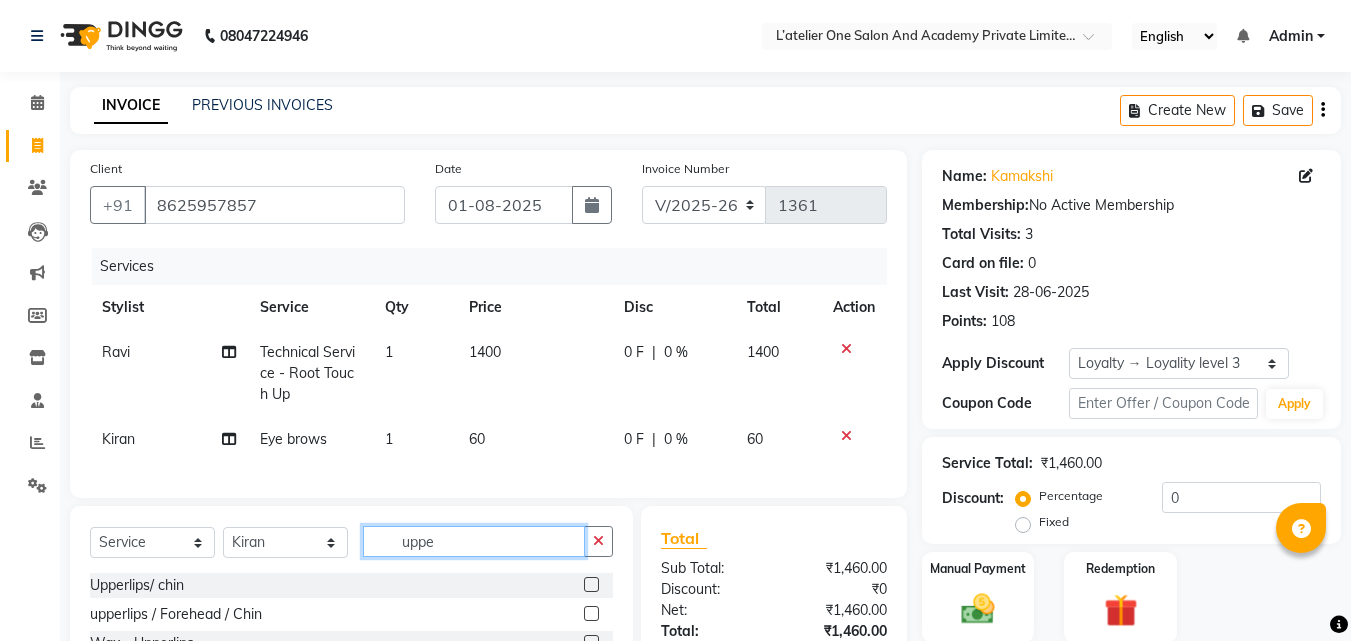 type on "uppe" 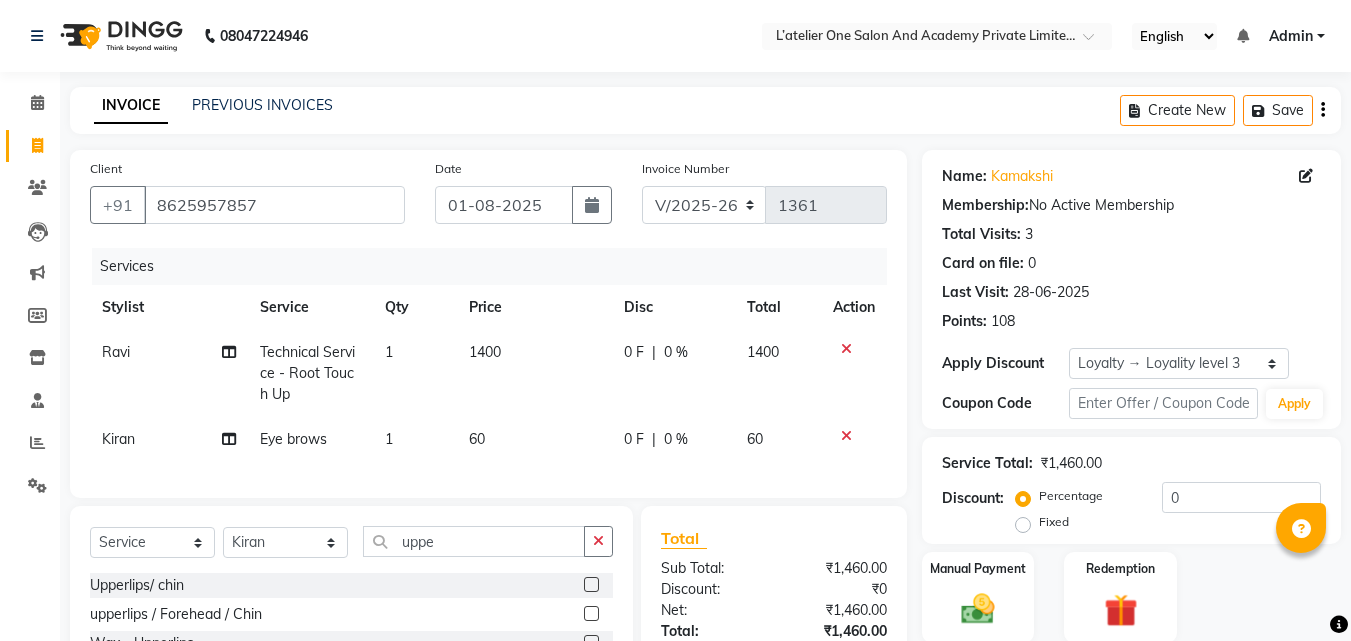 click 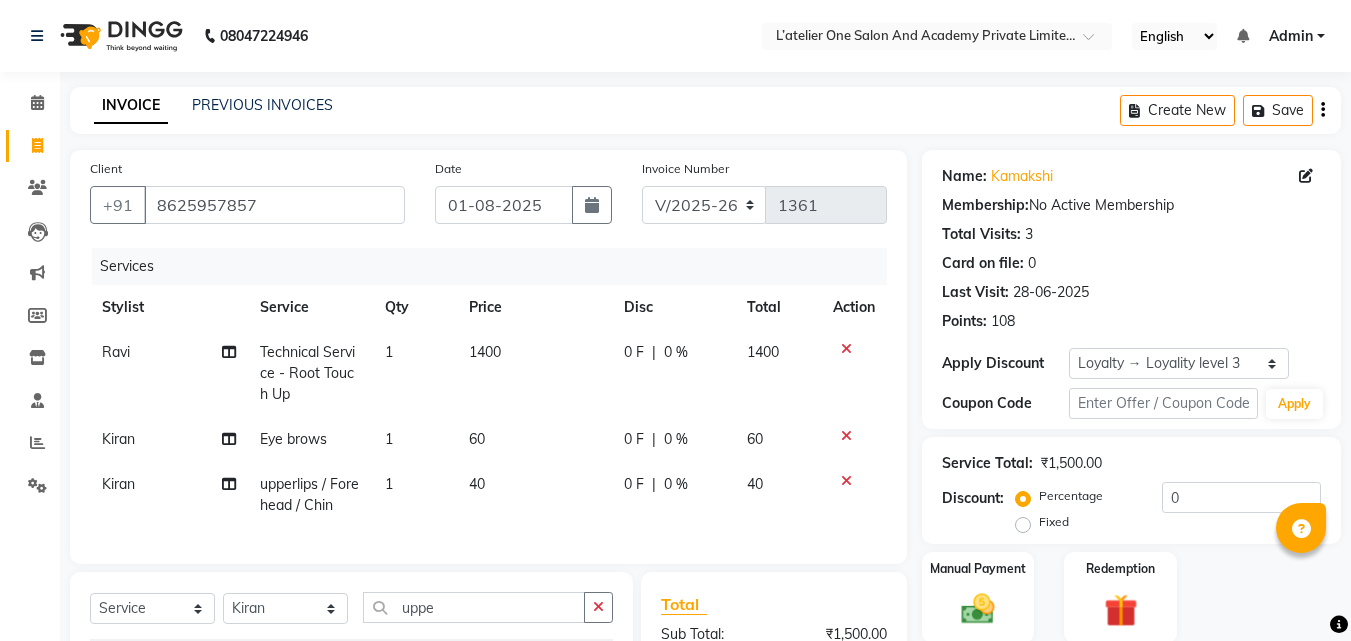 checkbox on "false" 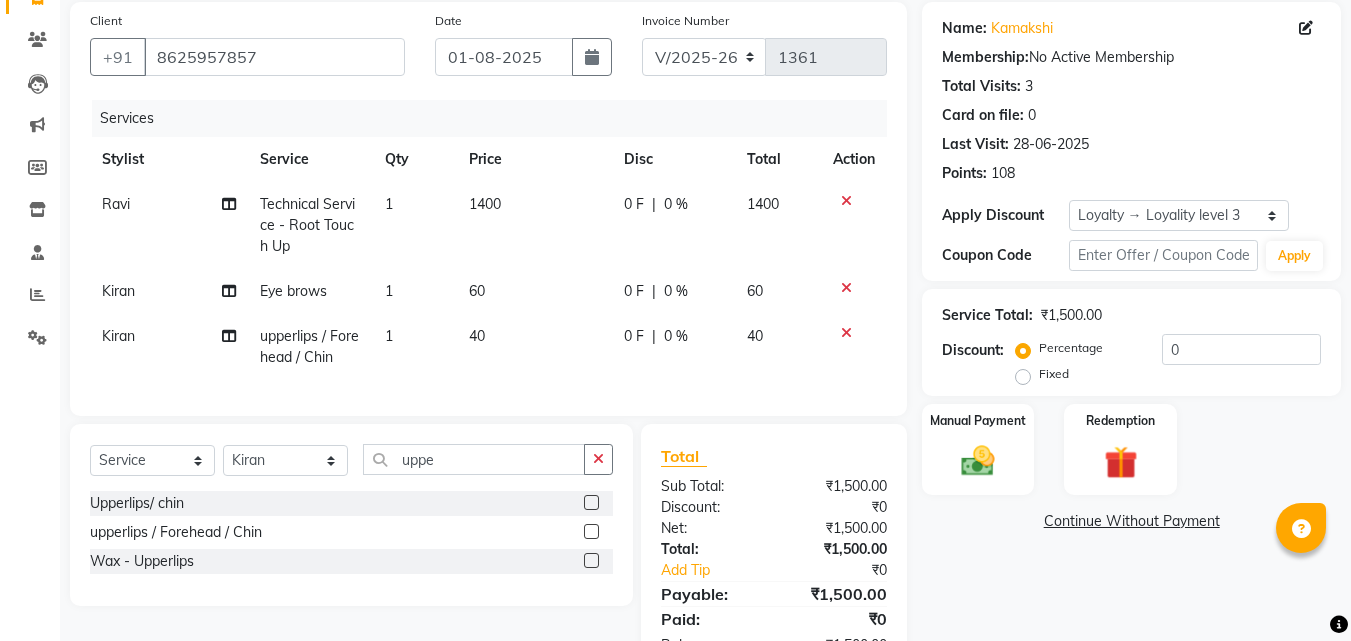 scroll, scrollTop: 228, scrollLeft: 0, axis: vertical 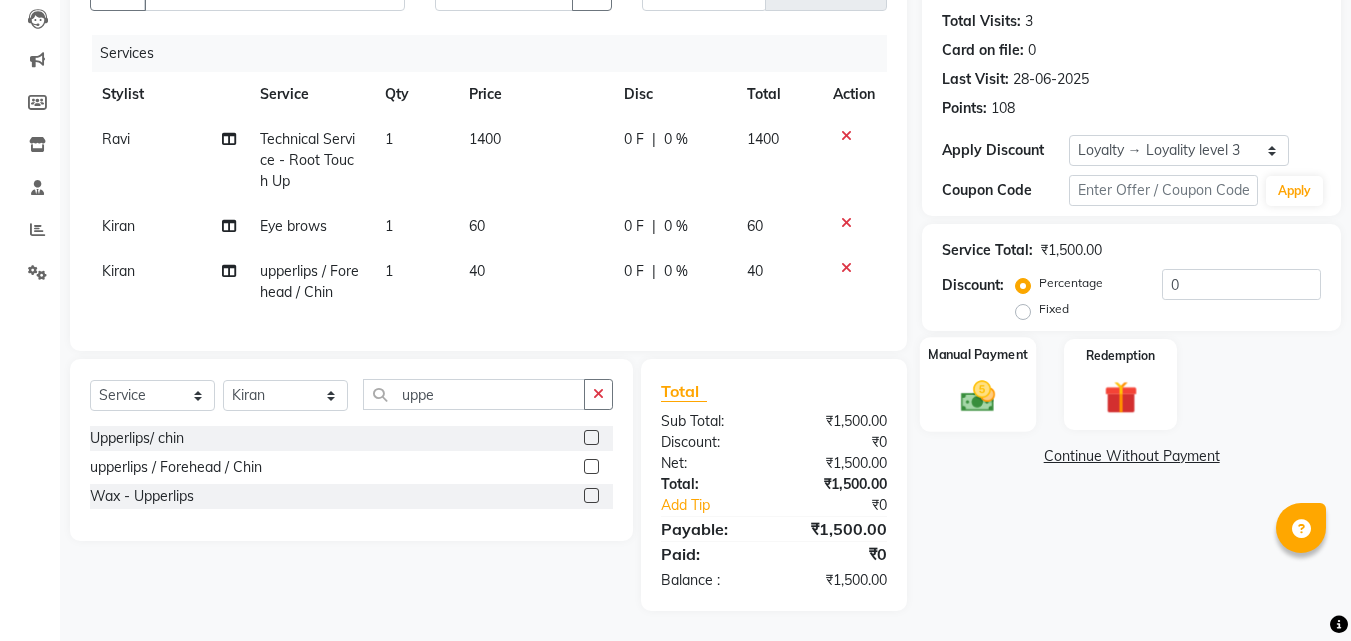 click 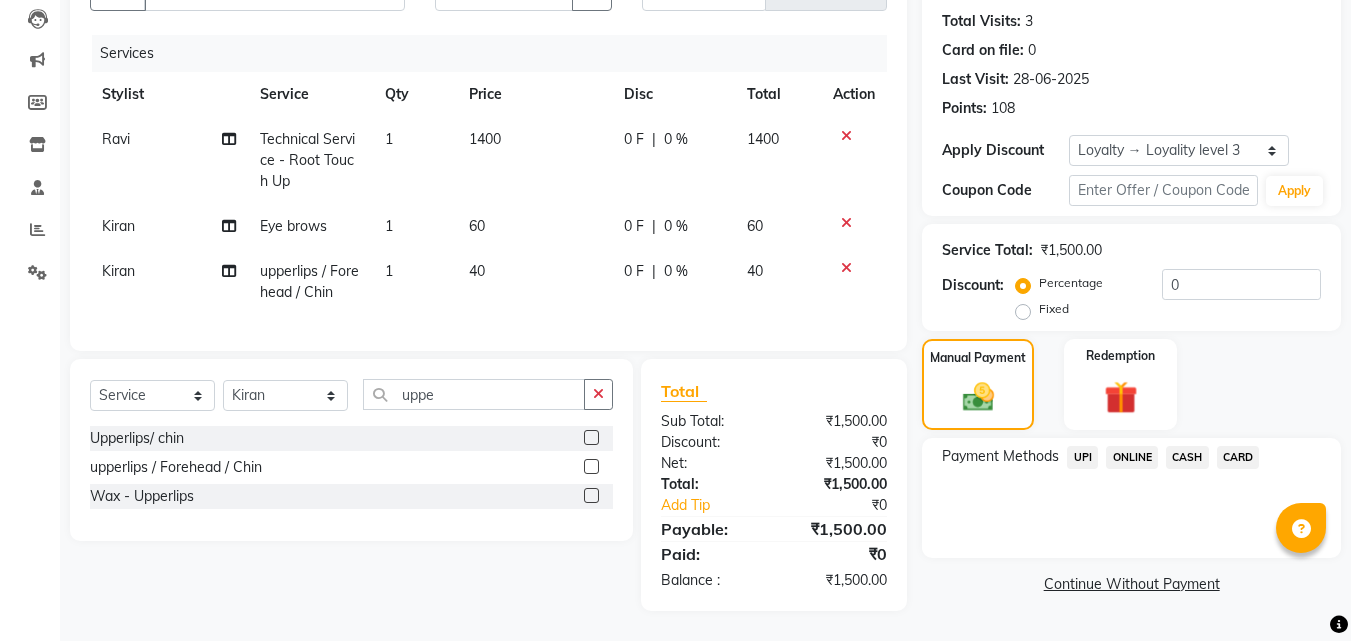 click on "ONLINE" 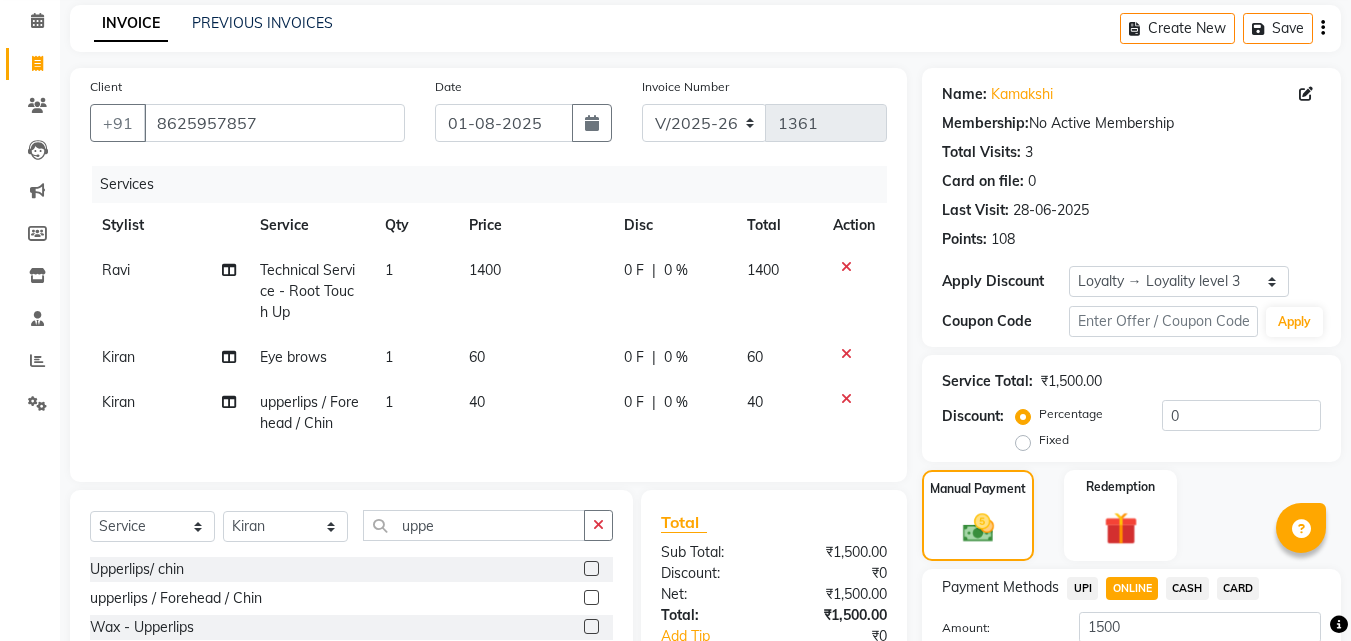 scroll, scrollTop: 0, scrollLeft: 0, axis: both 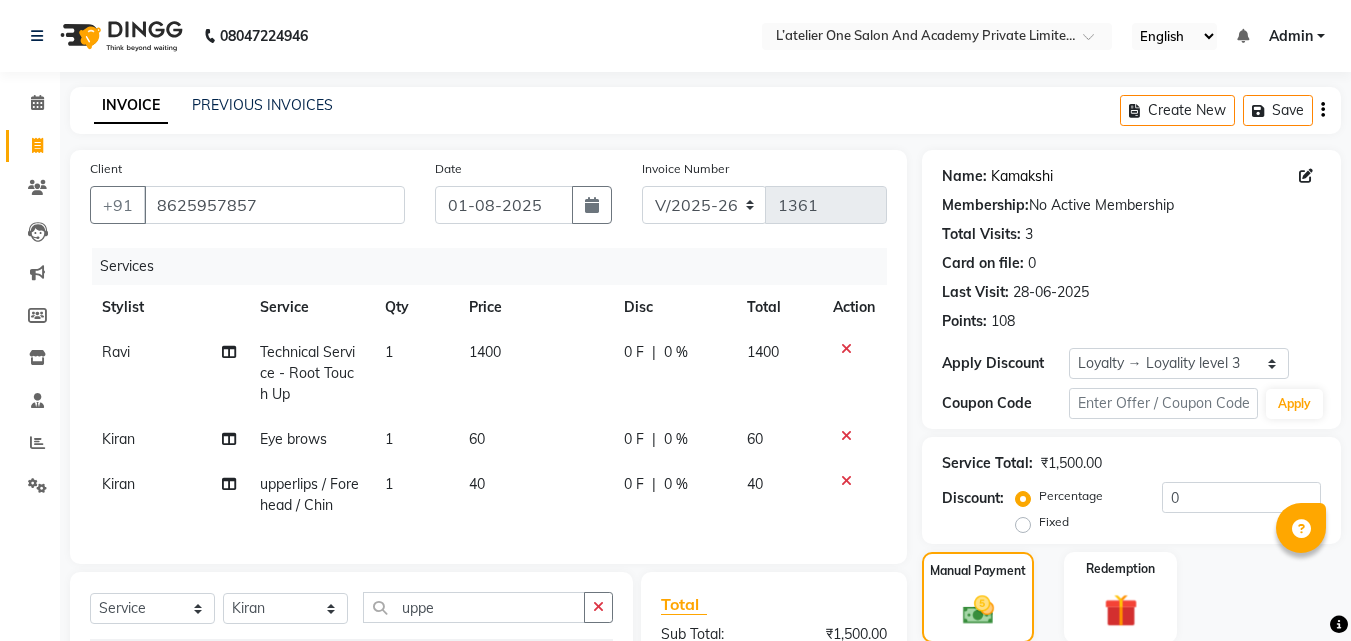 click on "Kamakshi" 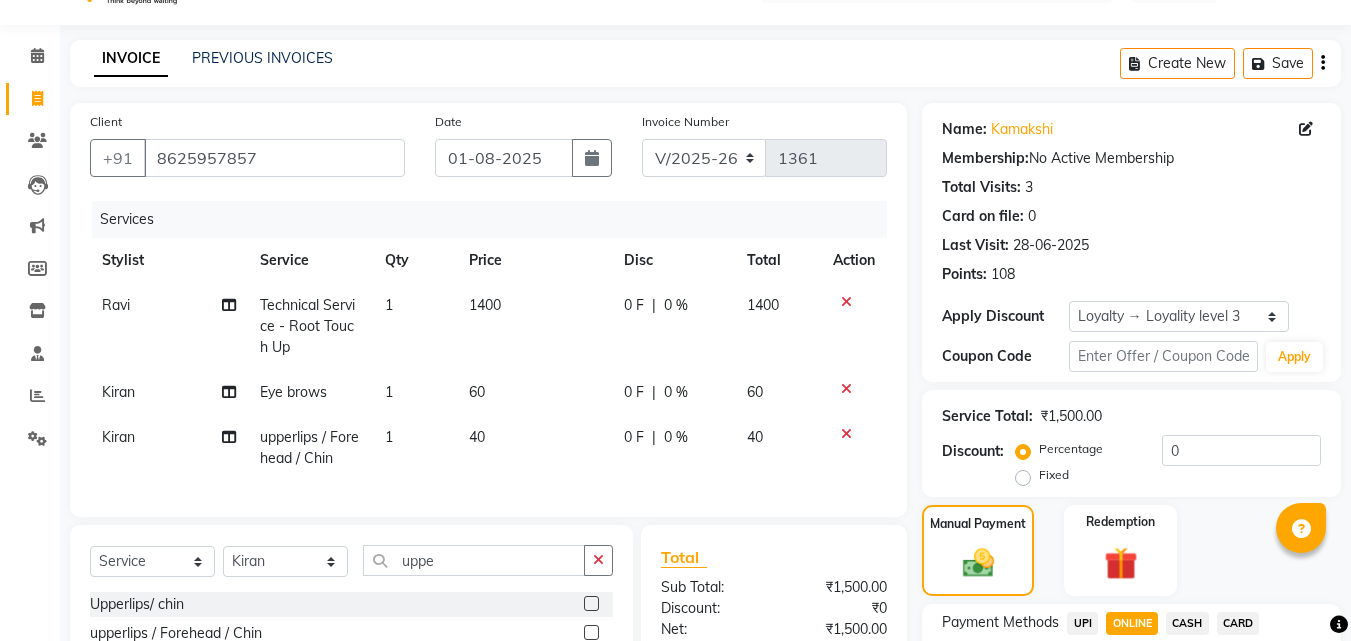 scroll, scrollTop: 230, scrollLeft: 0, axis: vertical 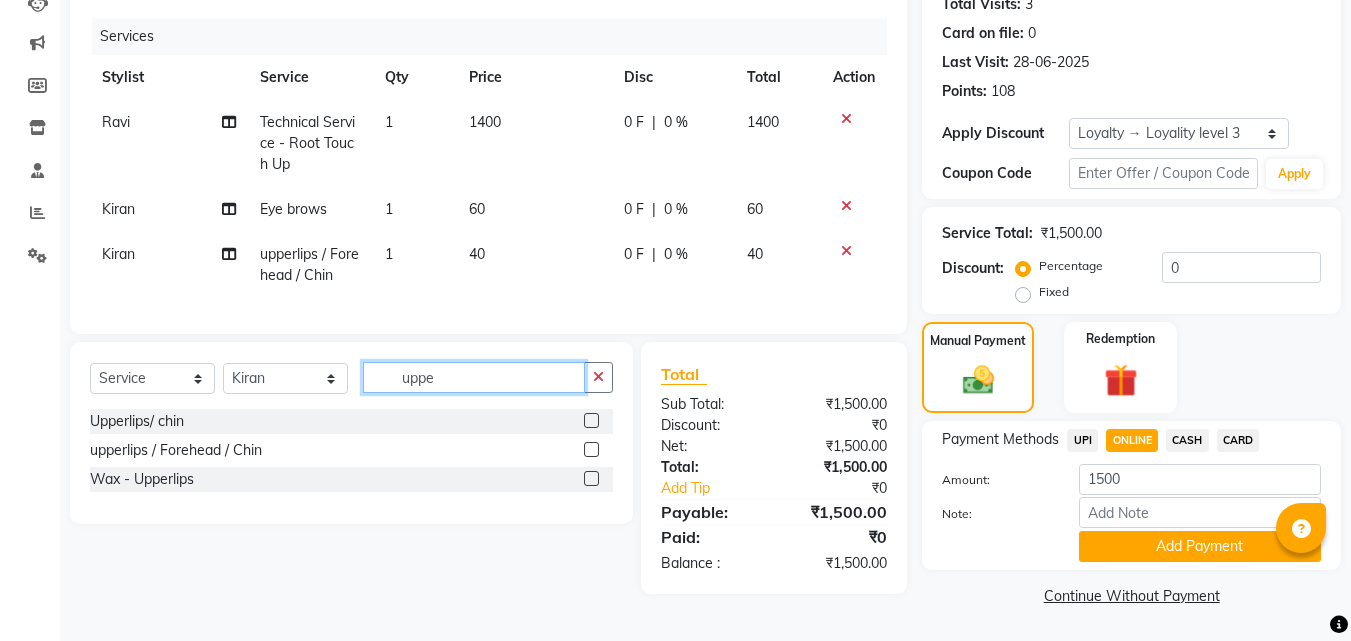 click on "uppe" 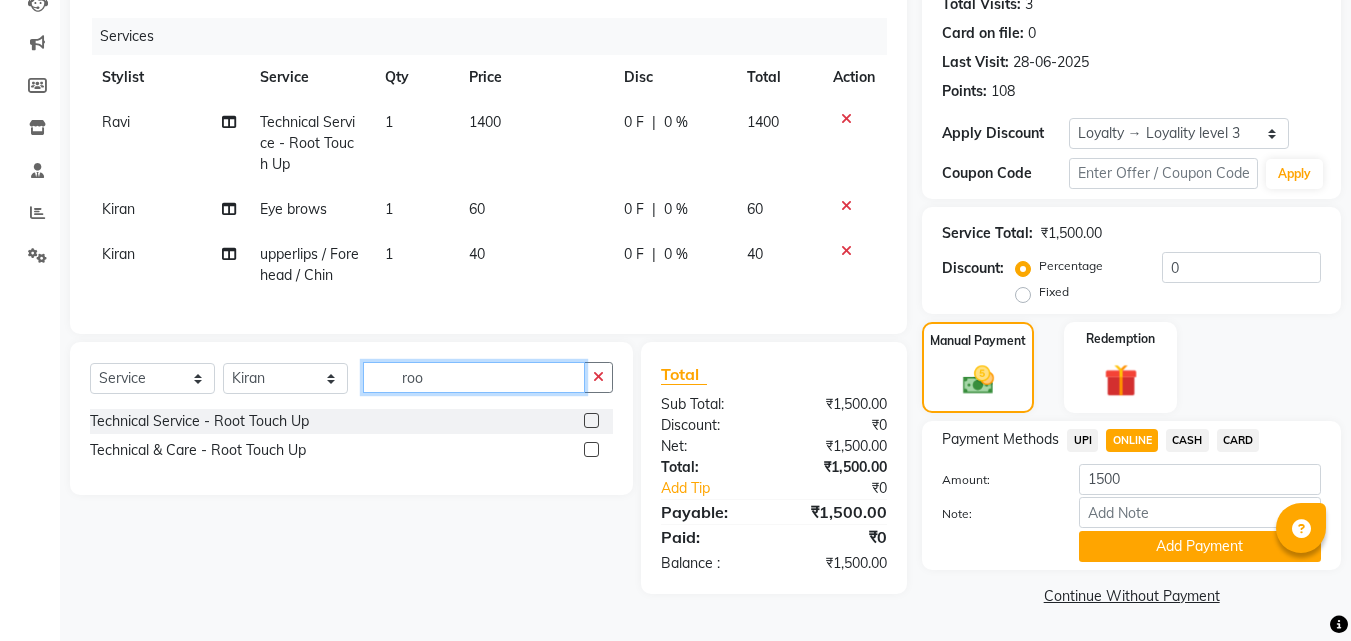 type on "roo" 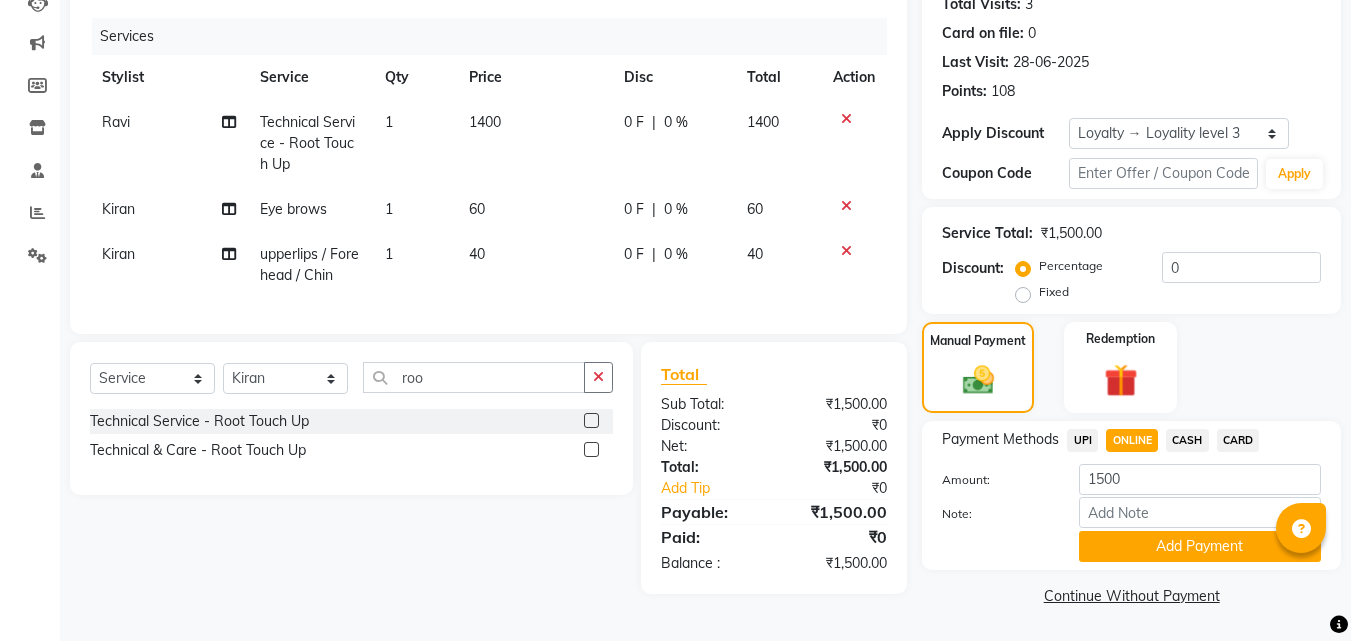click 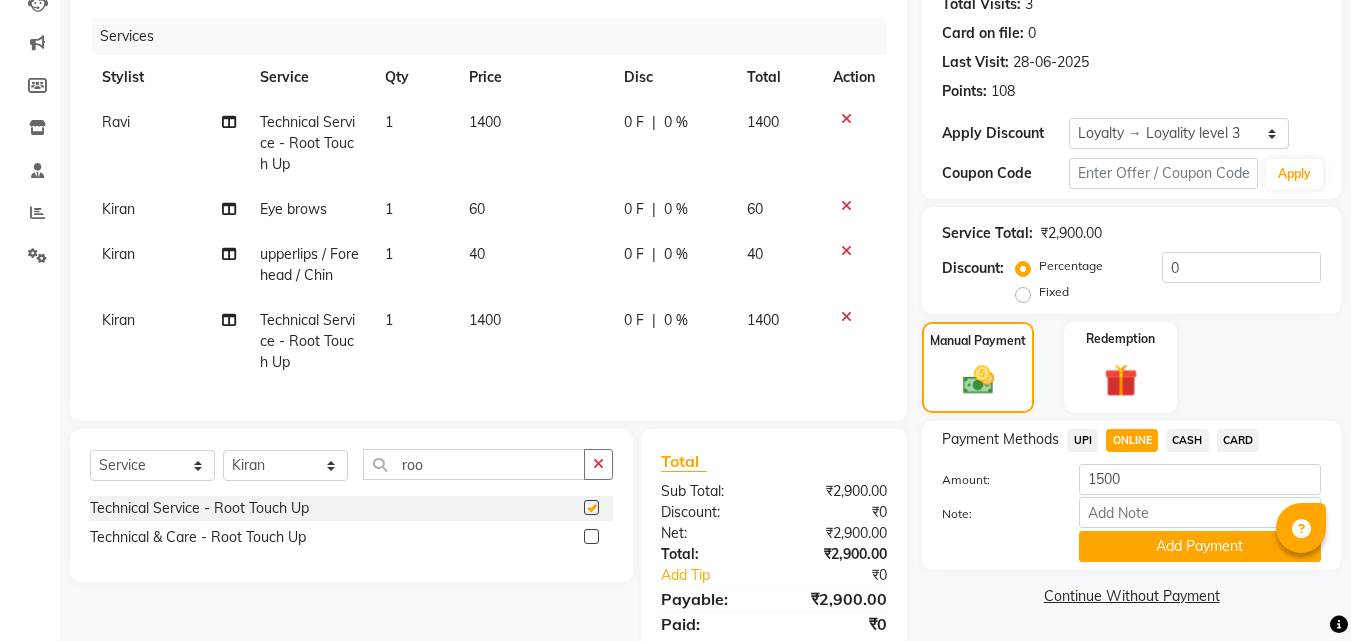 checkbox on "false" 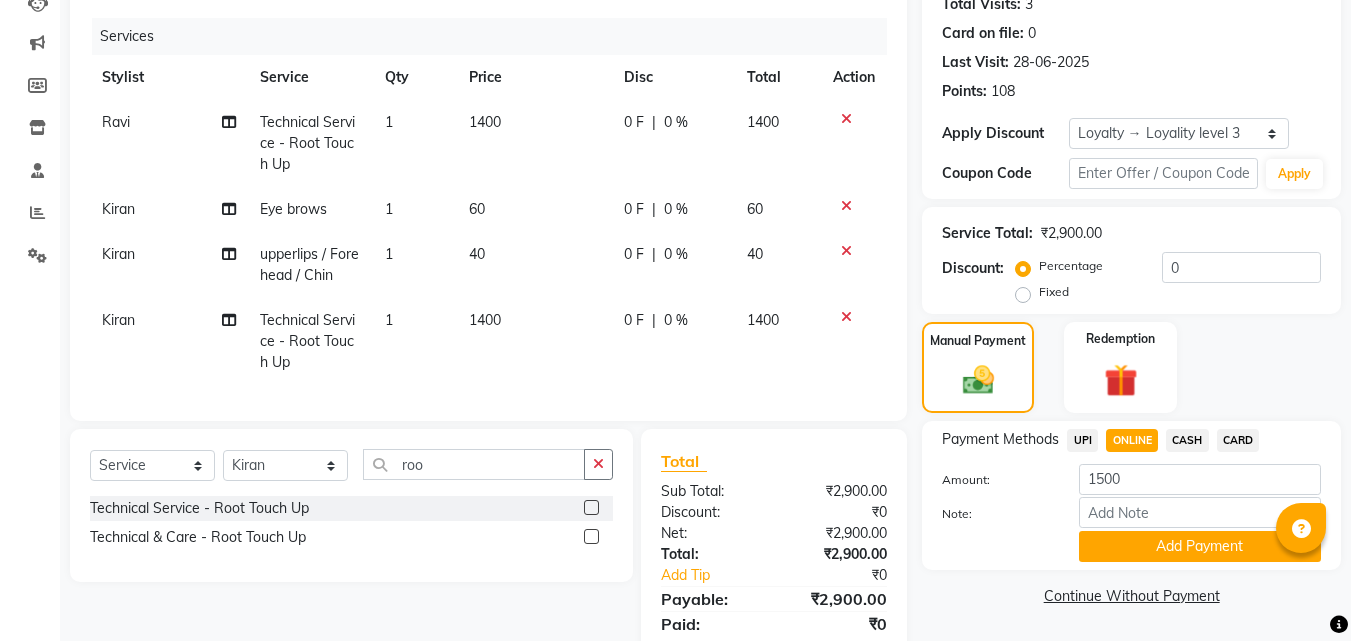 click 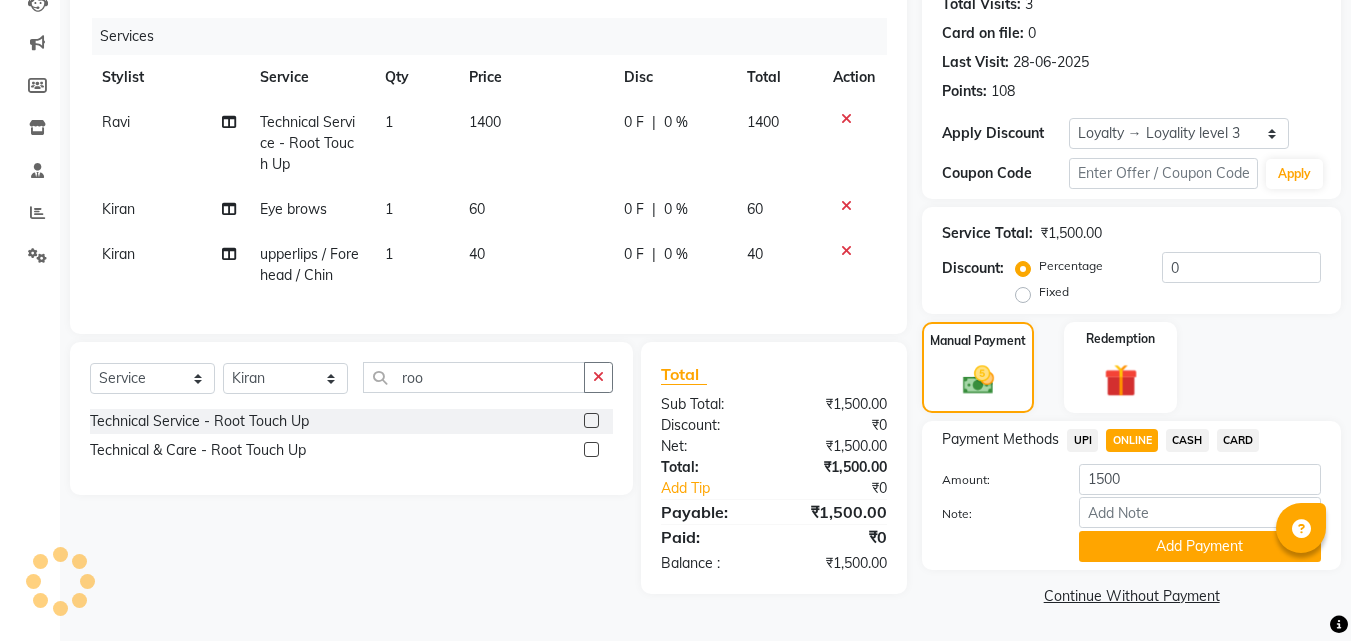 click on "ONLINE" 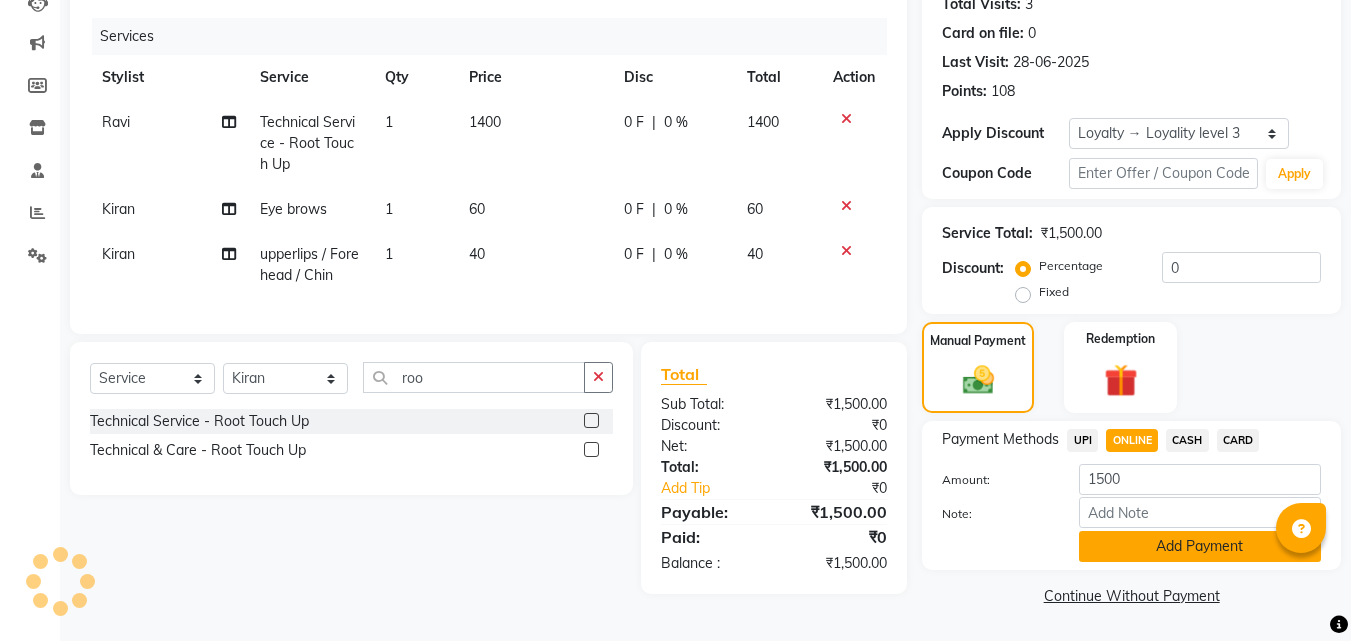click on "Add Payment" 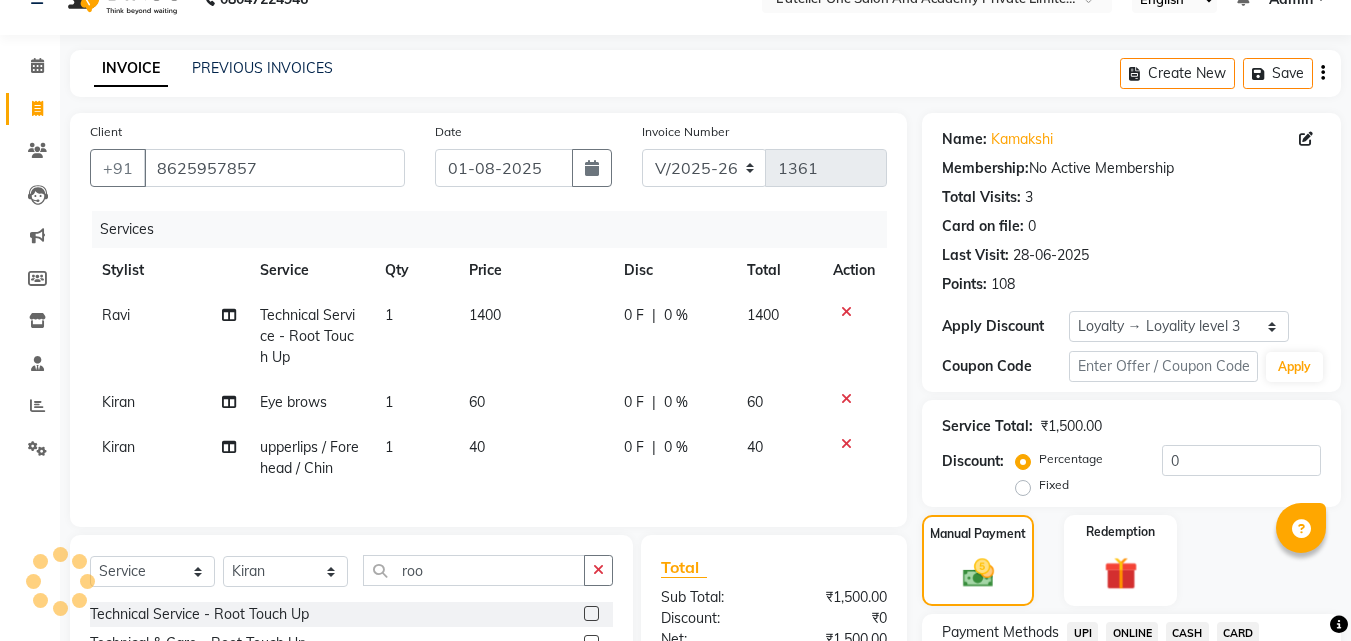 scroll, scrollTop: 36, scrollLeft: 0, axis: vertical 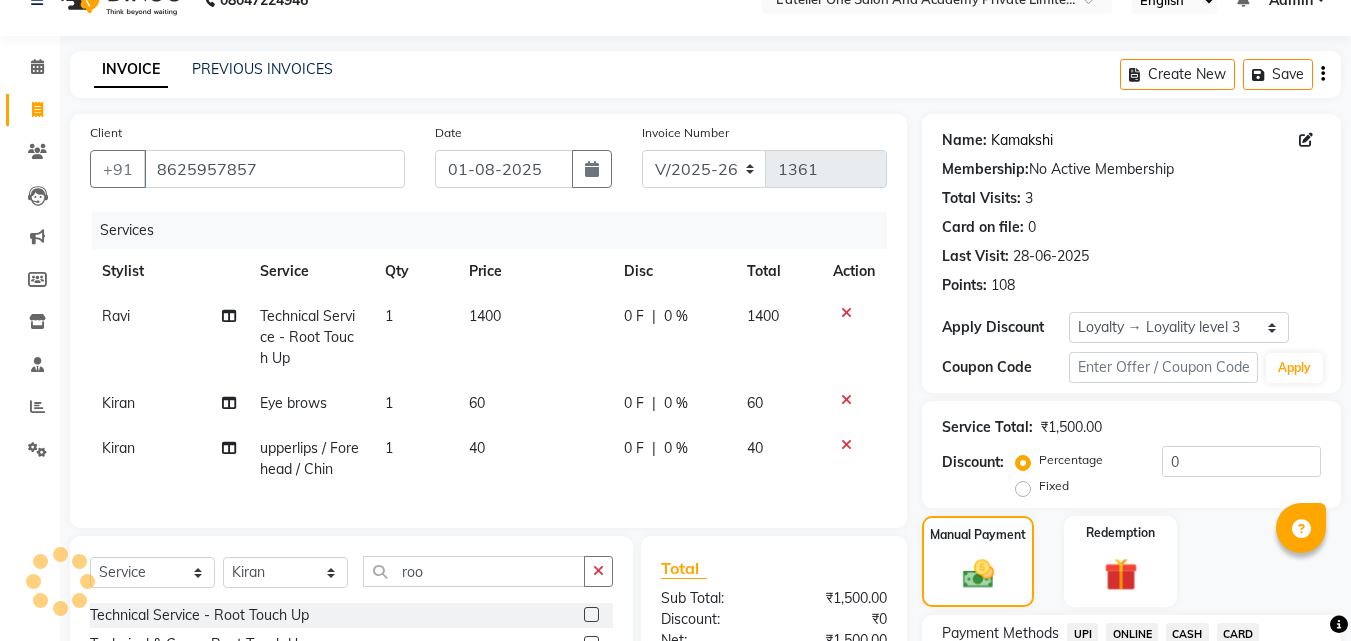 click on "Kamakshi" 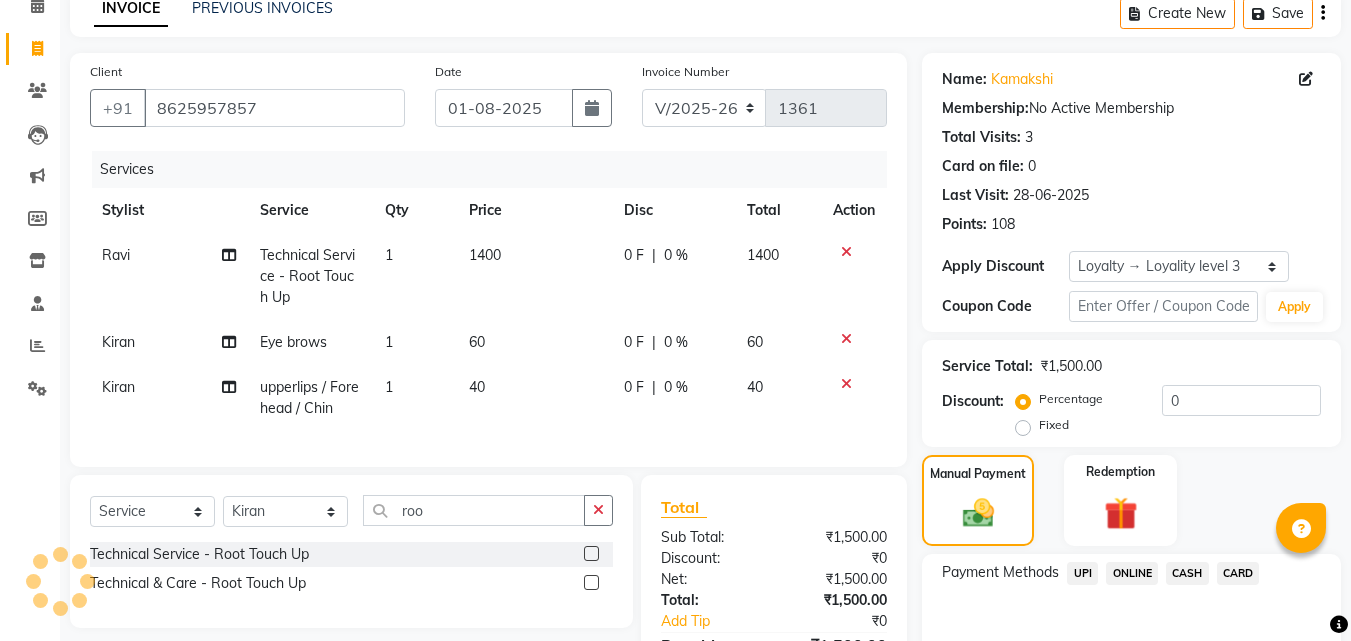 scroll, scrollTop: 105, scrollLeft: 0, axis: vertical 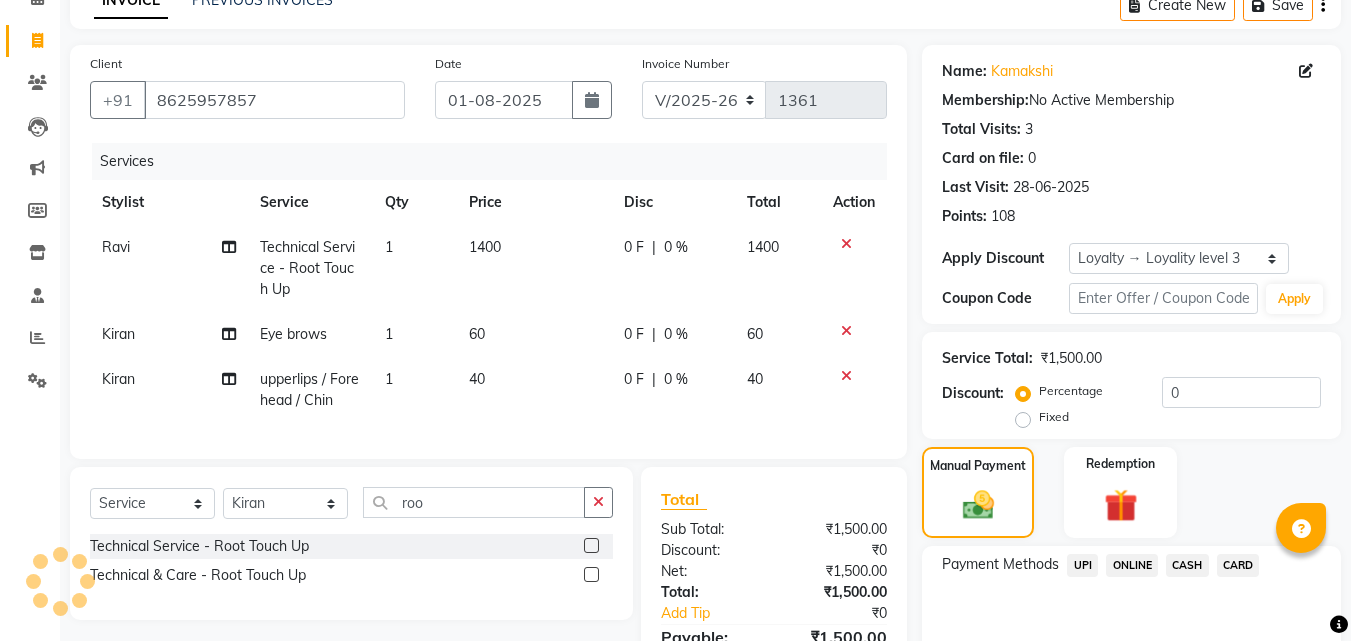 click on "ONLINE" 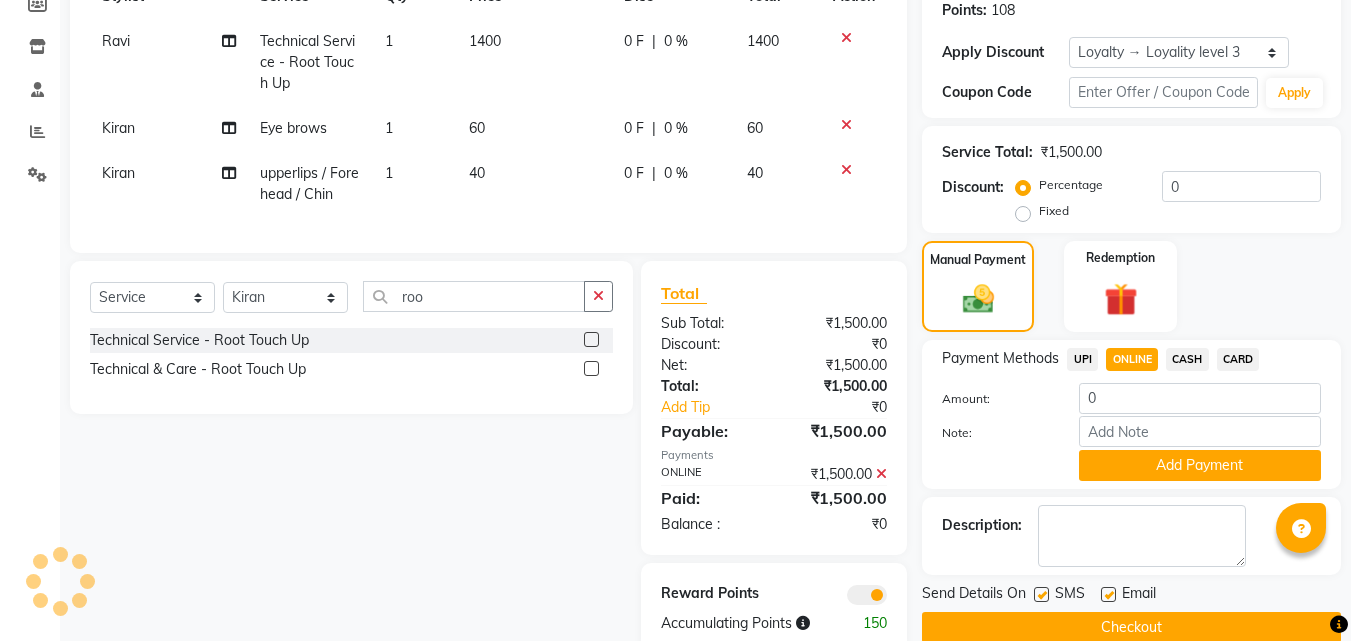 scroll, scrollTop: 369, scrollLeft: 0, axis: vertical 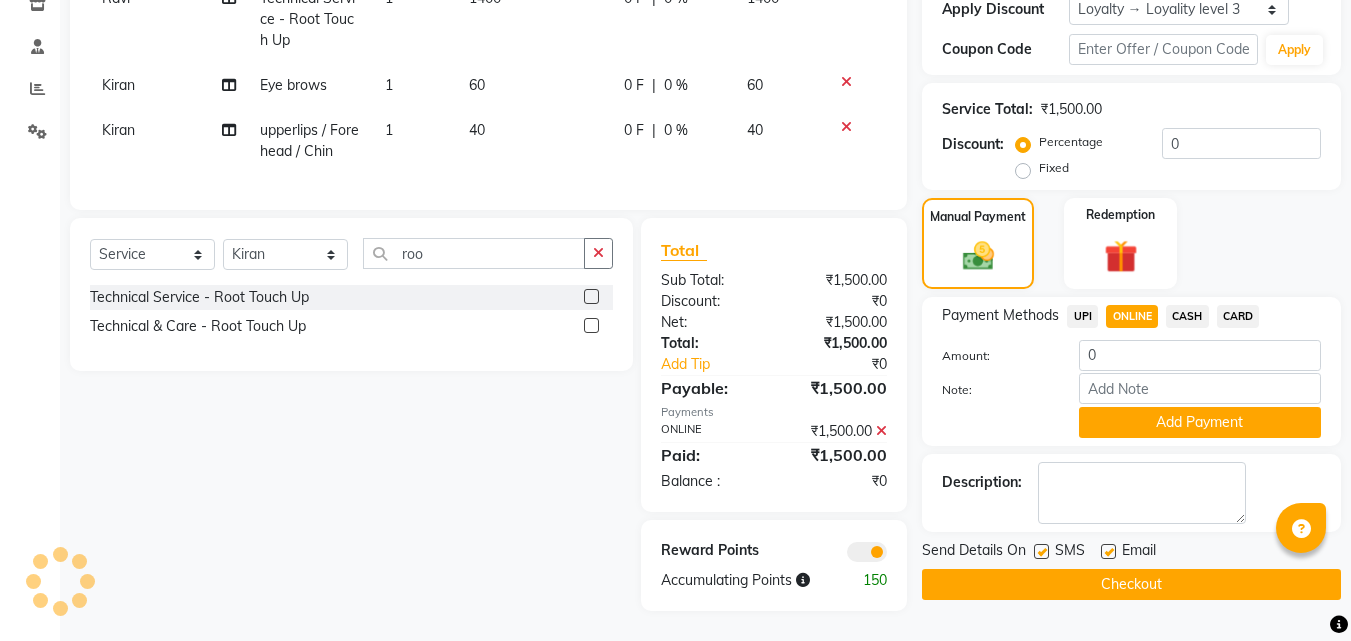 click on "Checkout" 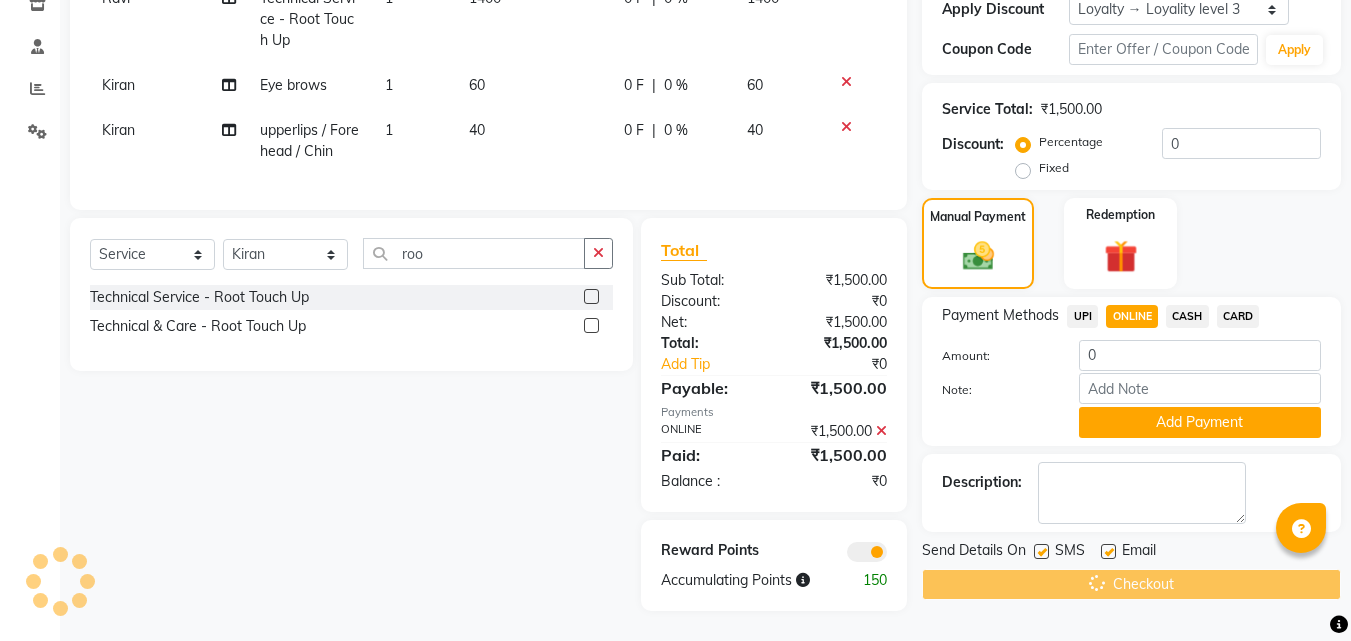 click on "Checkout" 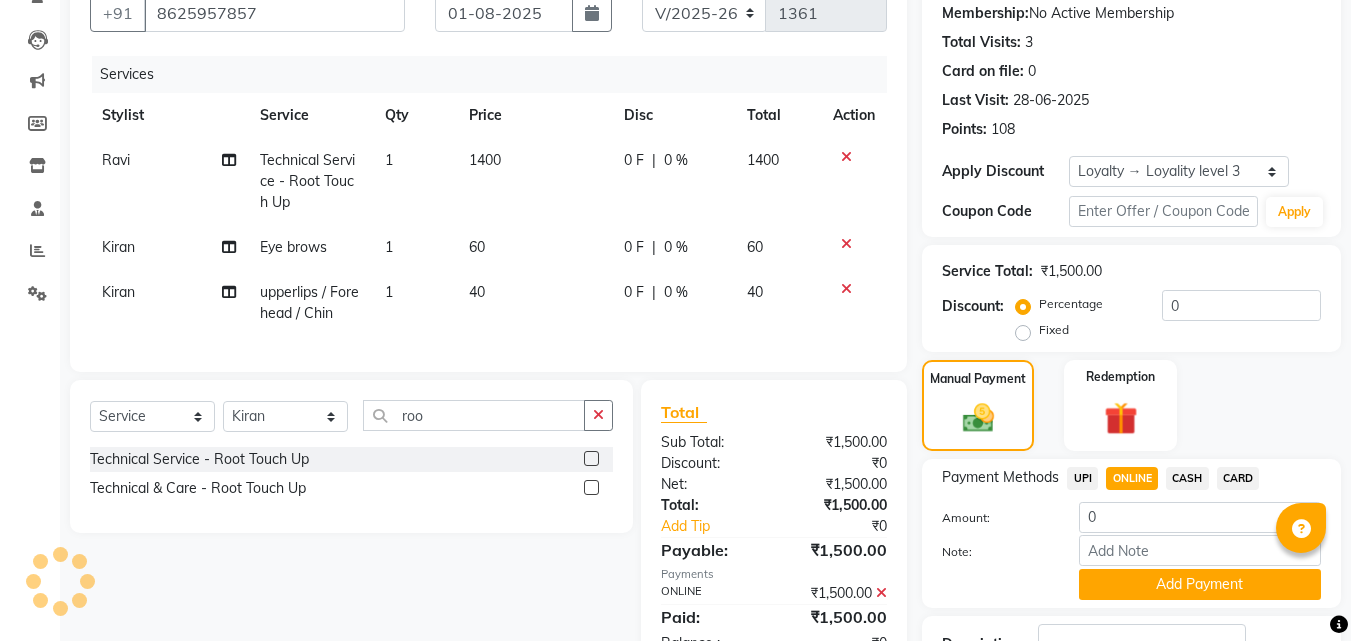 scroll, scrollTop: 113, scrollLeft: 0, axis: vertical 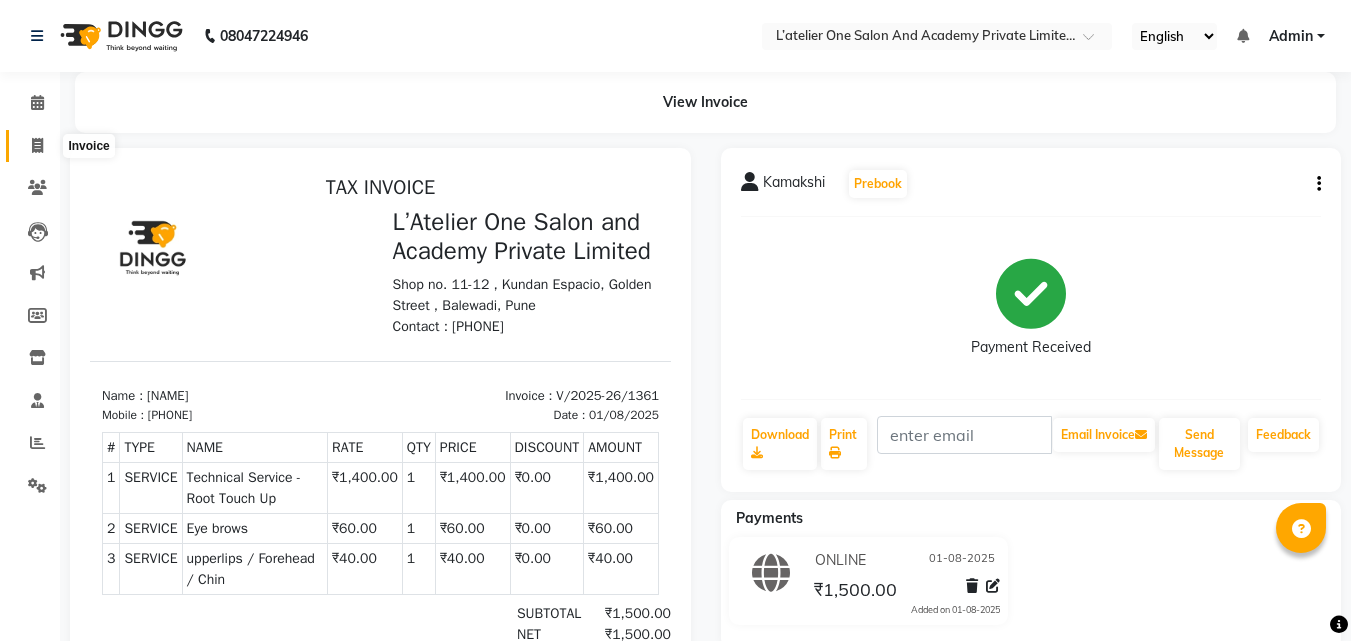 click 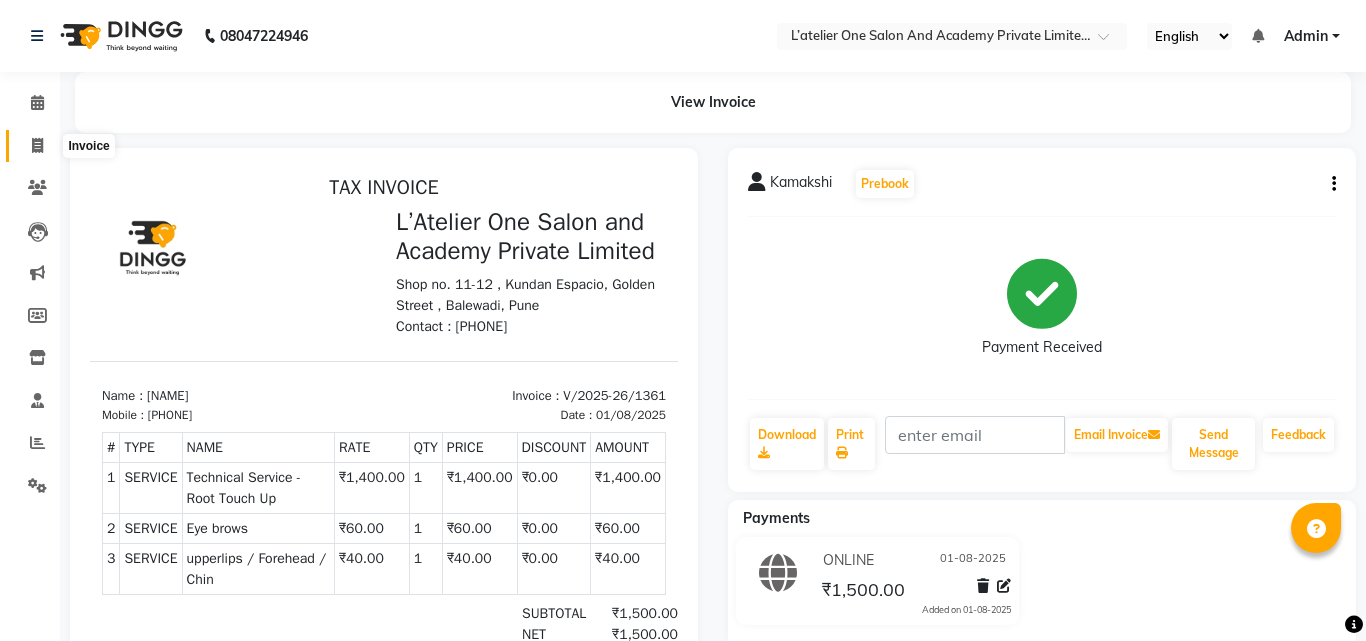 select on "service" 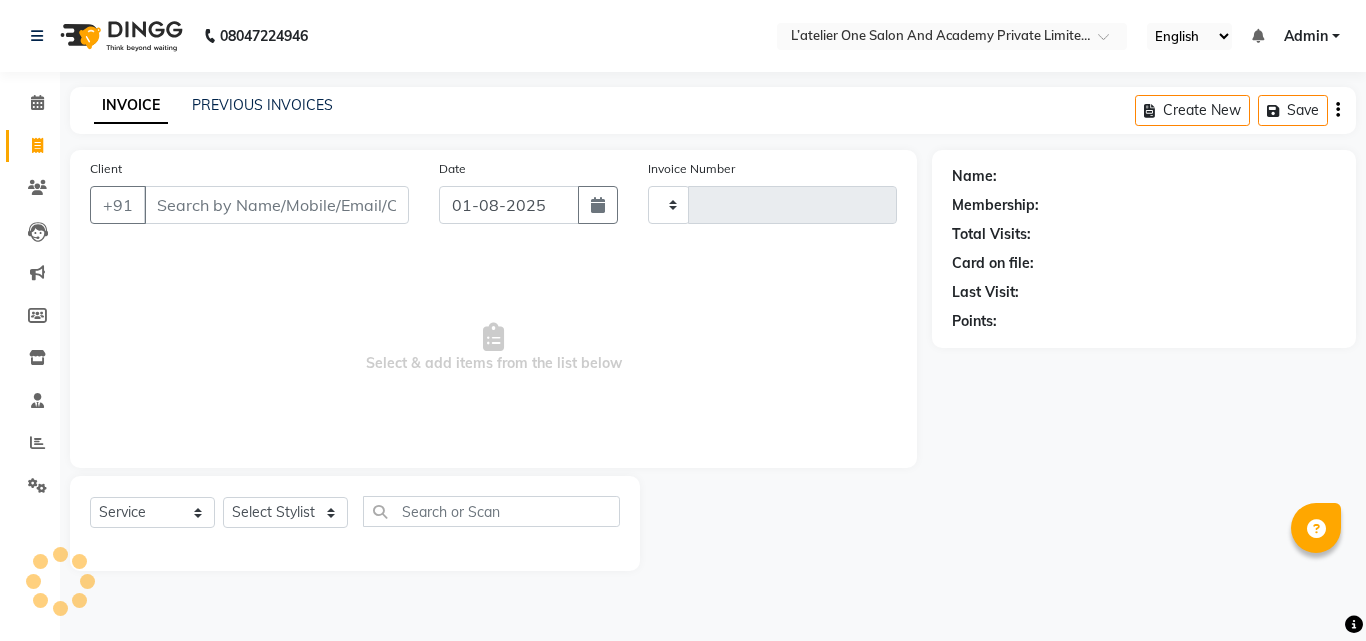 type on "1362" 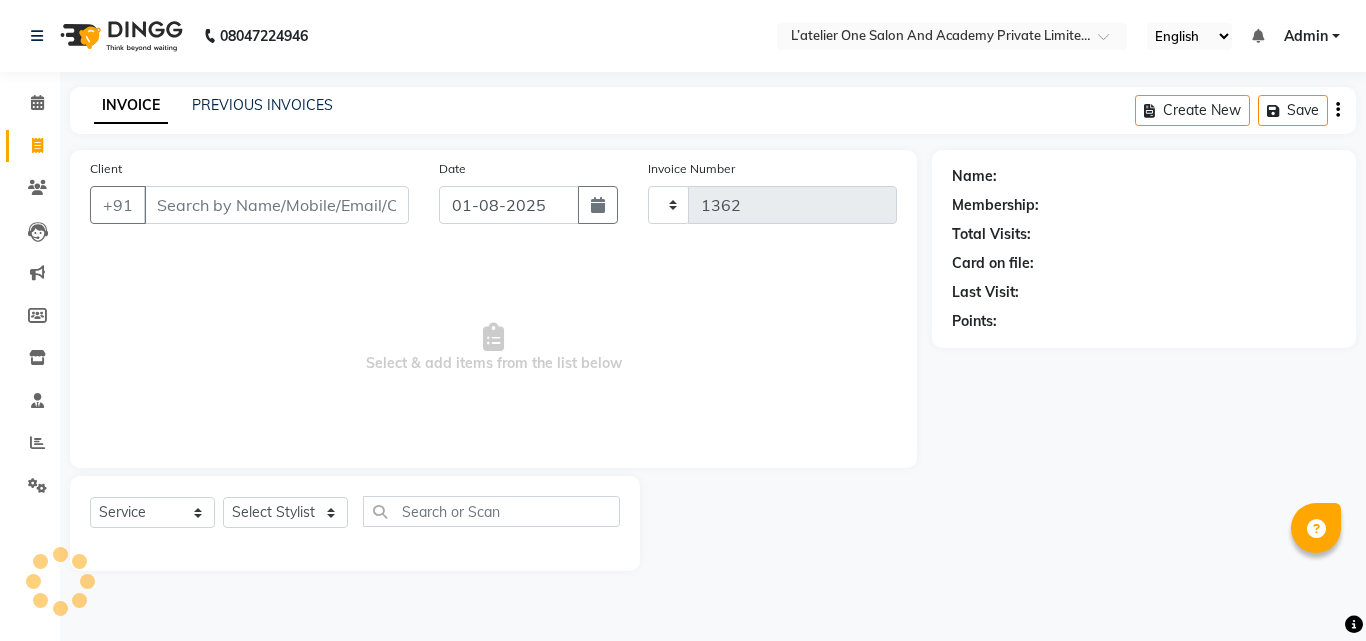 select on "6939" 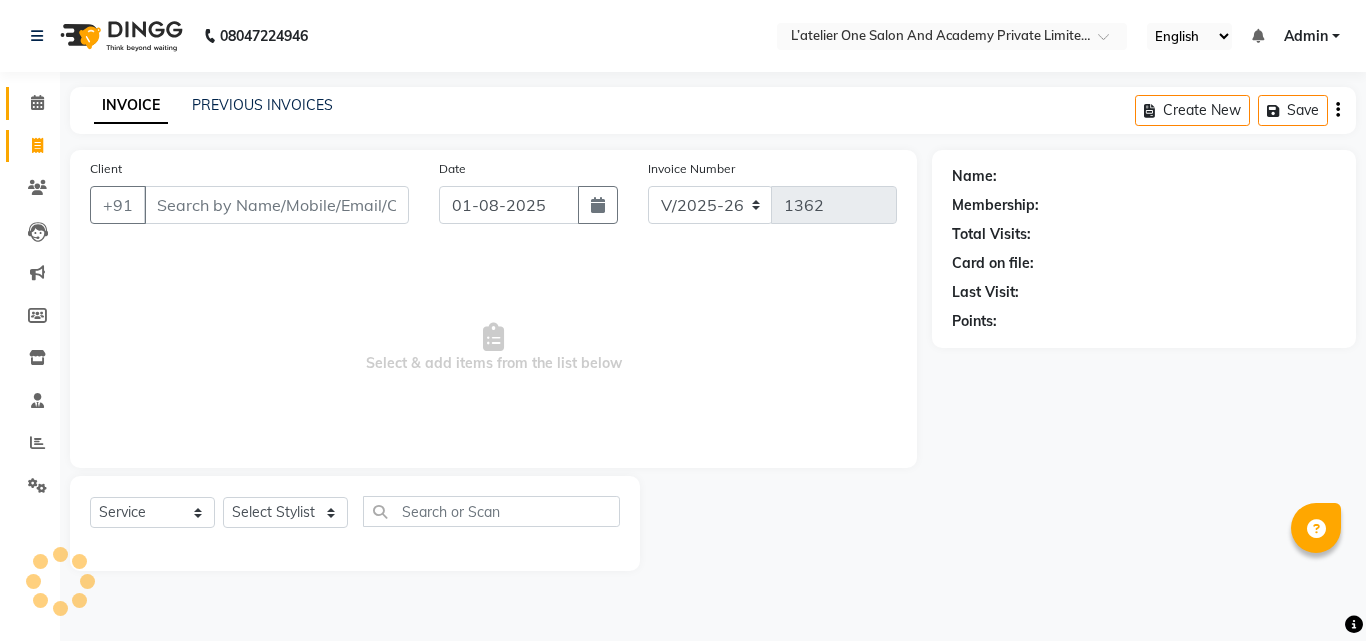 drag, startPoint x: 34, startPoint y: 134, endPoint x: 14, endPoint y: 110, distance: 31.241 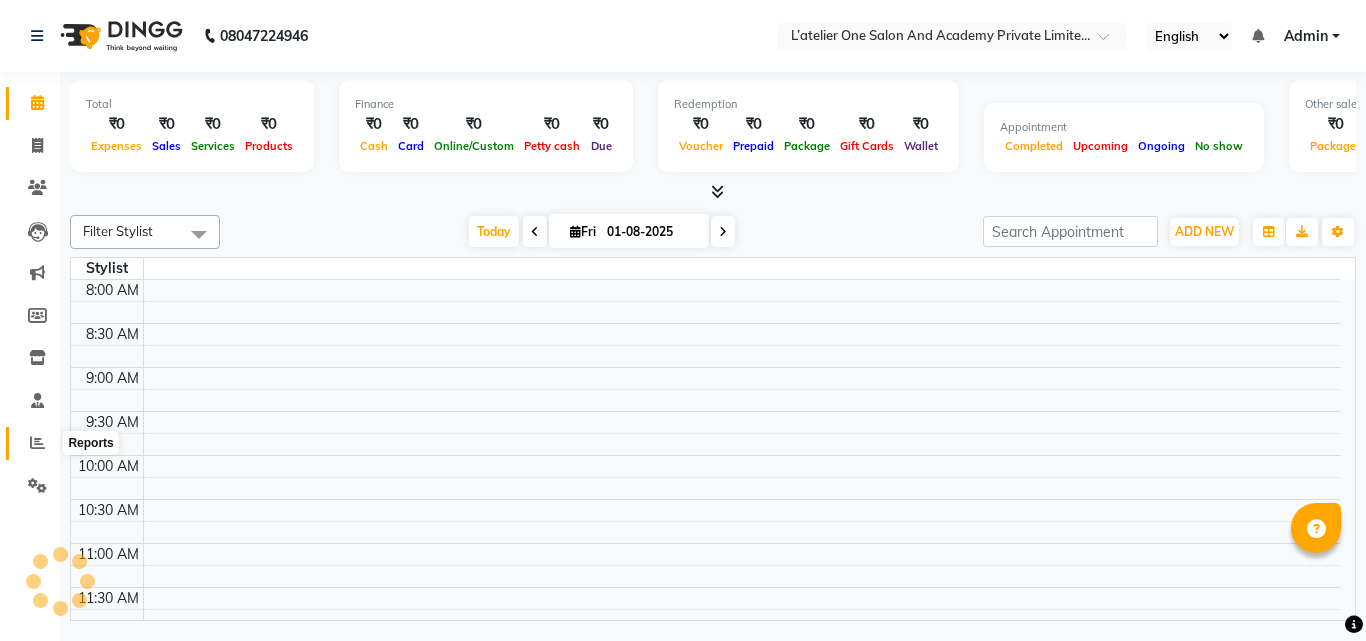 click 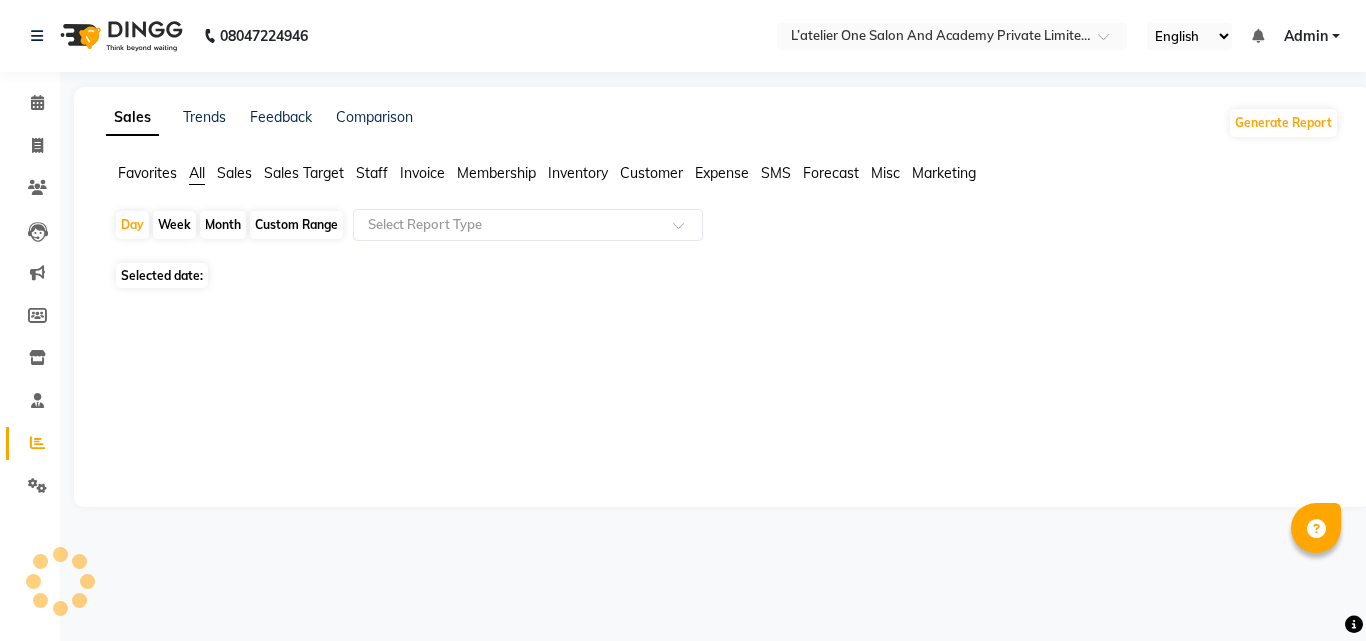 click on "Month" 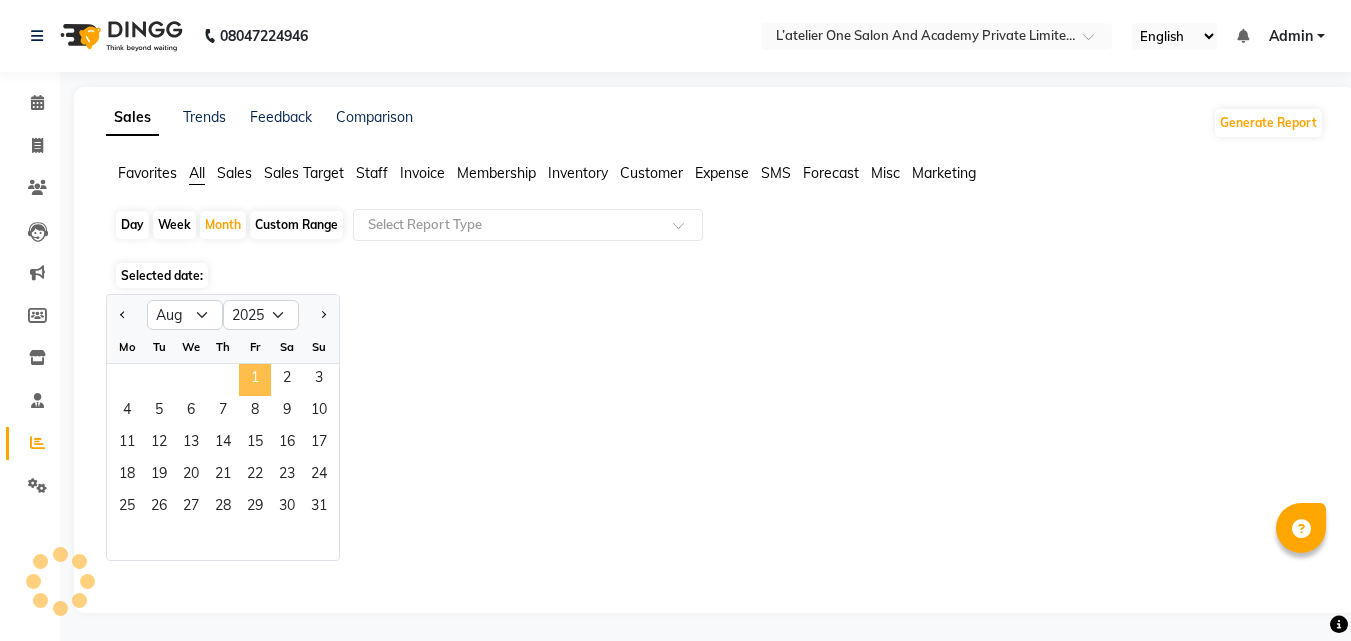 click on "1" 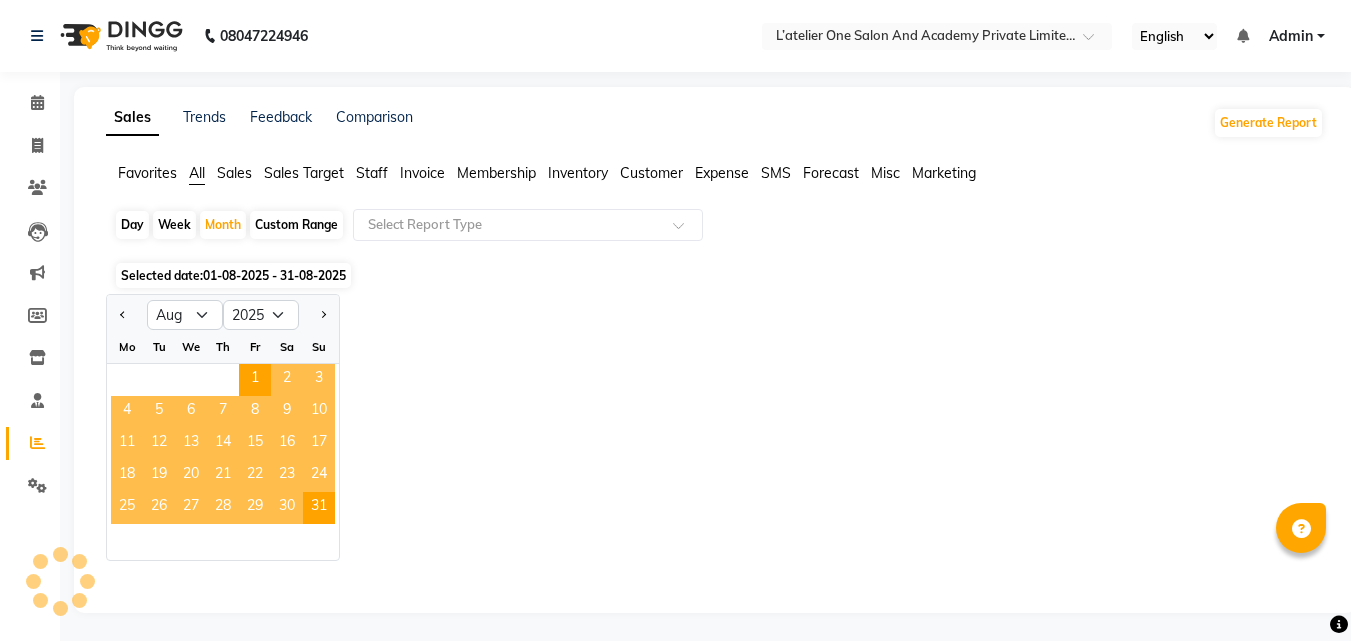 scroll, scrollTop: 2, scrollLeft: 0, axis: vertical 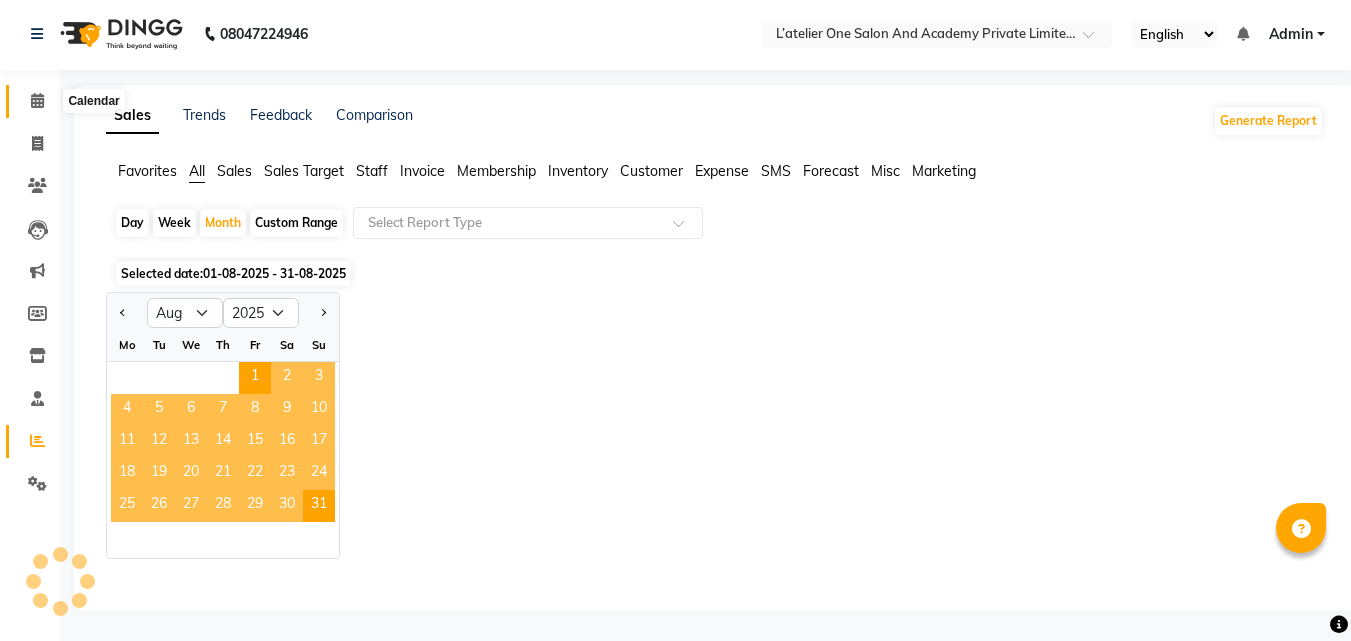 click 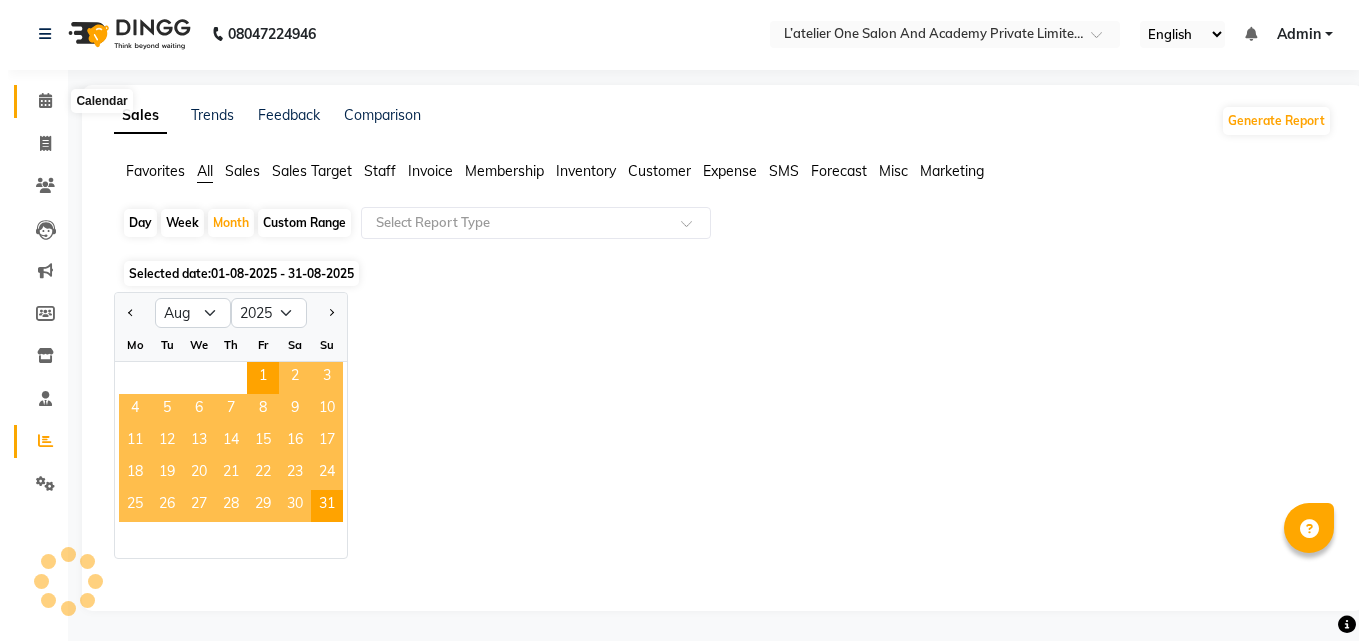 scroll, scrollTop: 0, scrollLeft: 0, axis: both 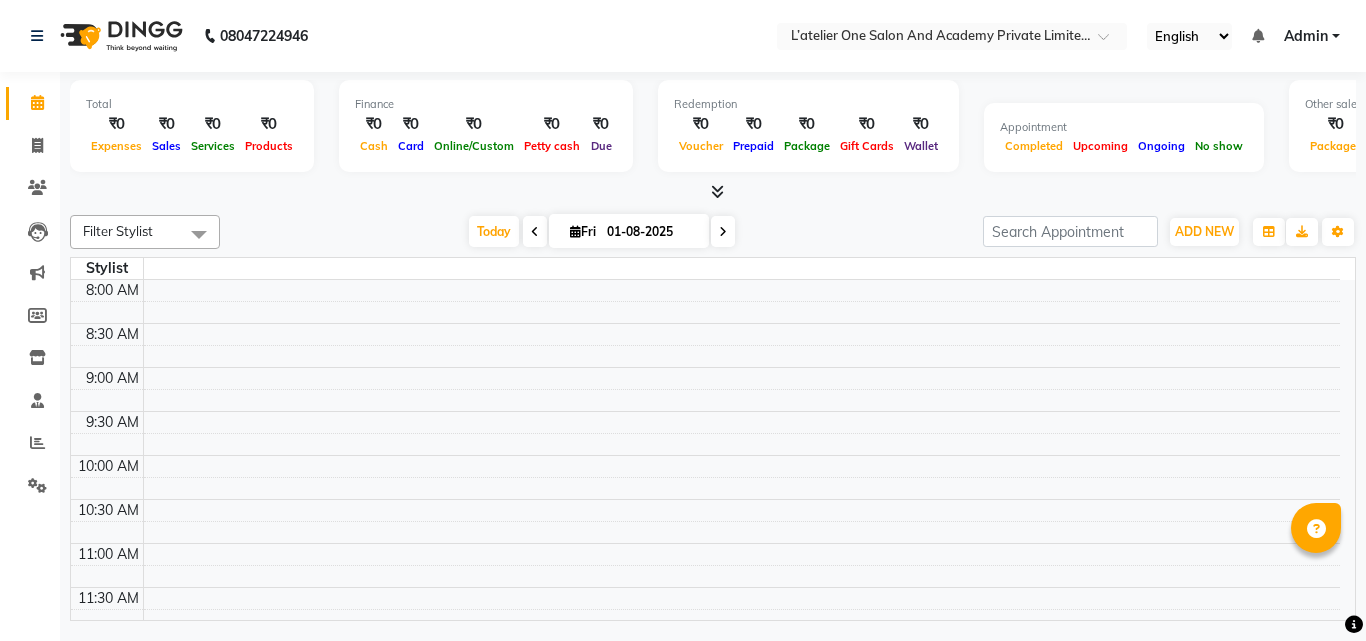 click on "Reports" 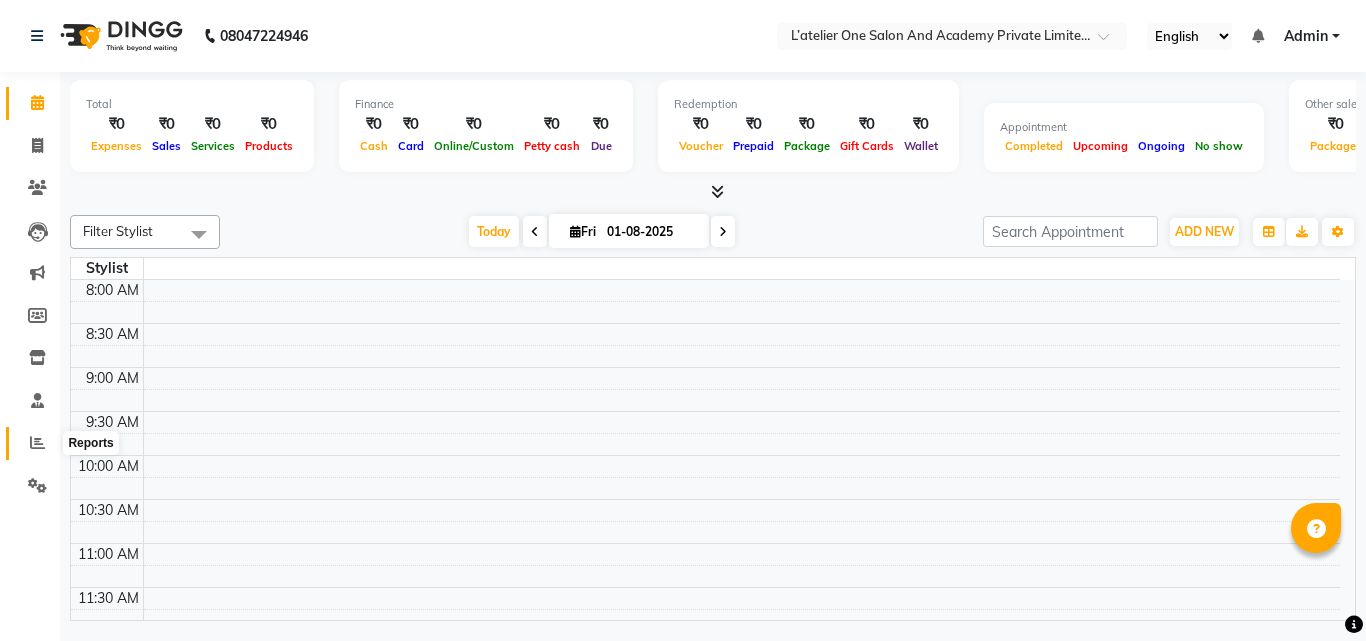 click 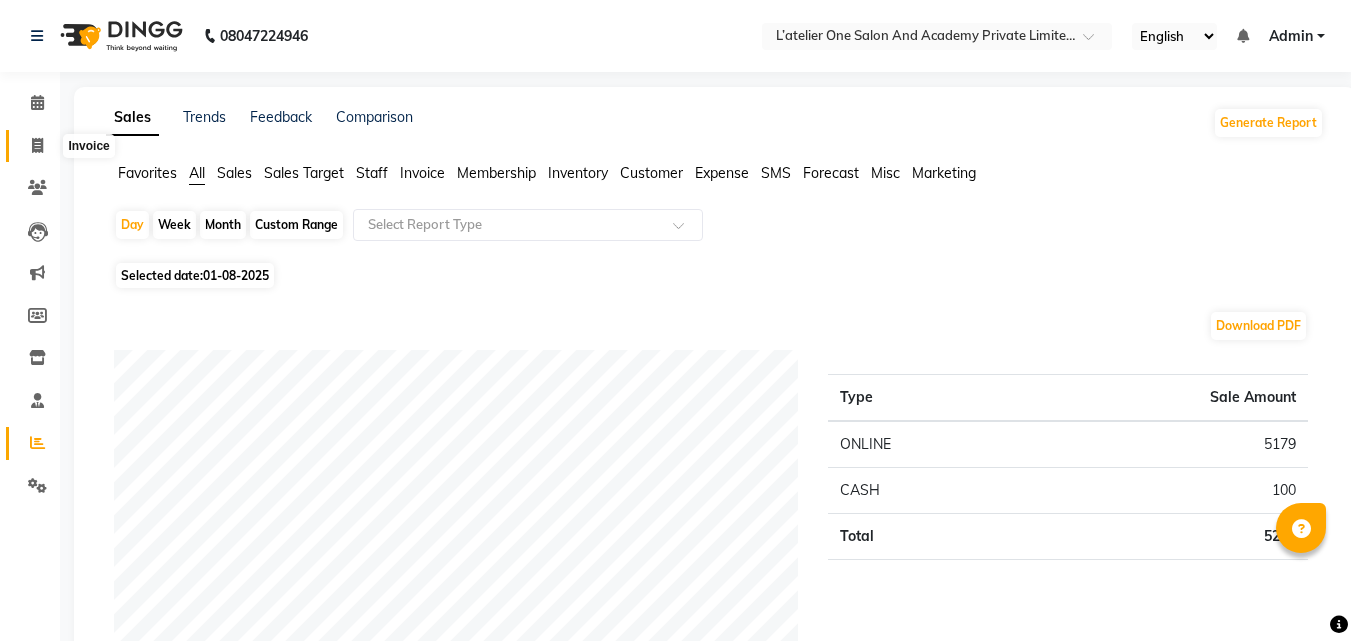 click 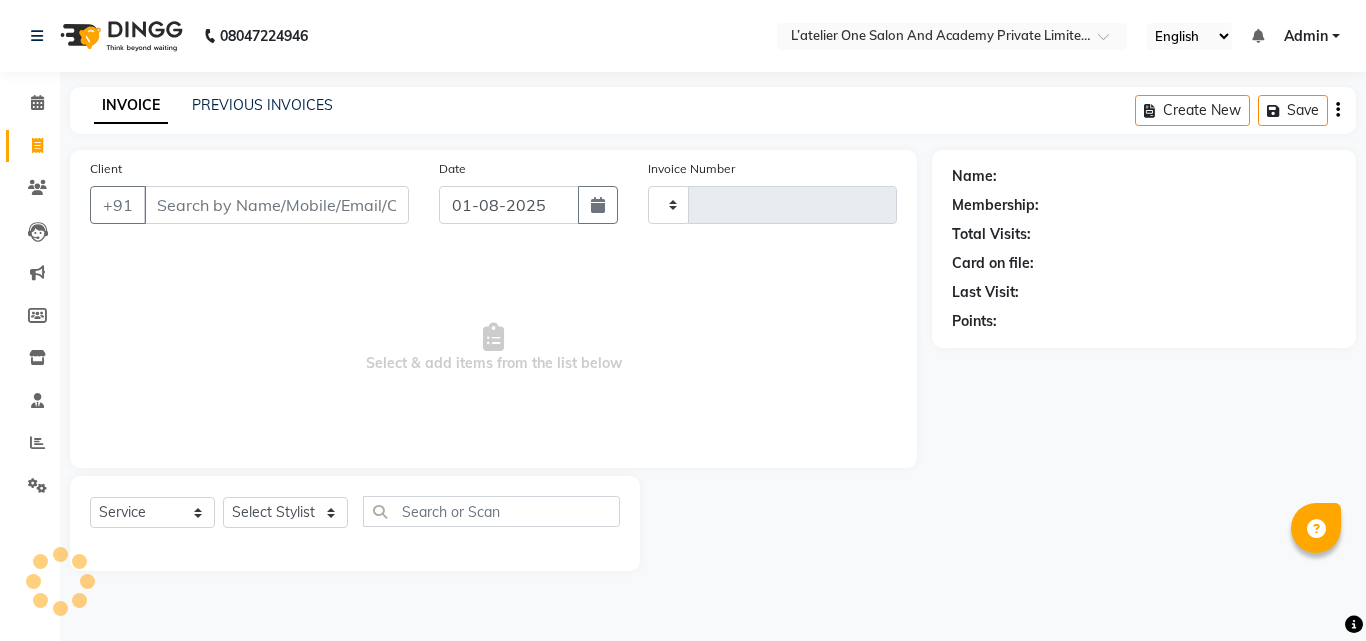 type on "1362" 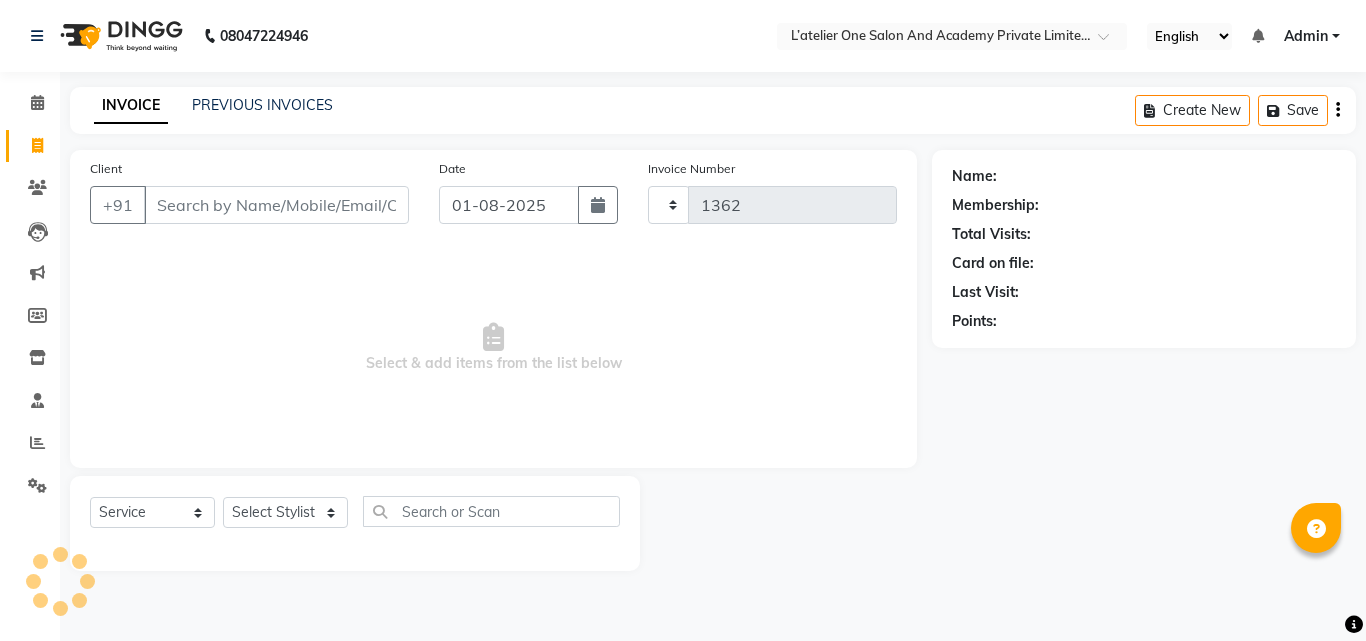 select on "6939" 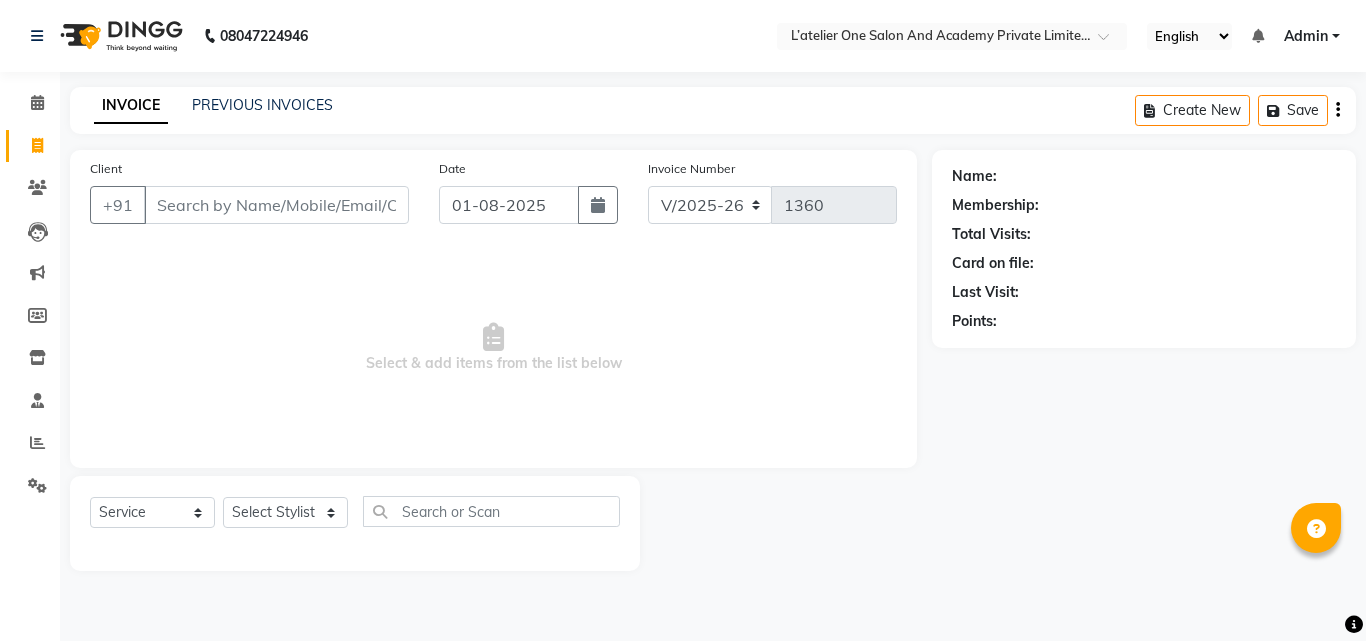 select on "6939" 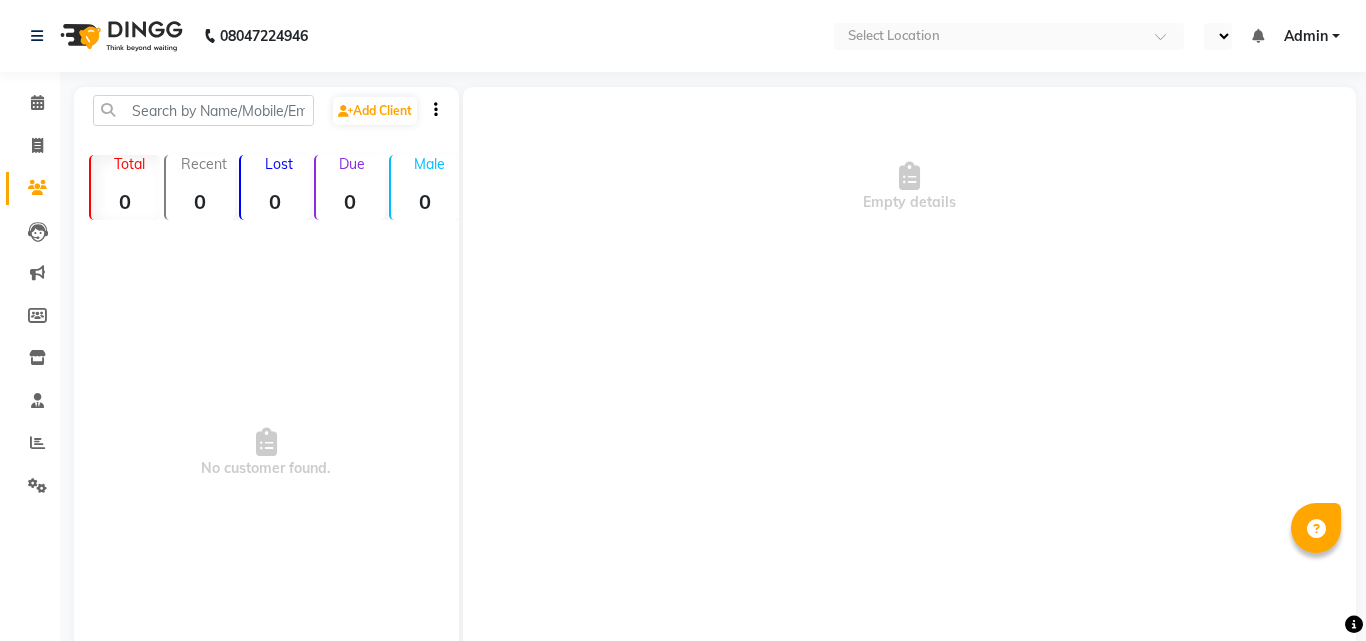select on "en" 